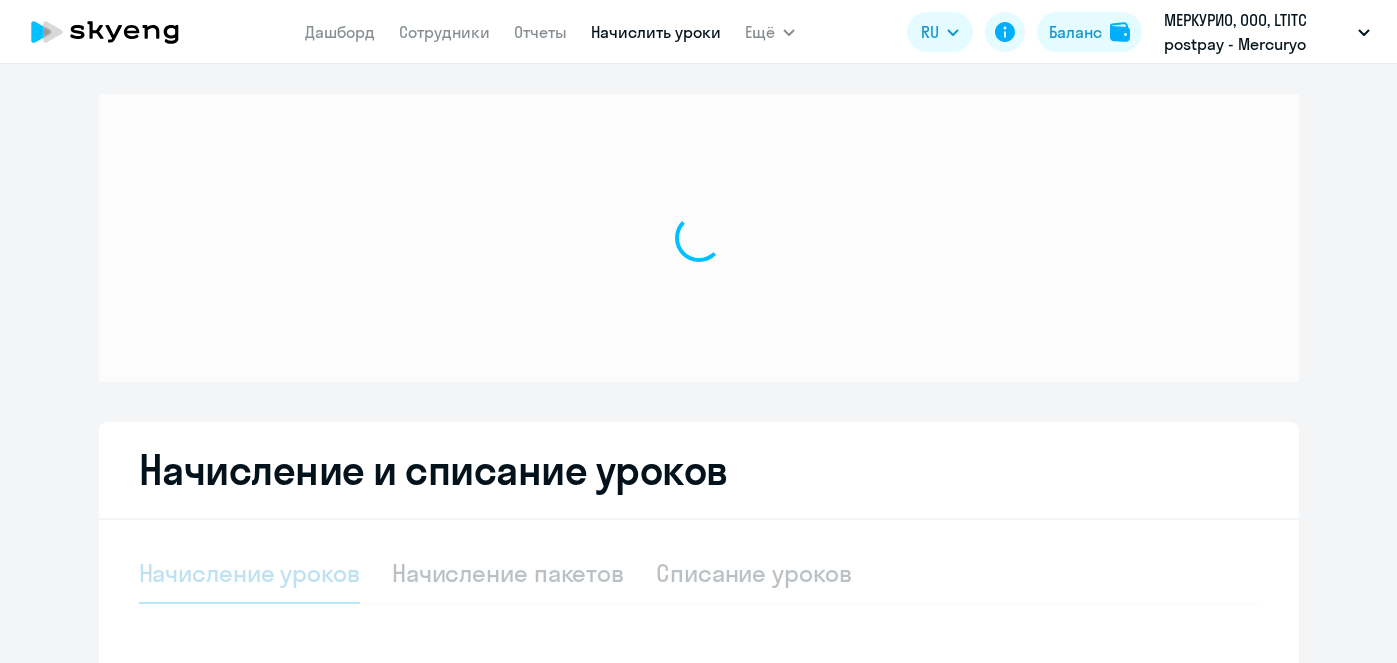 scroll, scrollTop: 0, scrollLeft: 0, axis: both 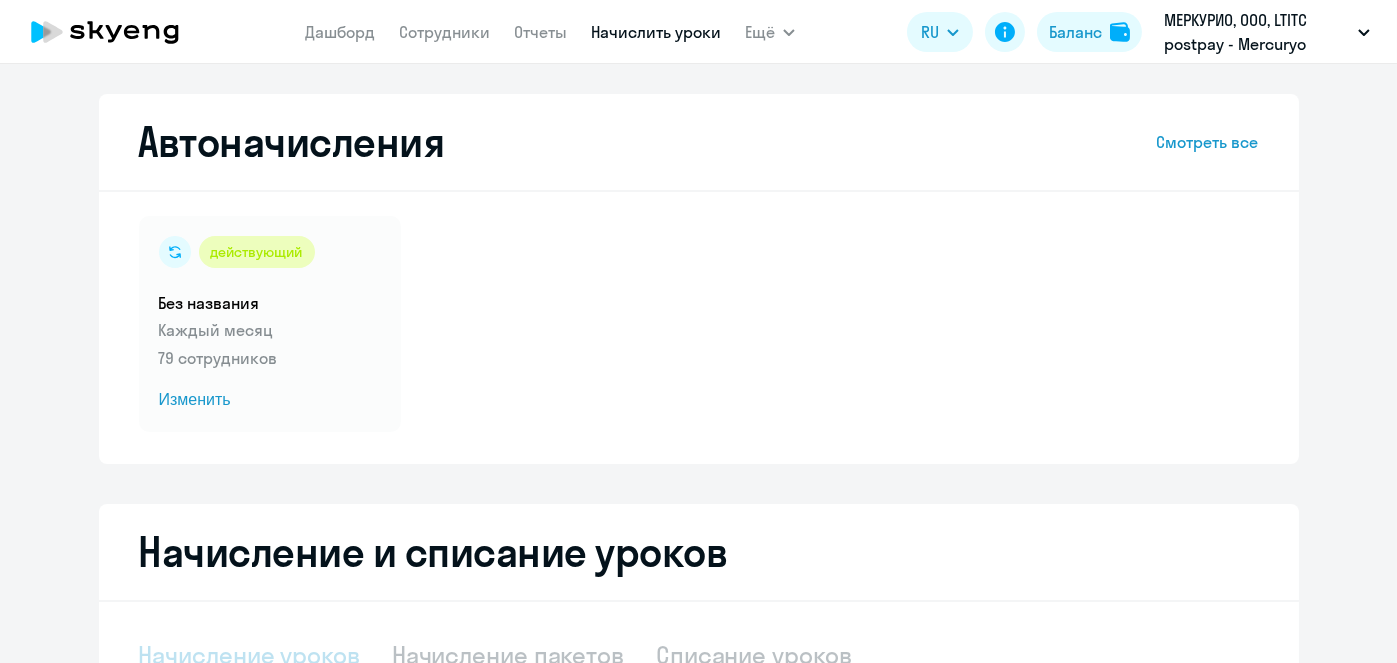 select on "10" 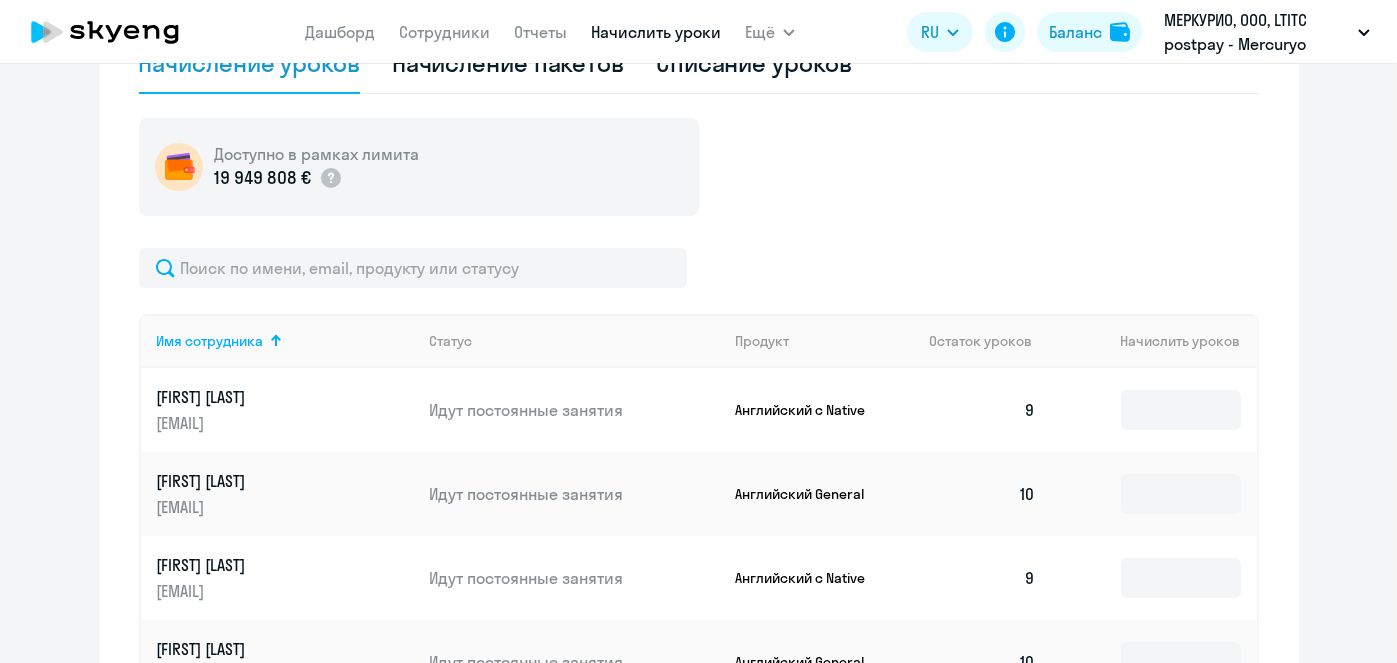 scroll, scrollTop: 600, scrollLeft: 0, axis: vertical 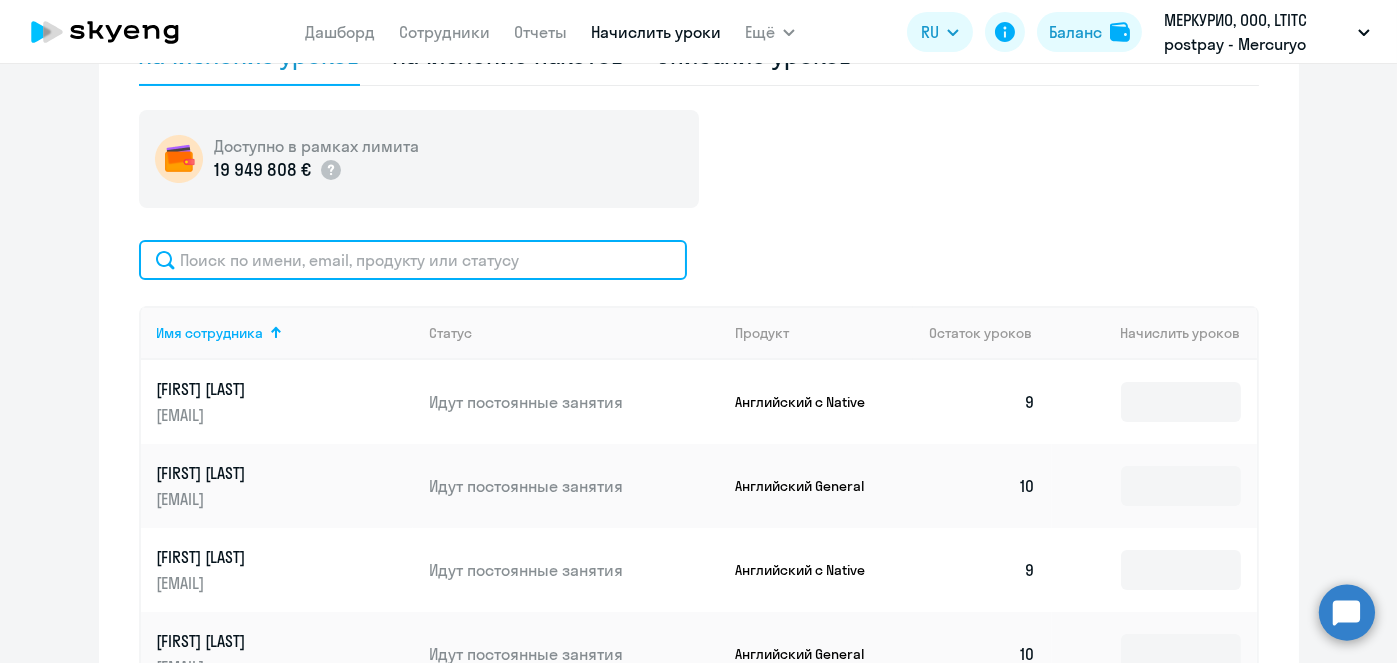 click 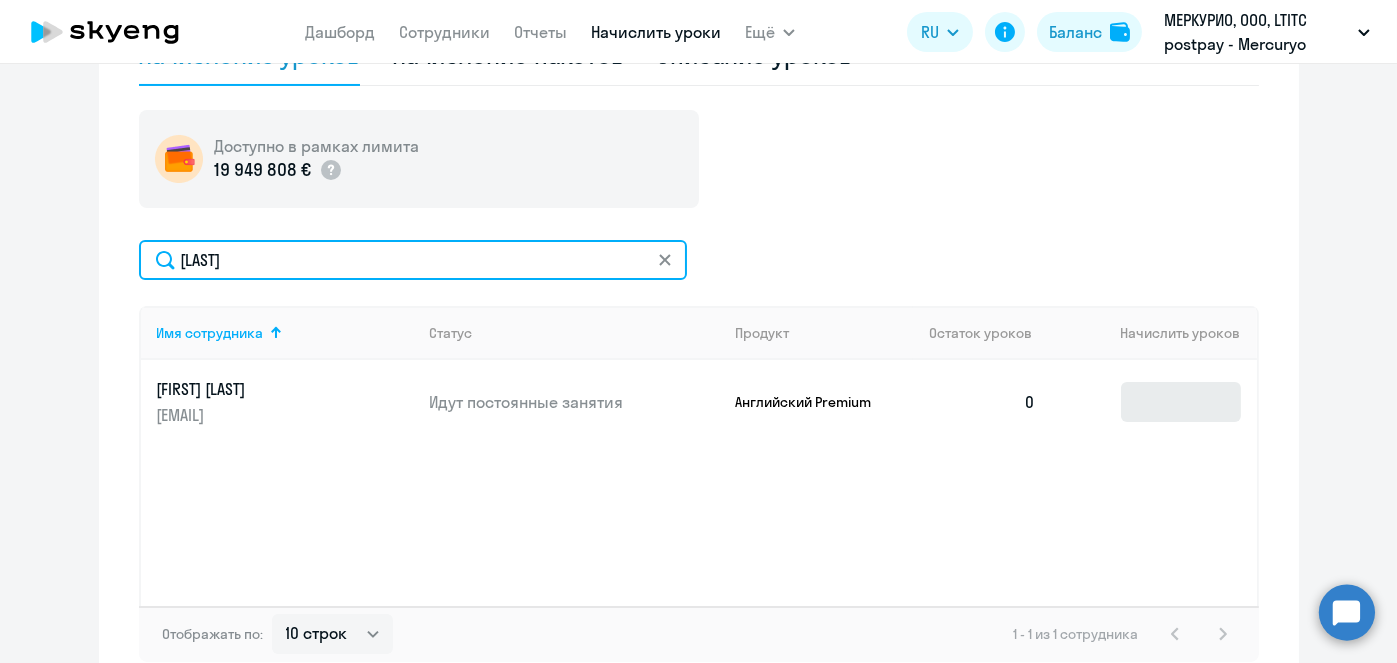 type on "Katsai" 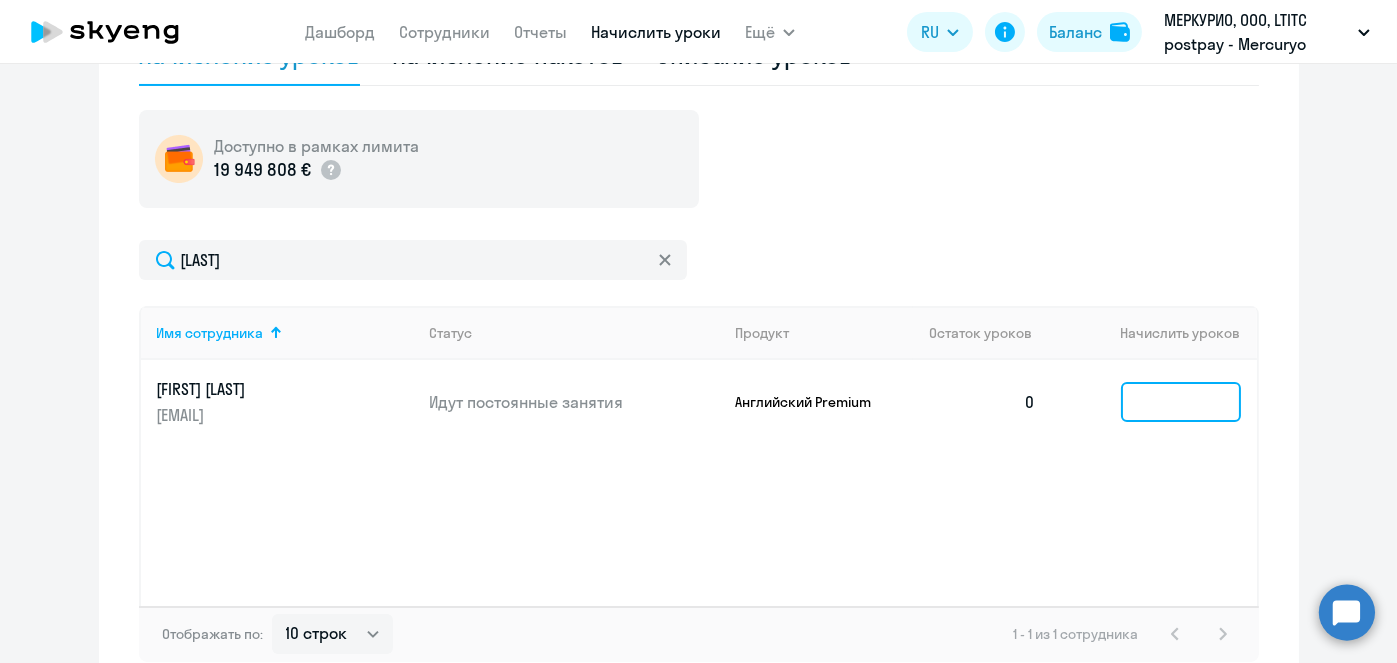 click 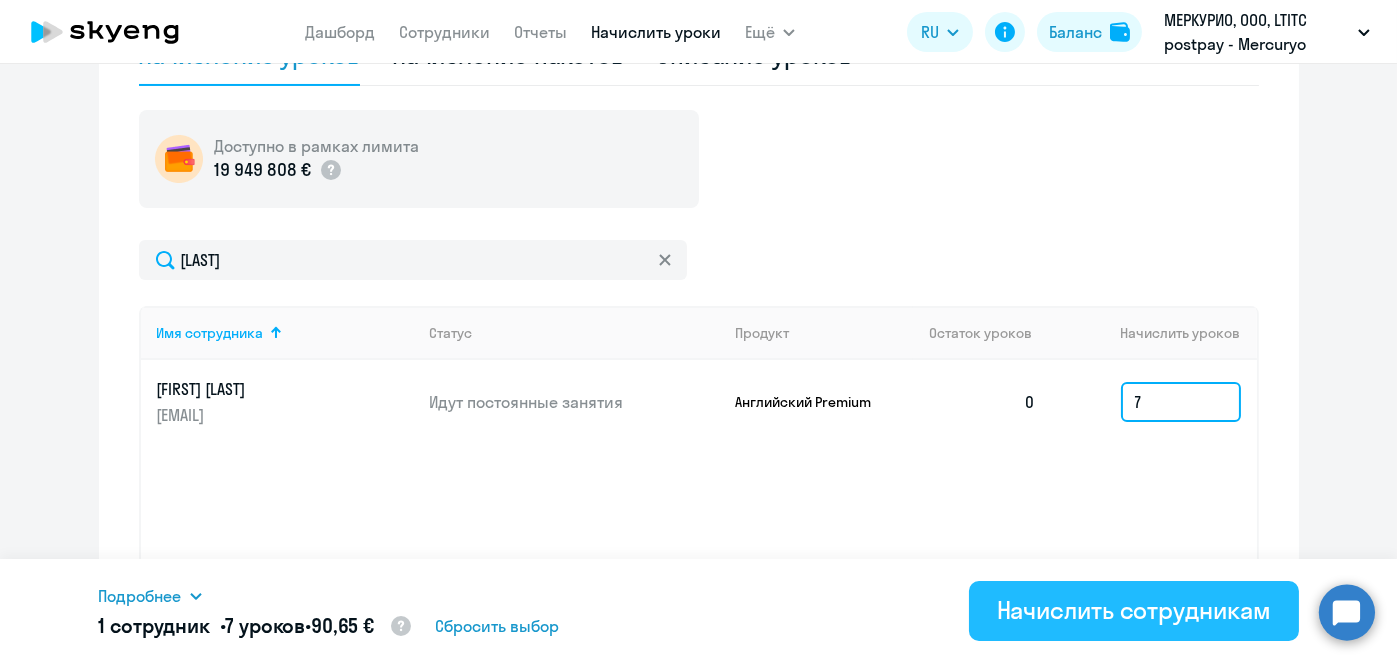 type on "7" 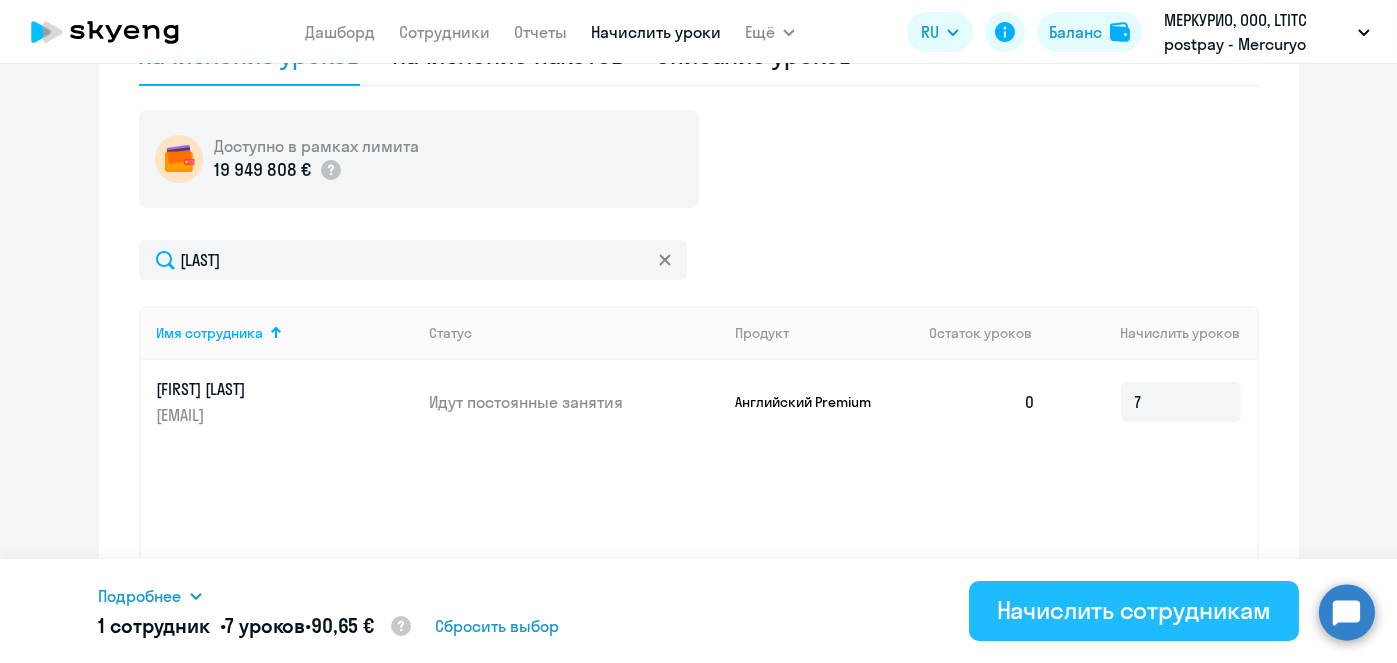 click on "Начислить сотрудникам" at bounding box center (1134, 610) 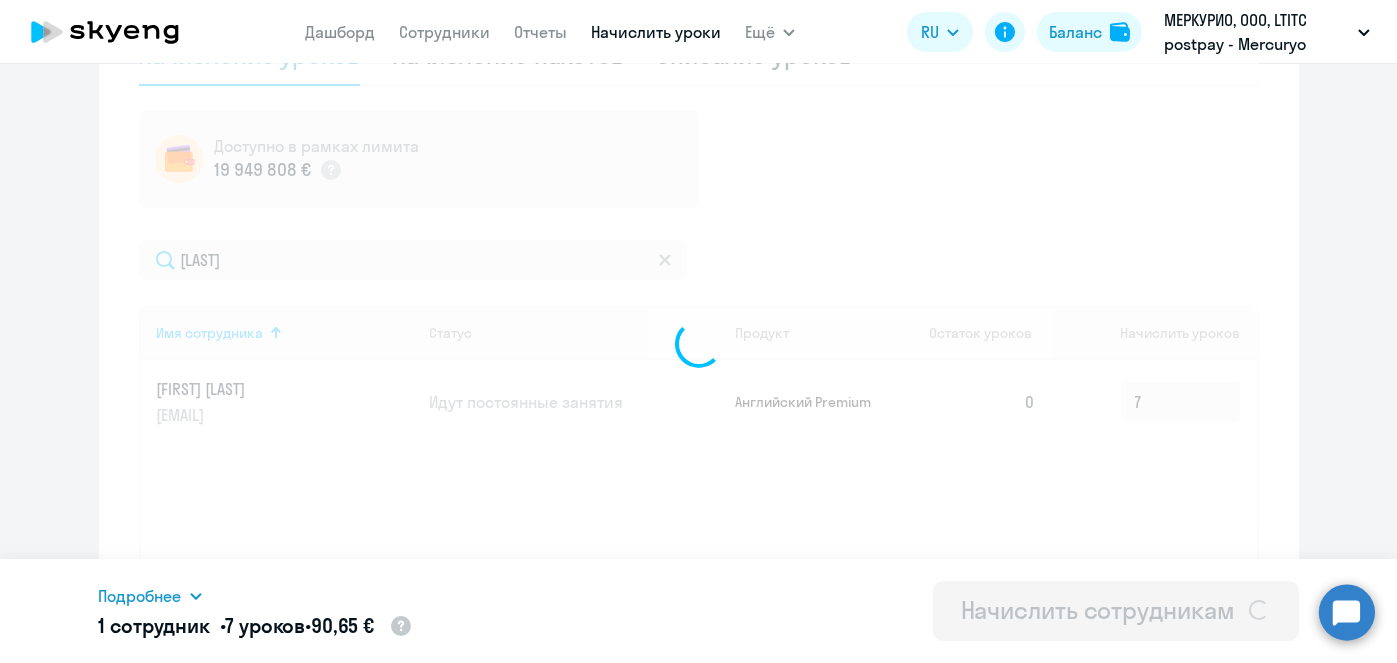type 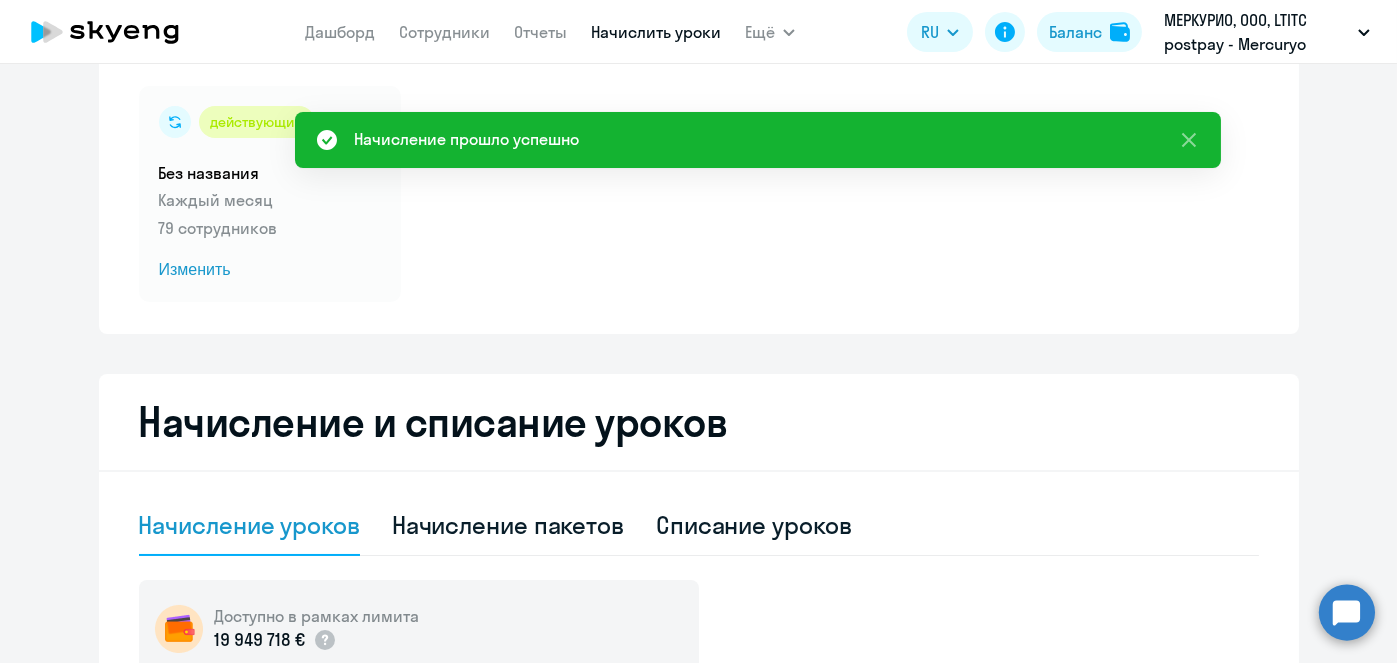 scroll, scrollTop: 109, scrollLeft: 0, axis: vertical 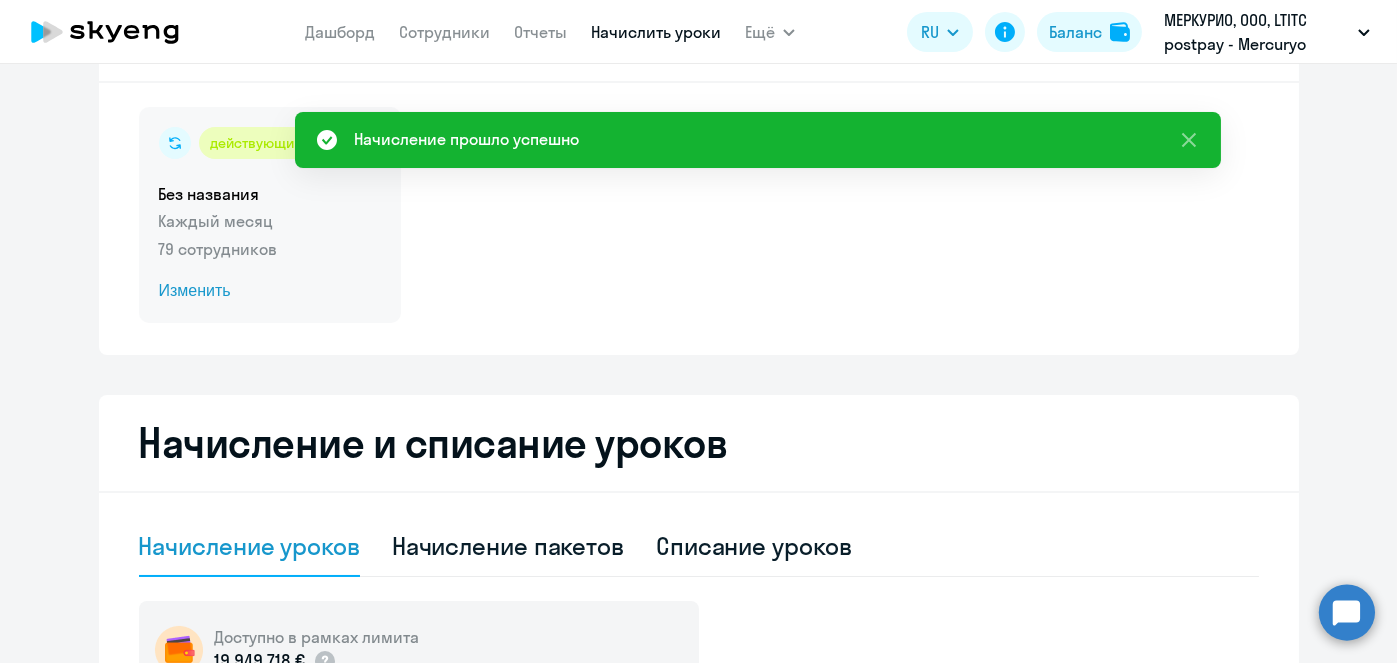 click on "Изменить" 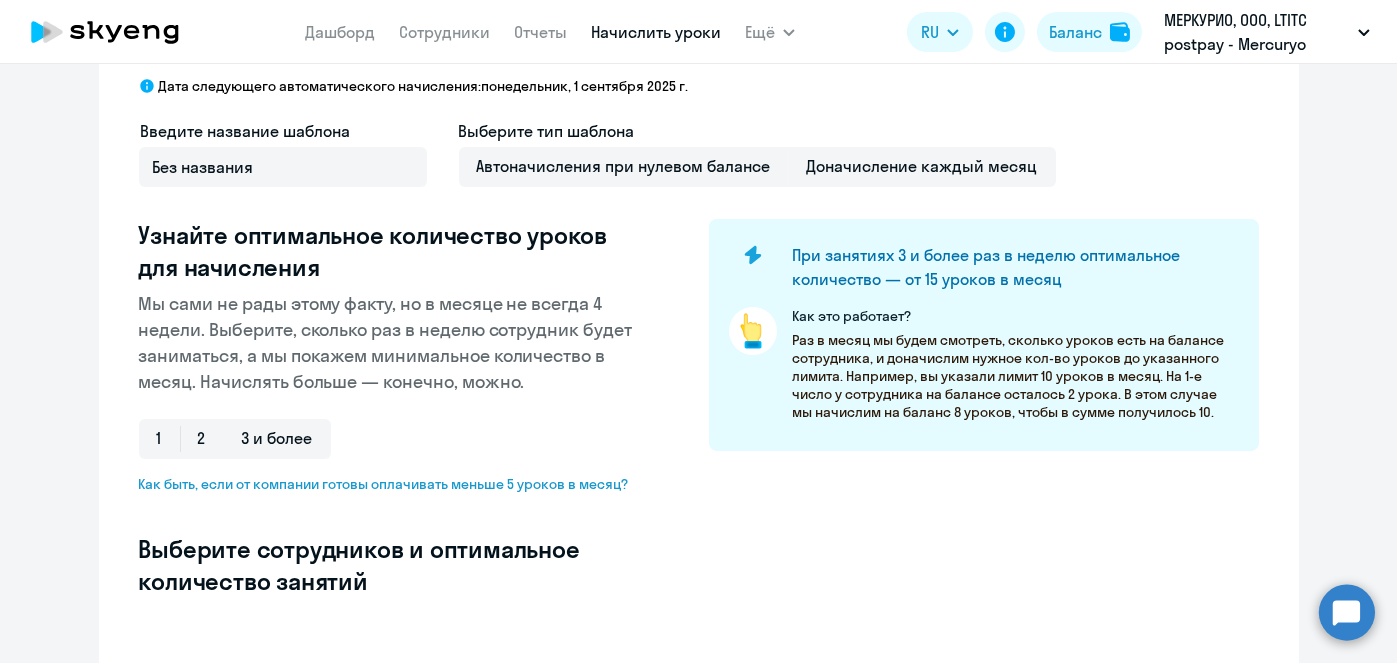 select on "10" 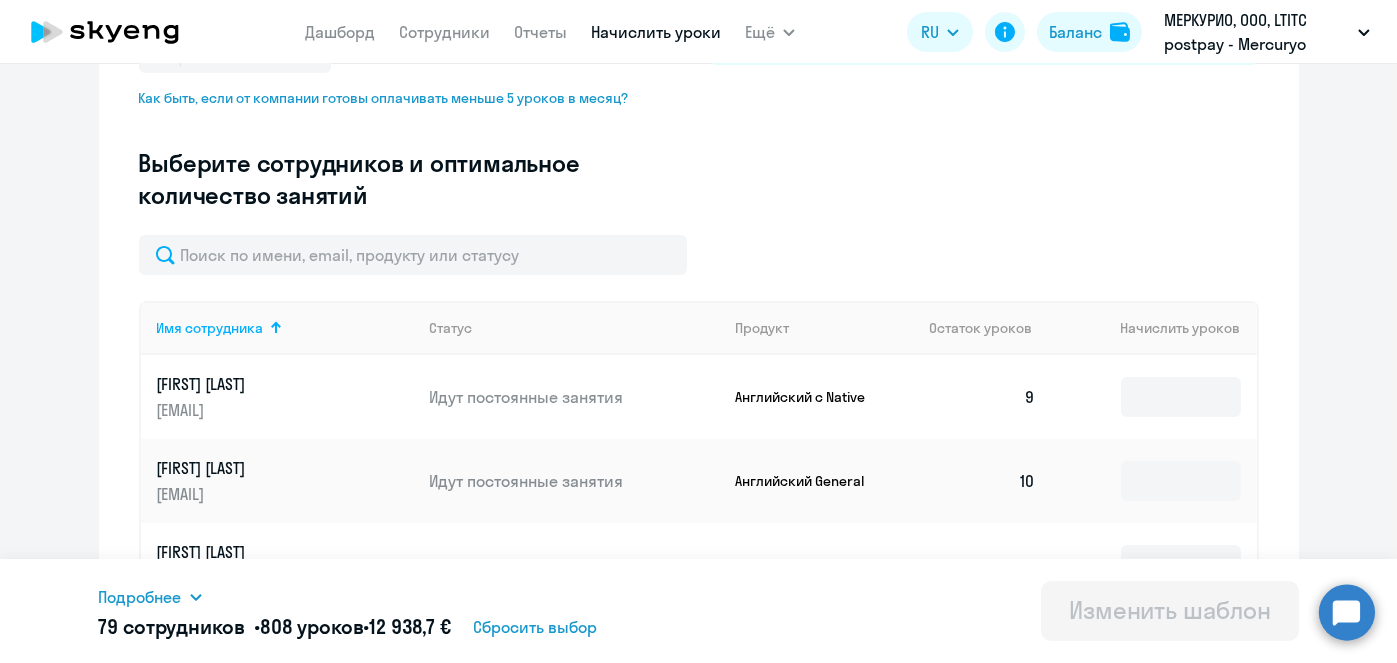scroll, scrollTop: 499, scrollLeft: 0, axis: vertical 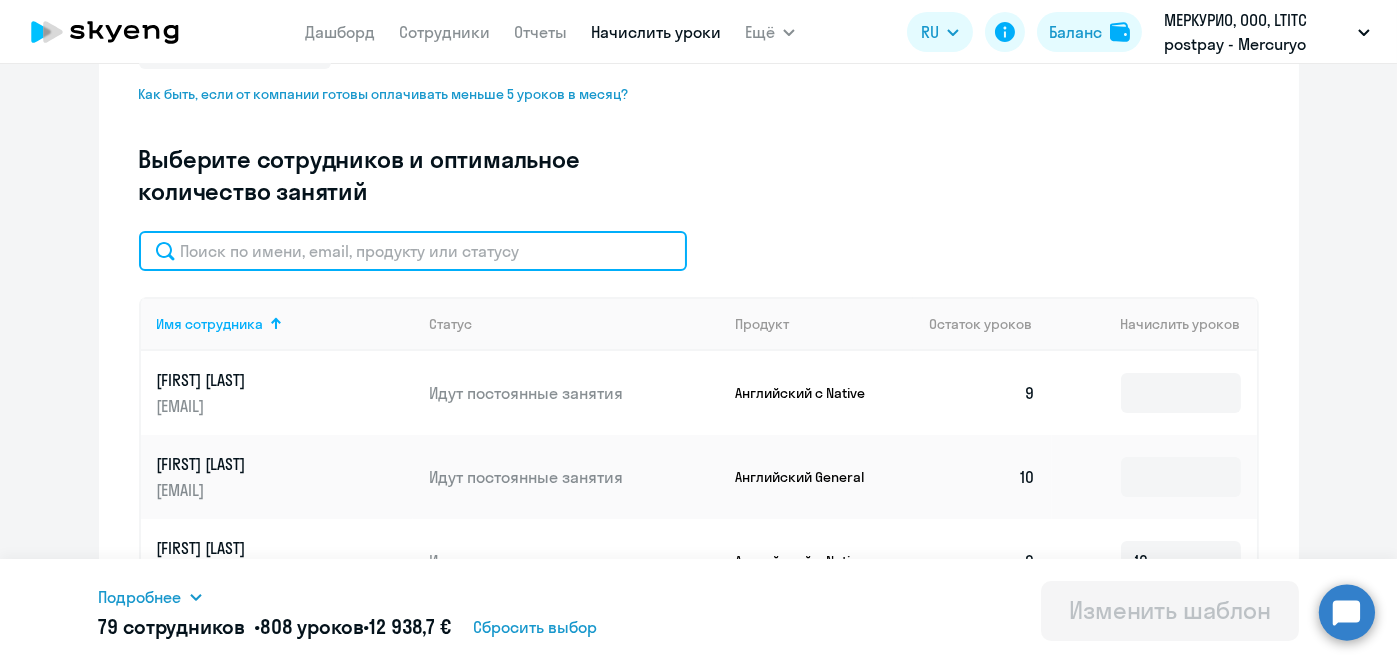 click 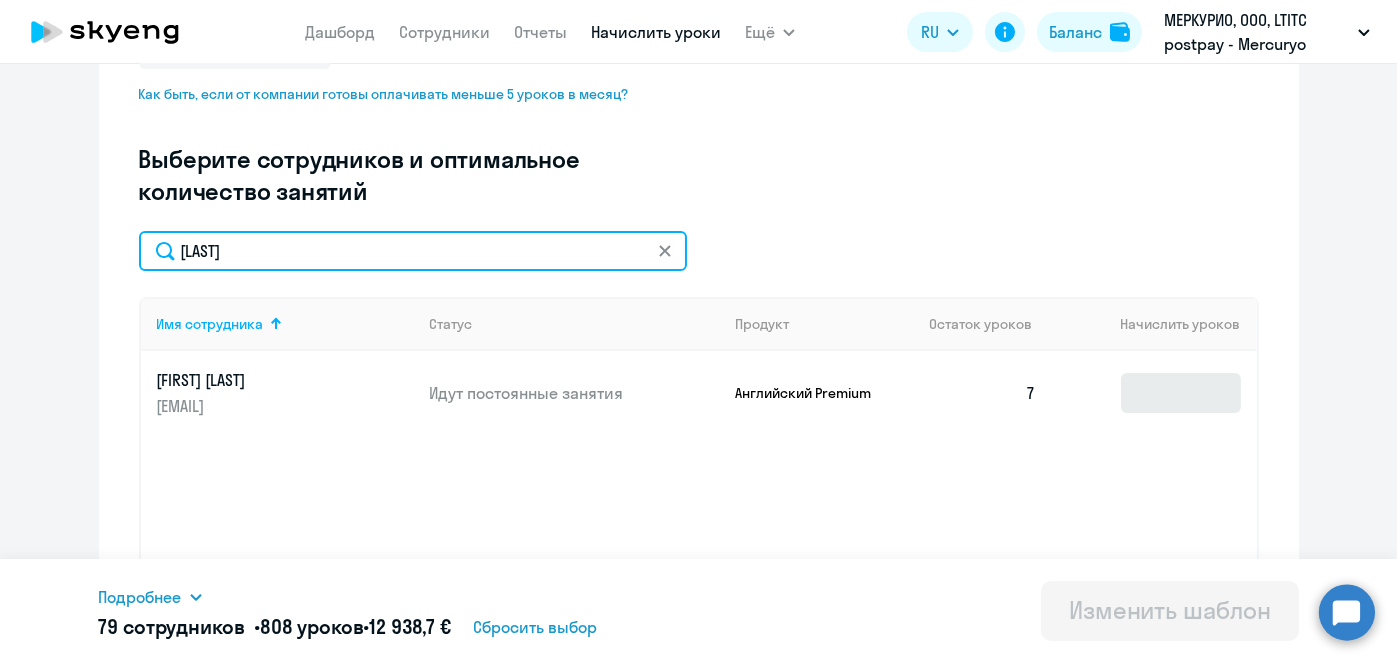 type on "Katsai" 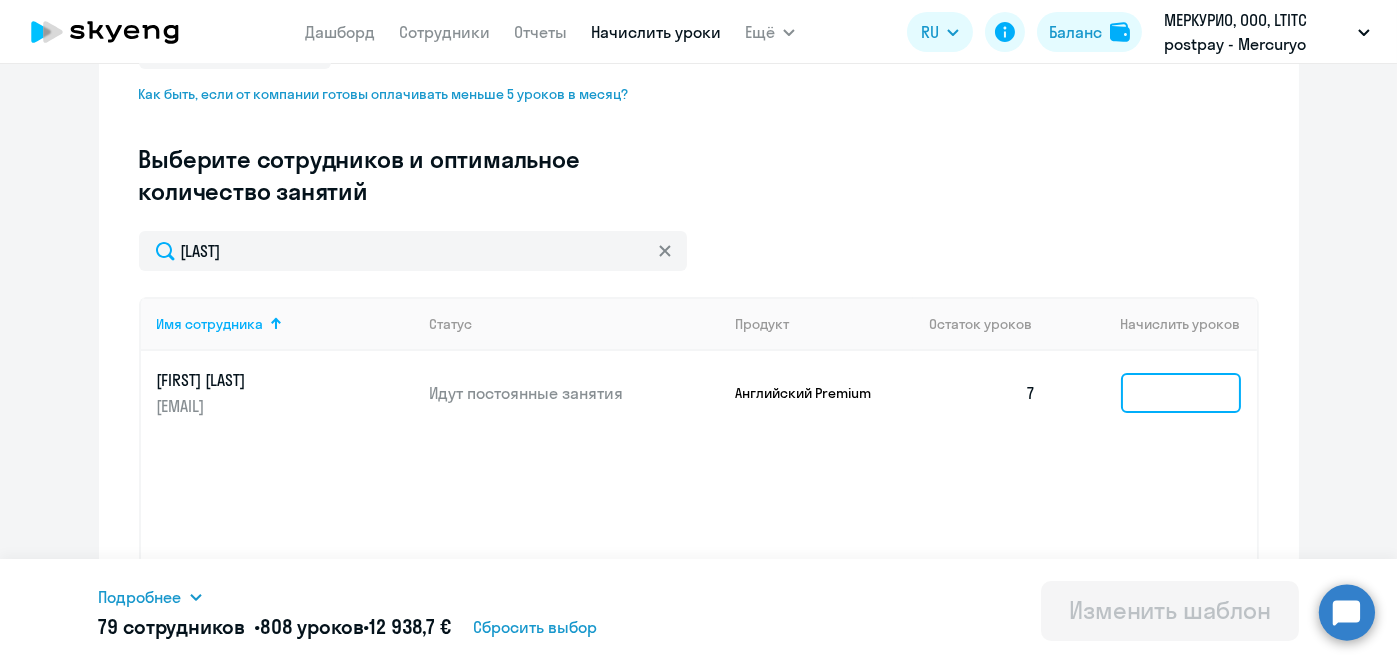 click 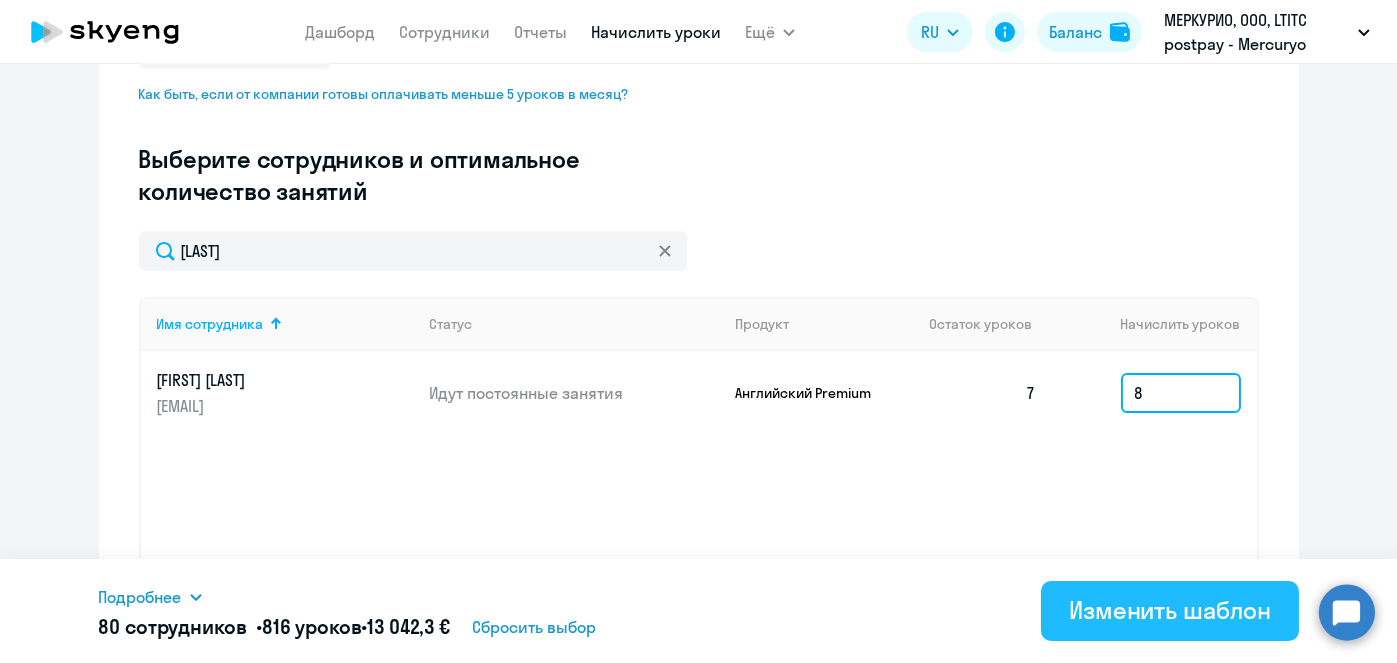 type on "8" 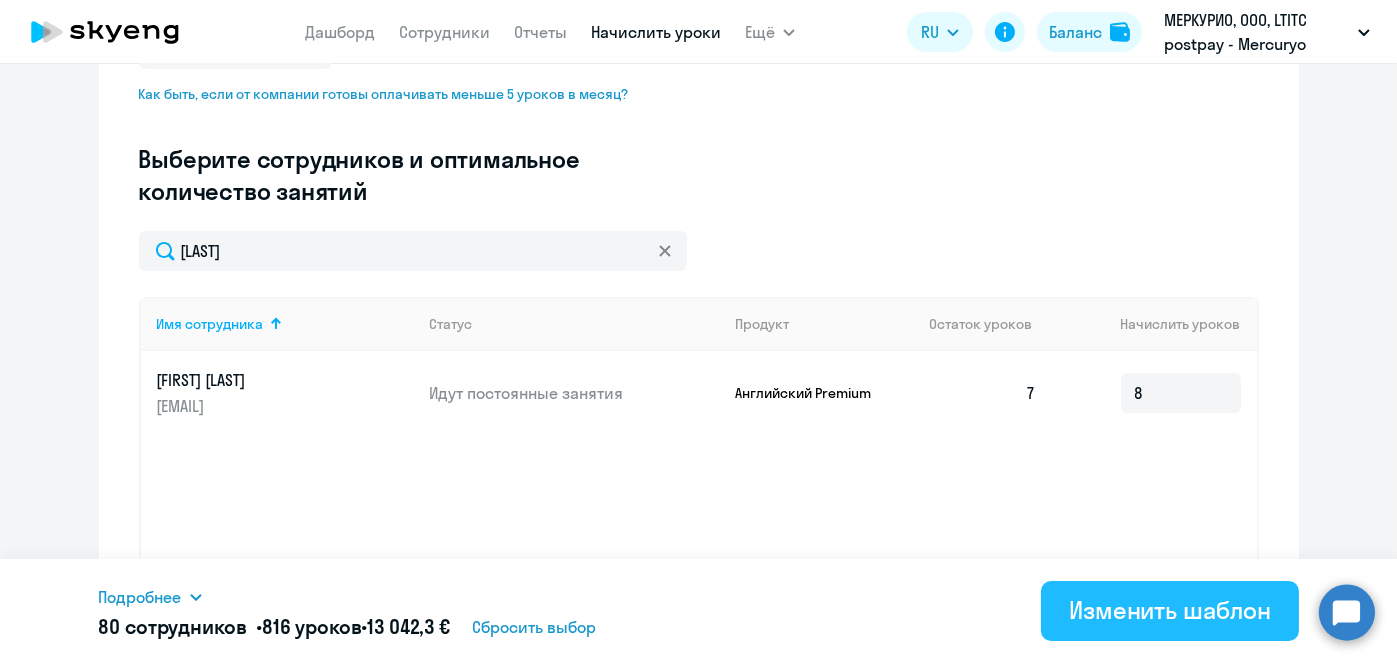click on "Изменить шаблон" at bounding box center [1170, 611] 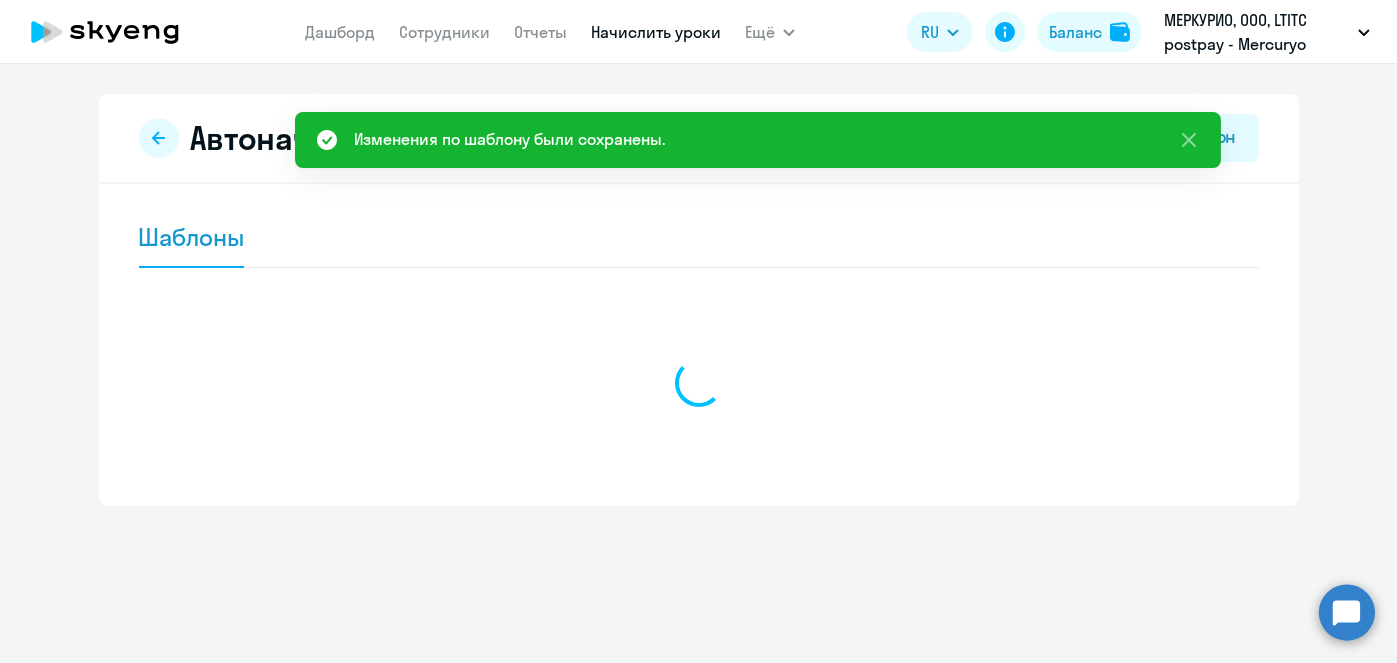 scroll, scrollTop: 0, scrollLeft: 0, axis: both 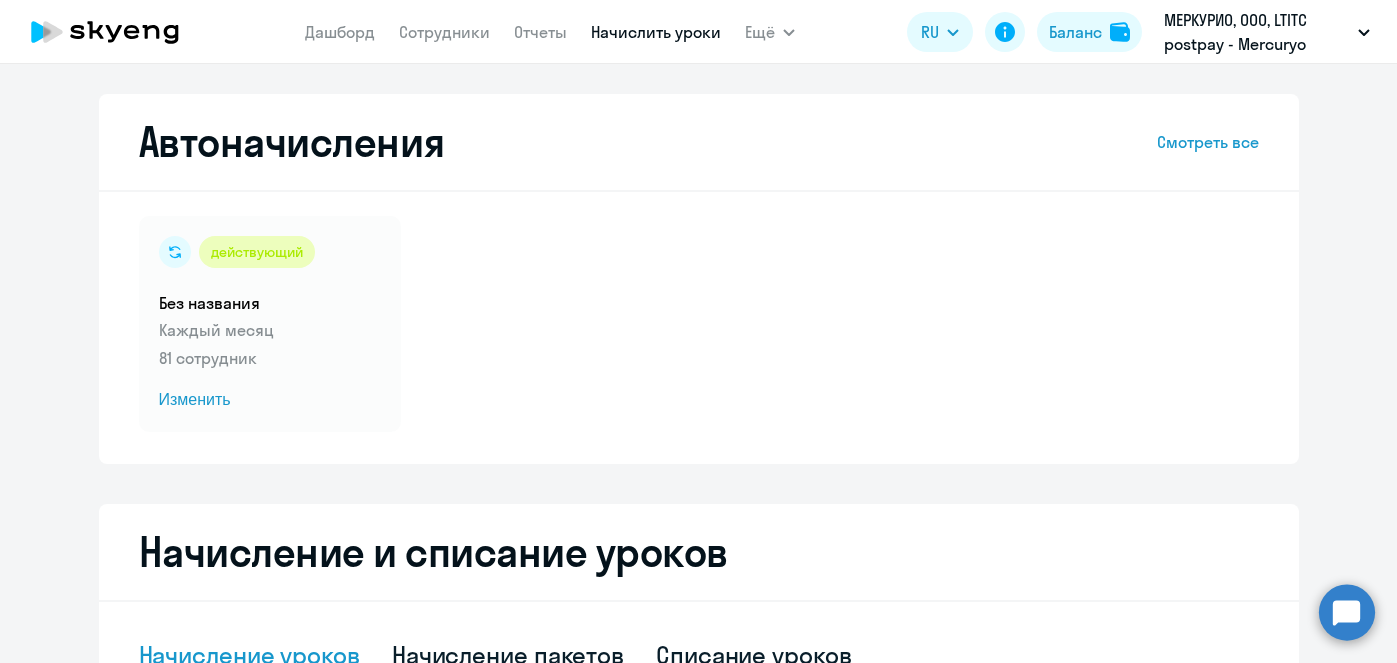 select on "10" 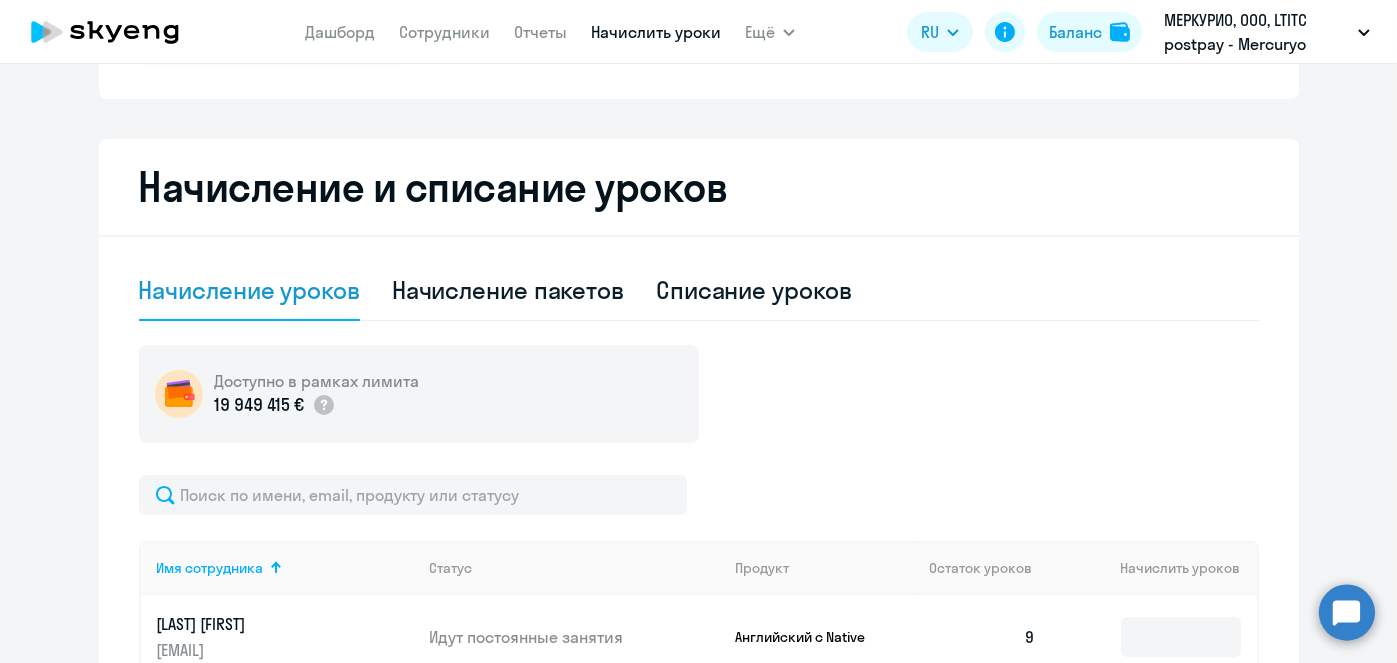 scroll, scrollTop: 547, scrollLeft: 0, axis: vertical 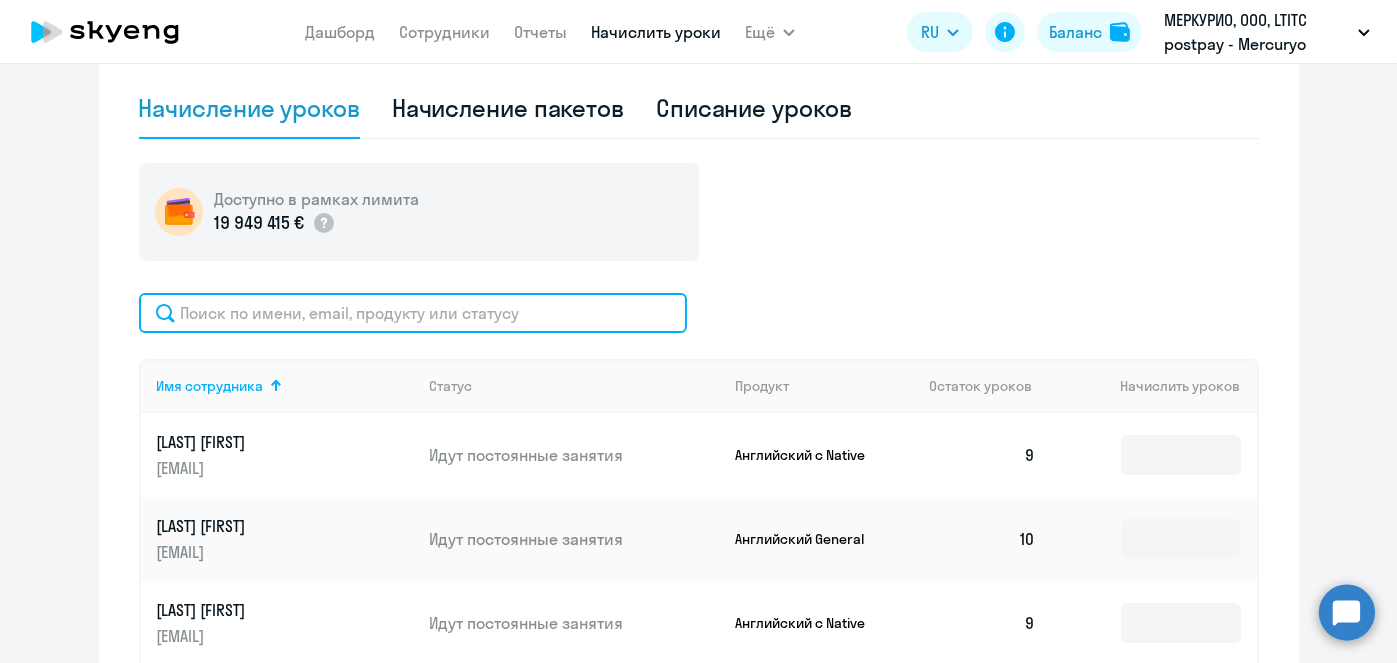 click 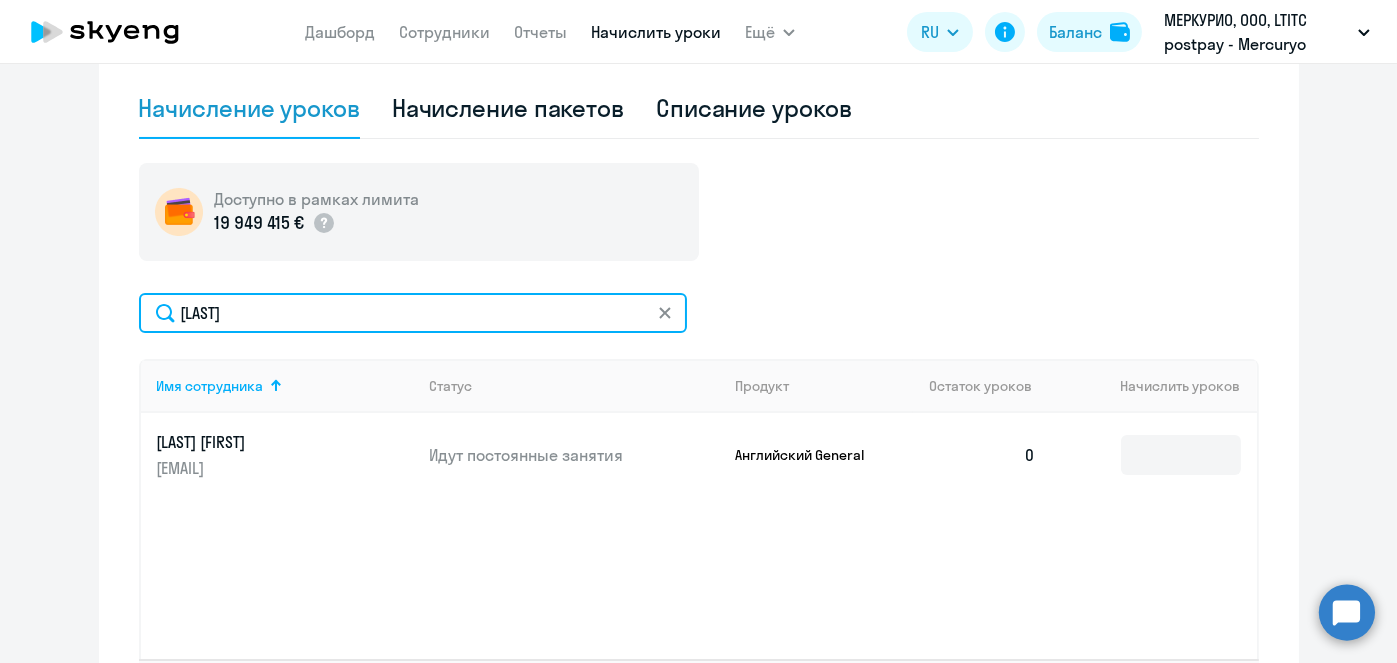 type on "Жарикова" 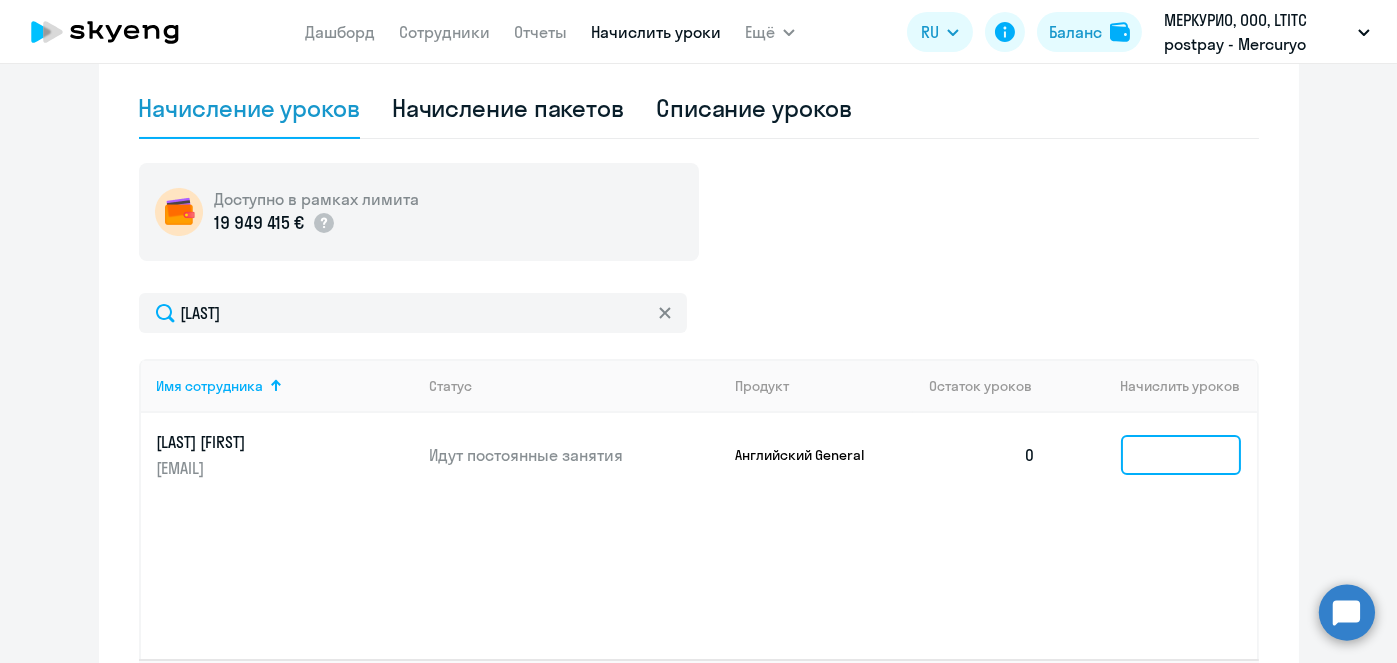 click 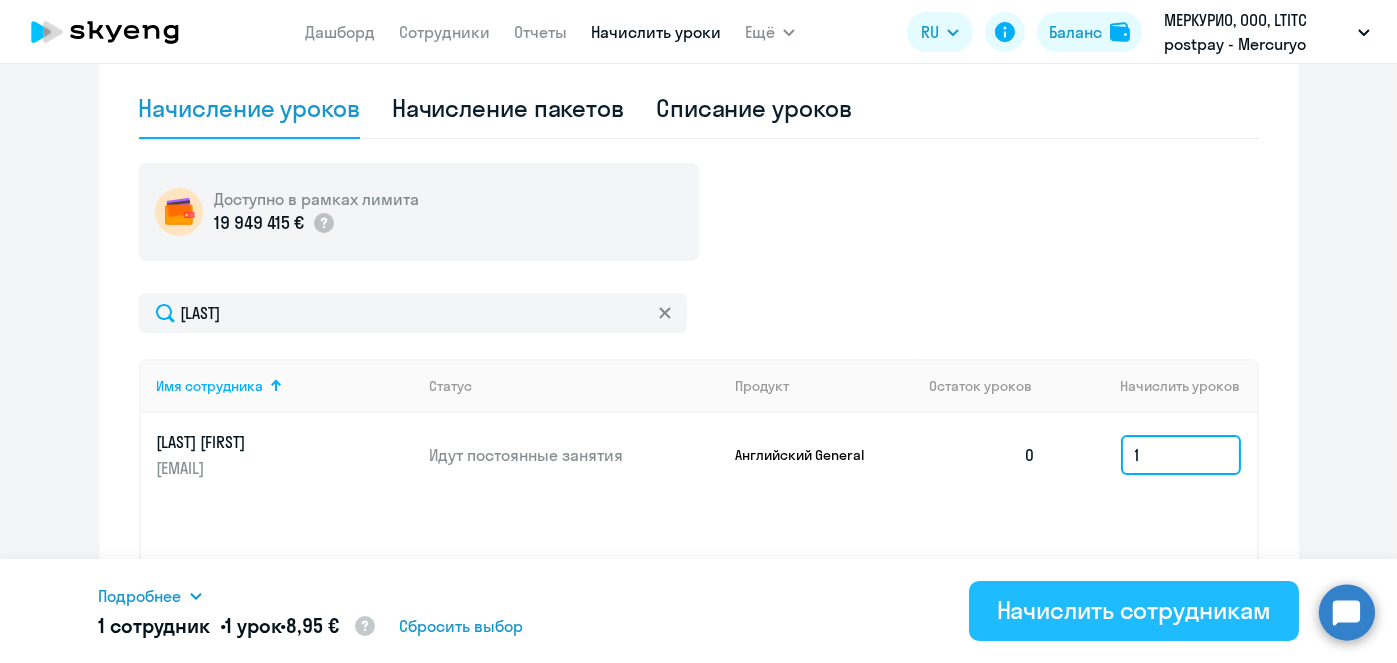 type on "1" 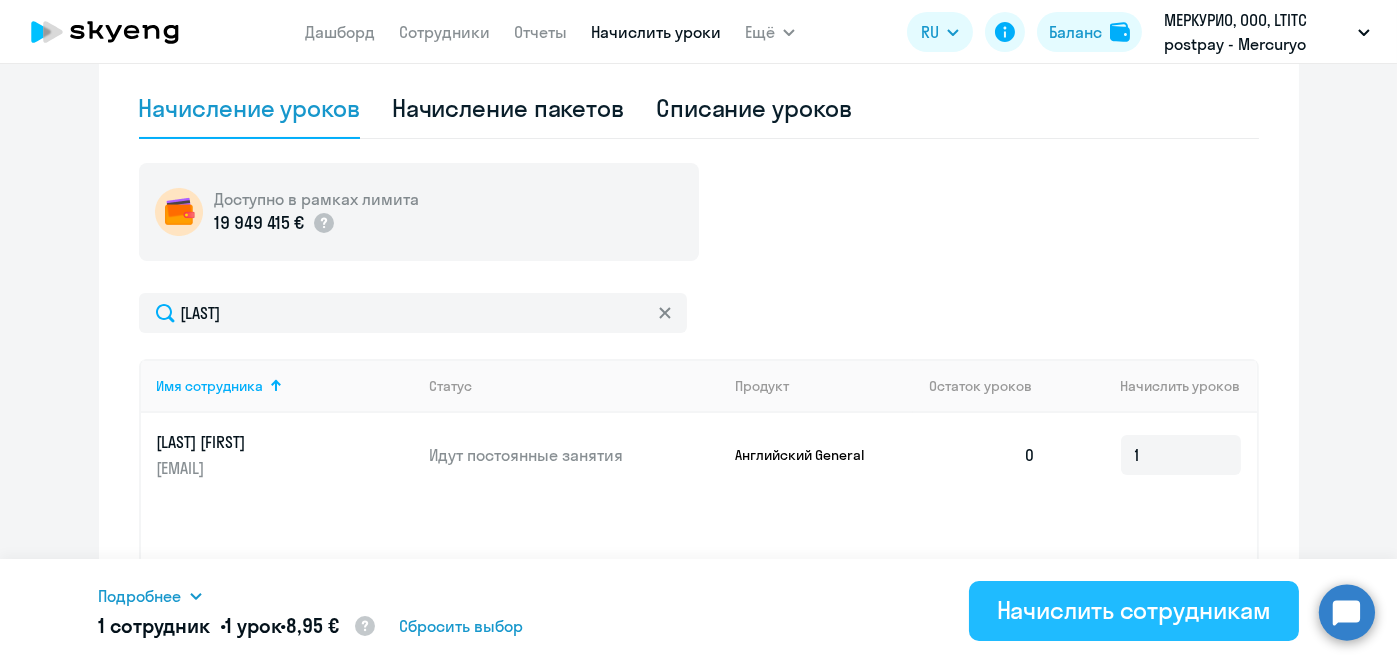 click on "Начислить сотрудникам" at bounding box center (1134, 610) 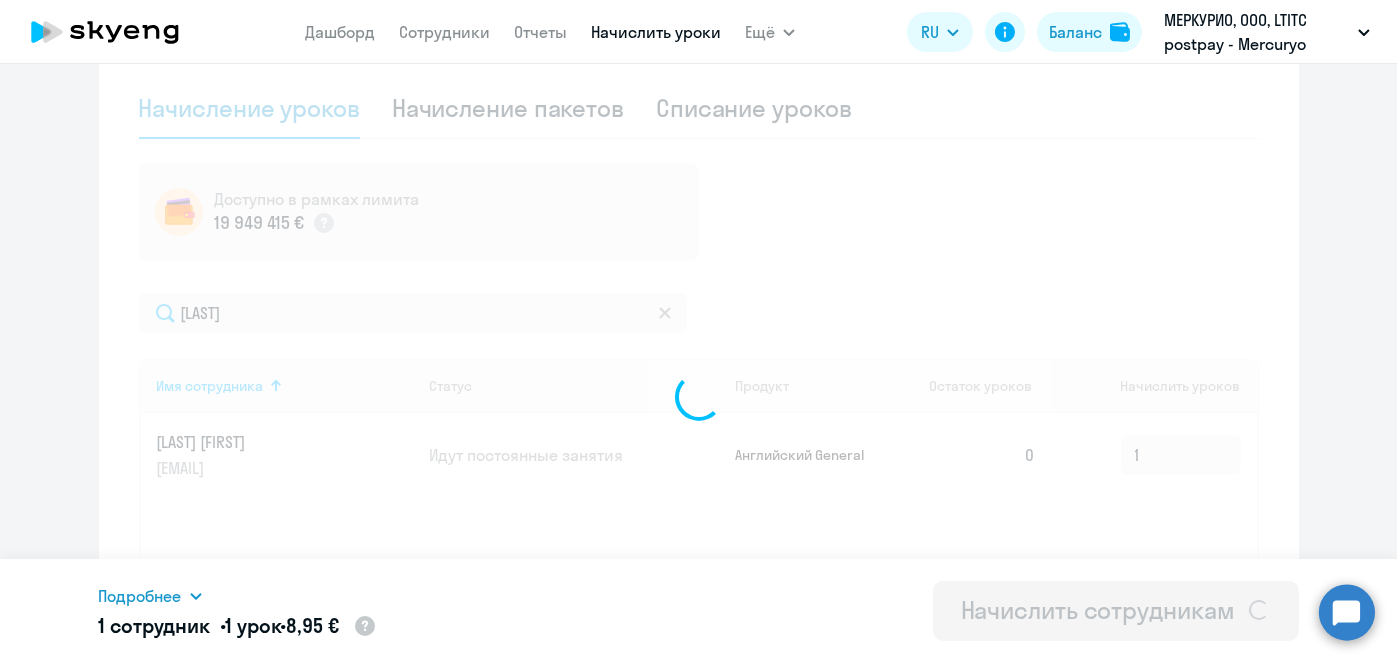 type 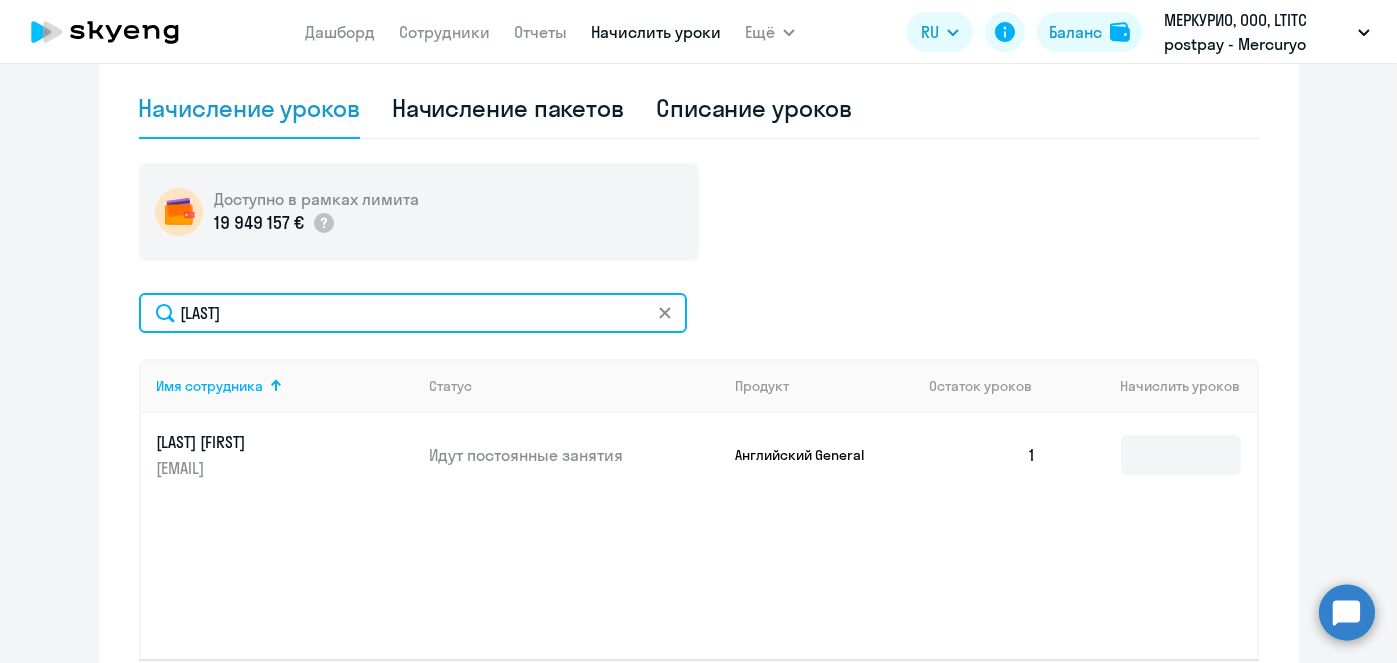 click on "Жарикова" 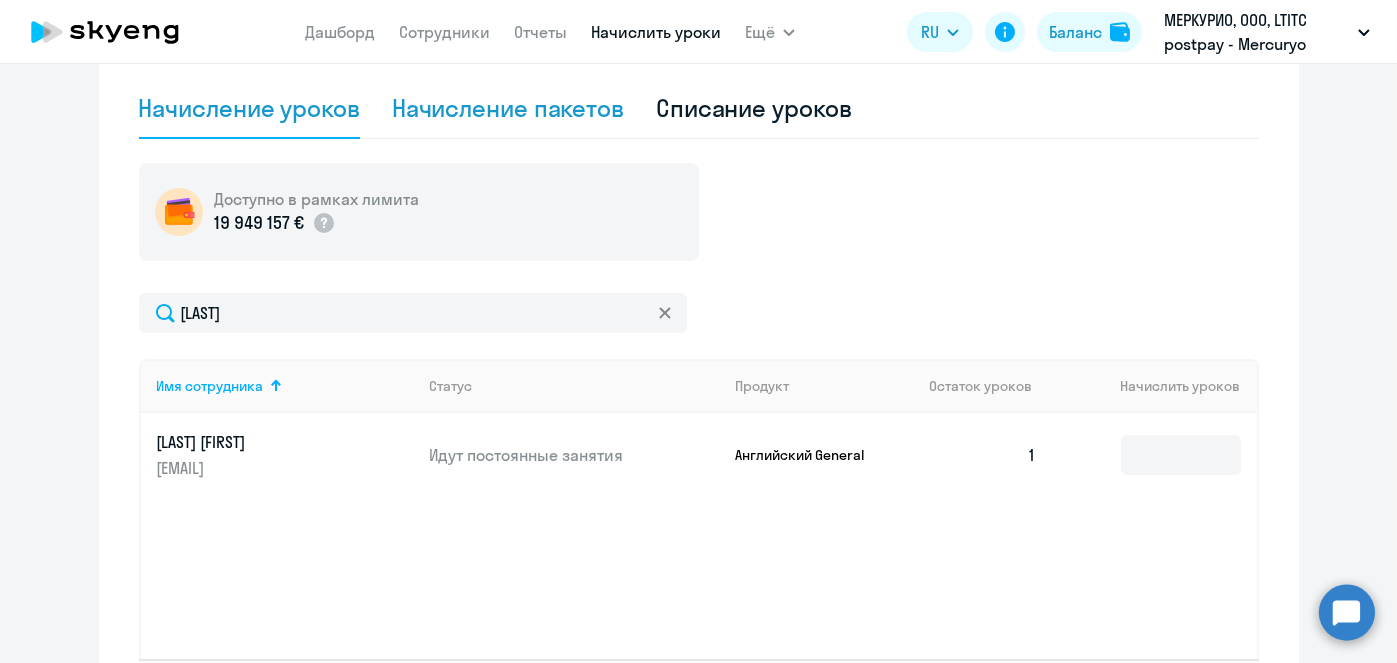 click on "Начисление пакетов" 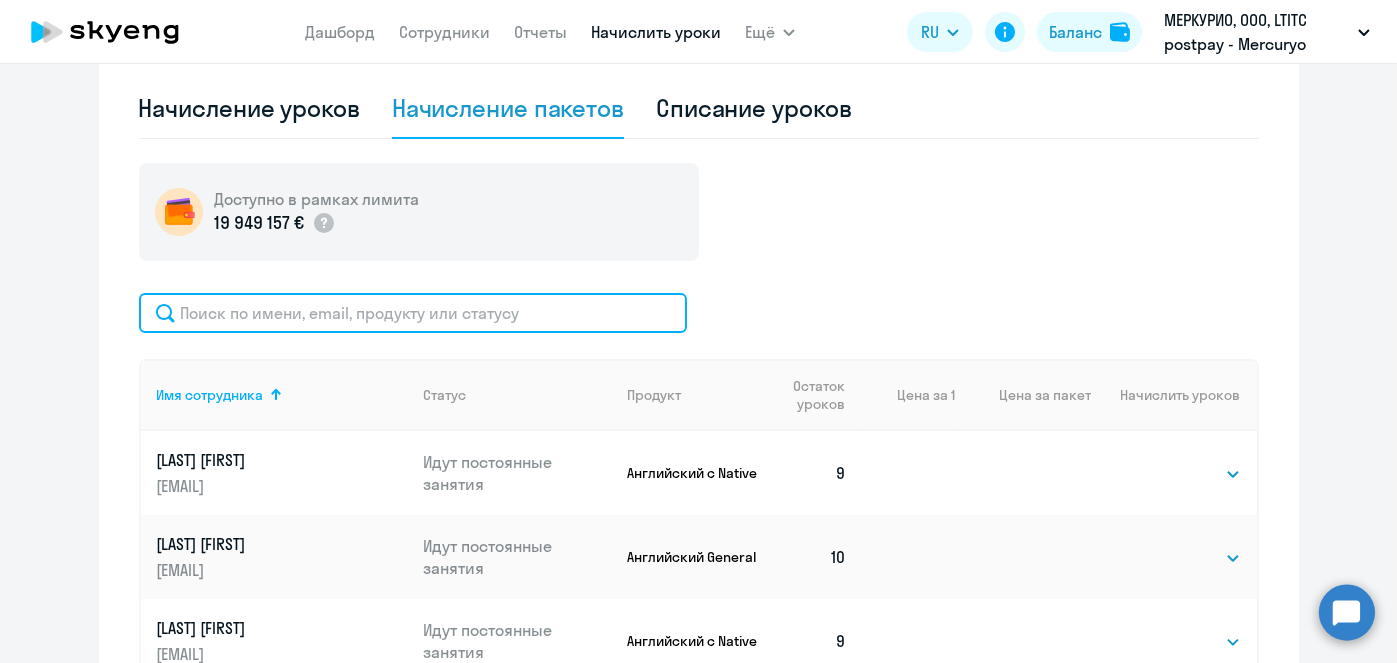 click 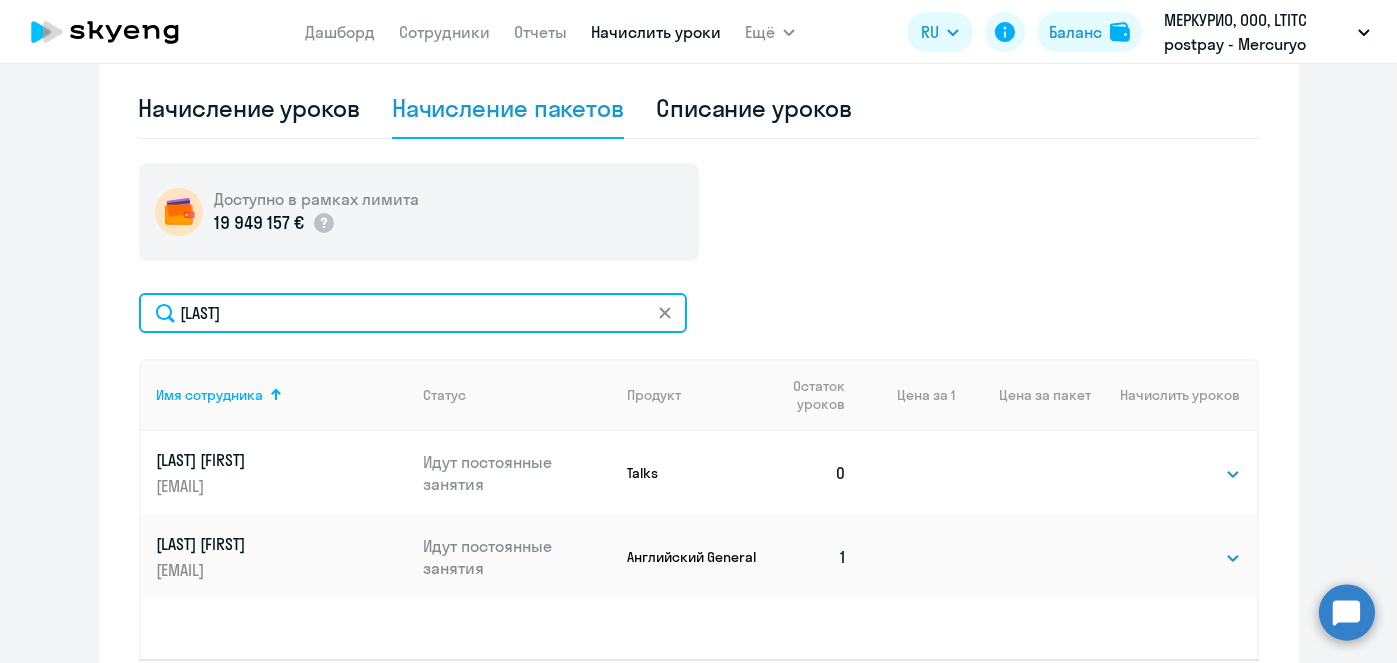 type on "Жарикова" 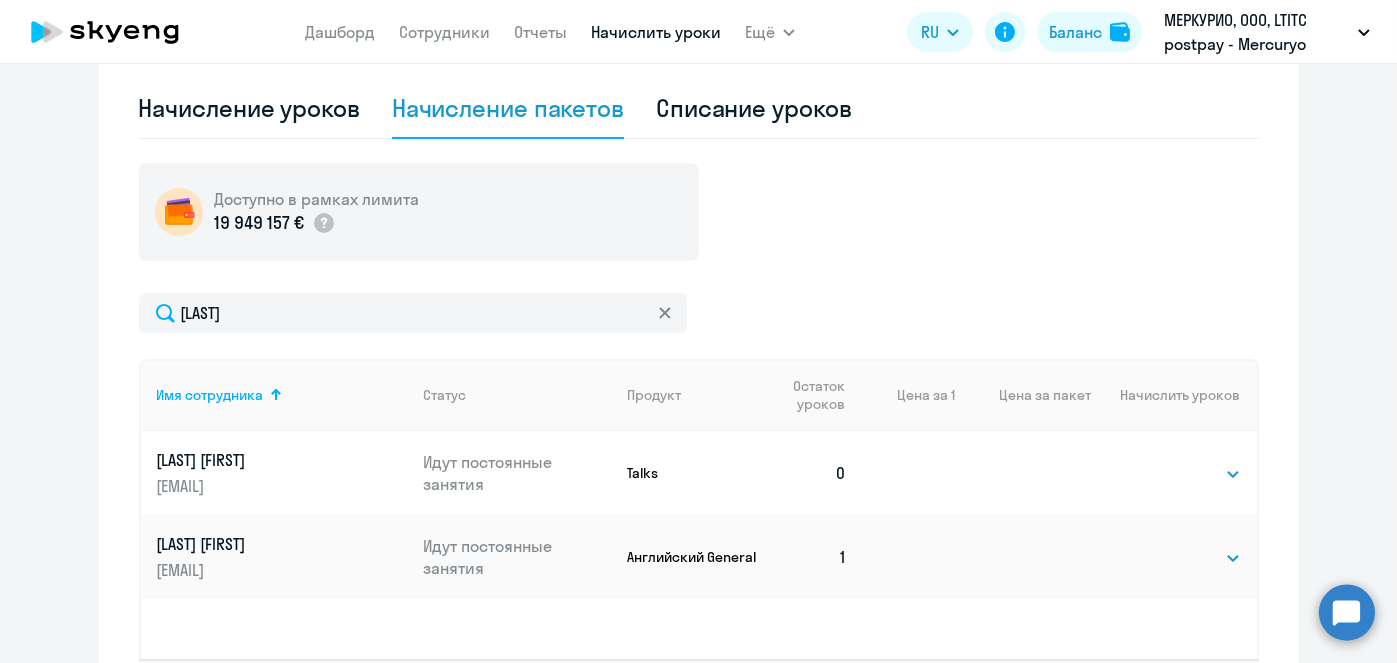 click on "Выбрать   1   6   12   20   40   Выбрать" 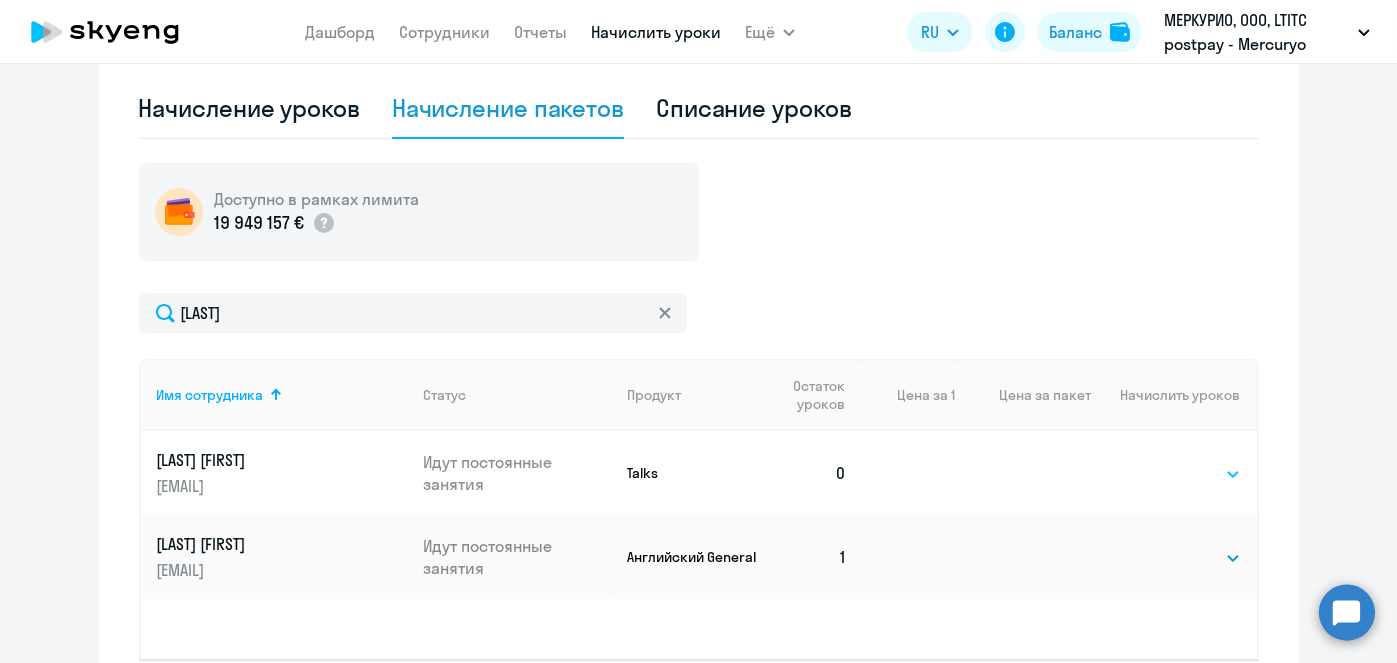 click on "Выбрать   1   6   12   20   40" 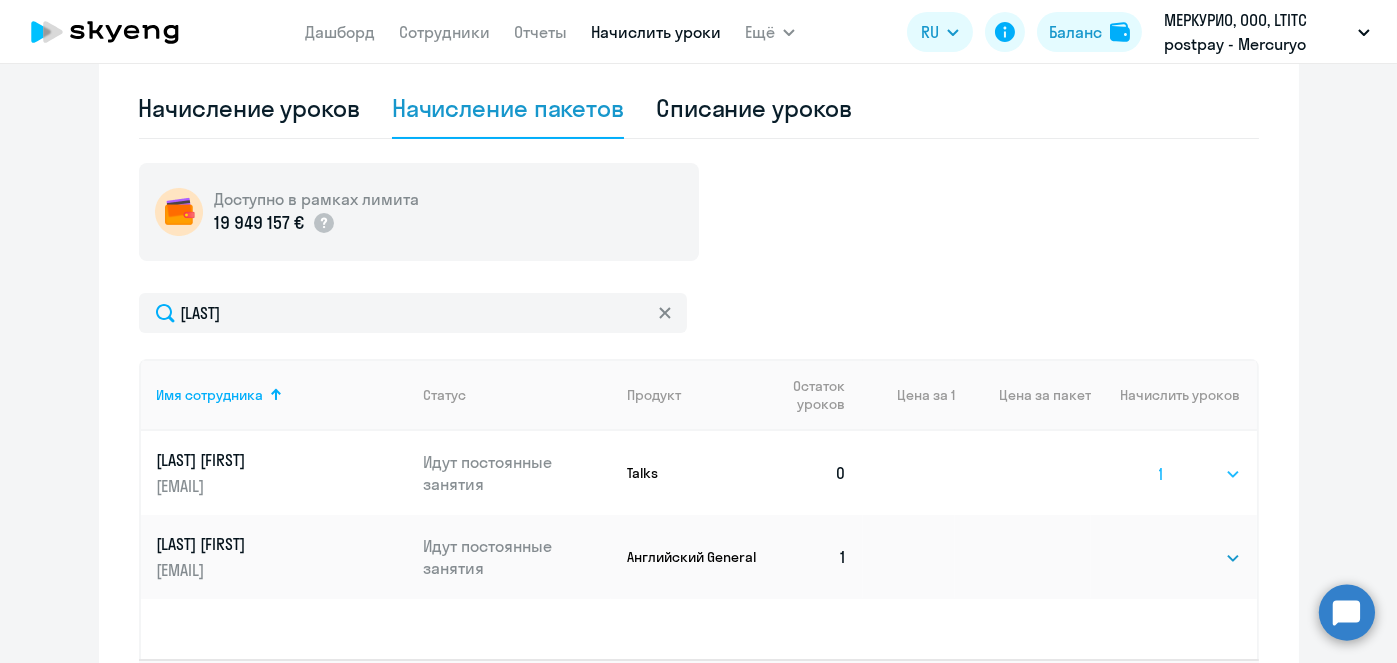 click on "Выбрать   1   6   12   20   40" 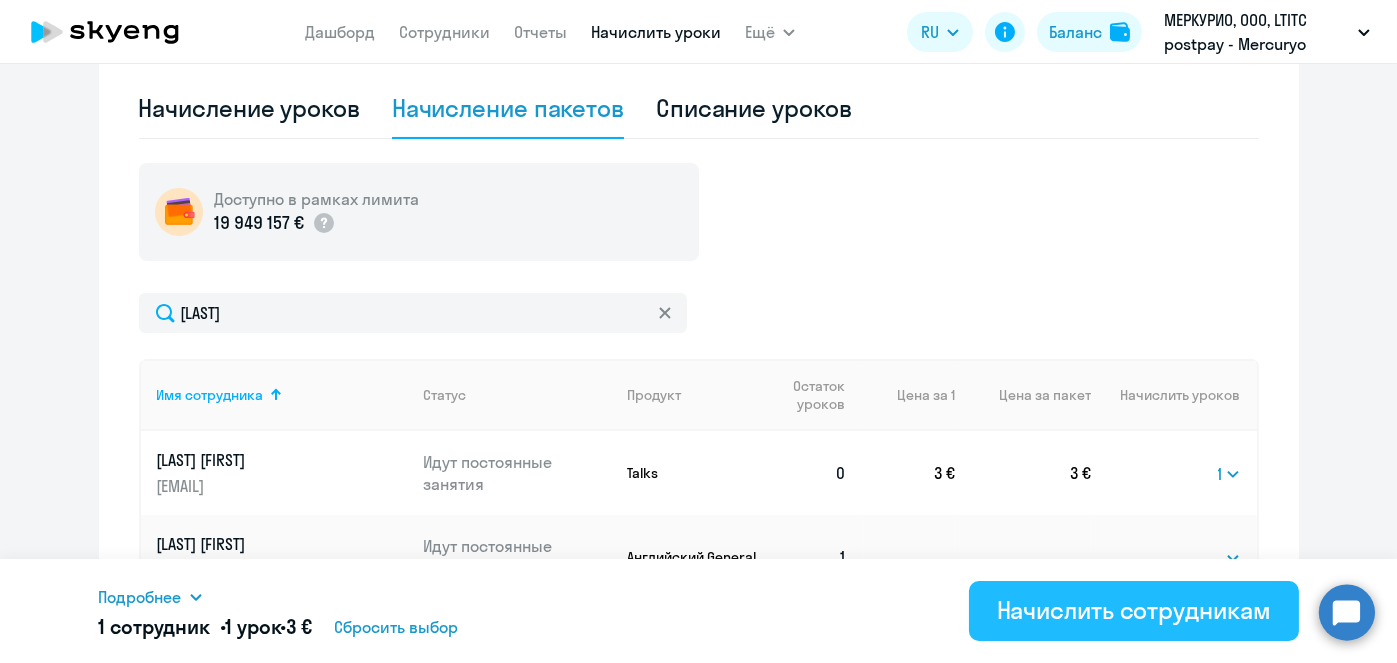 click on "Начислить сотрудникам" at bounding box center (1134, 610) 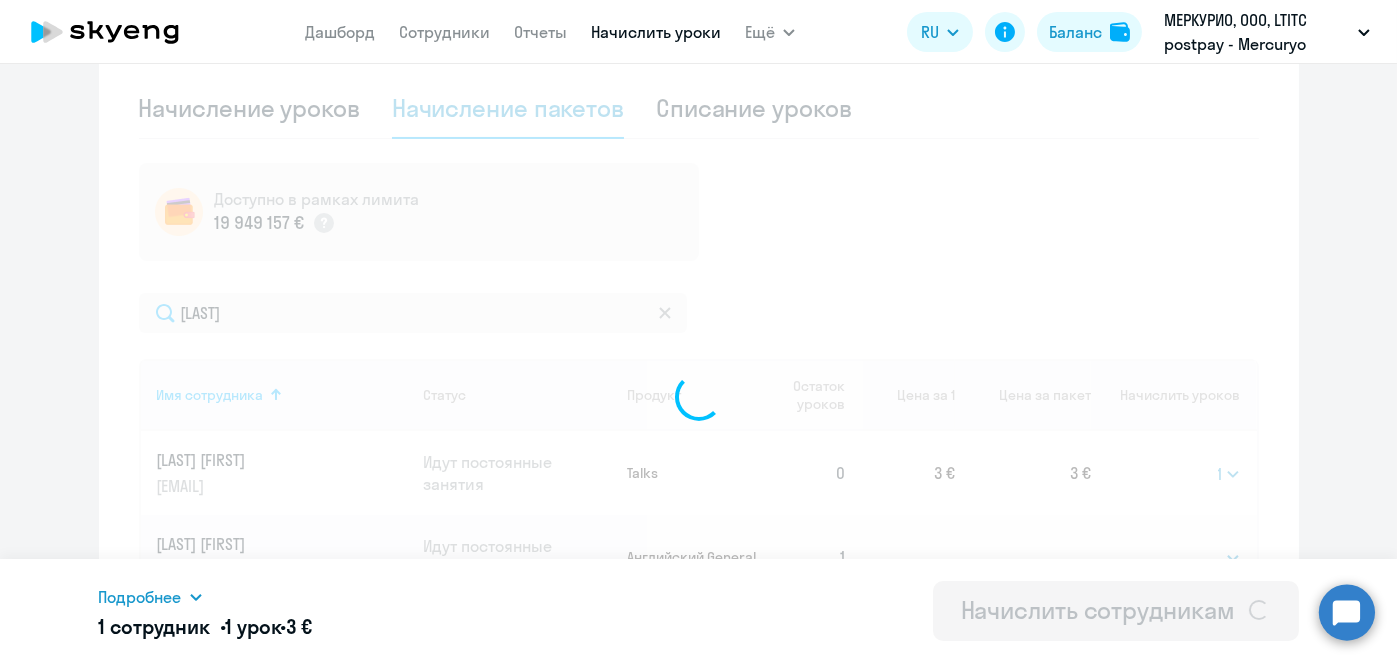 select 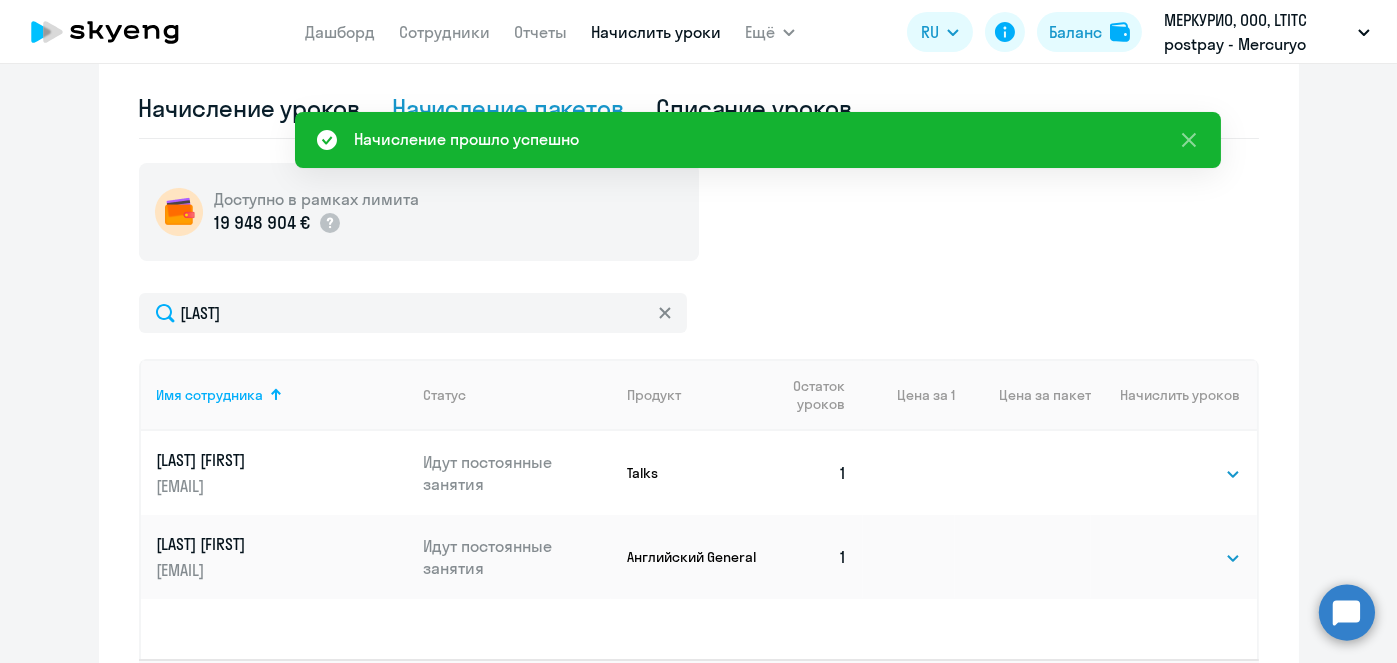 scroll, scrollTop: 23, scrollLeft: 0, axis: vertical 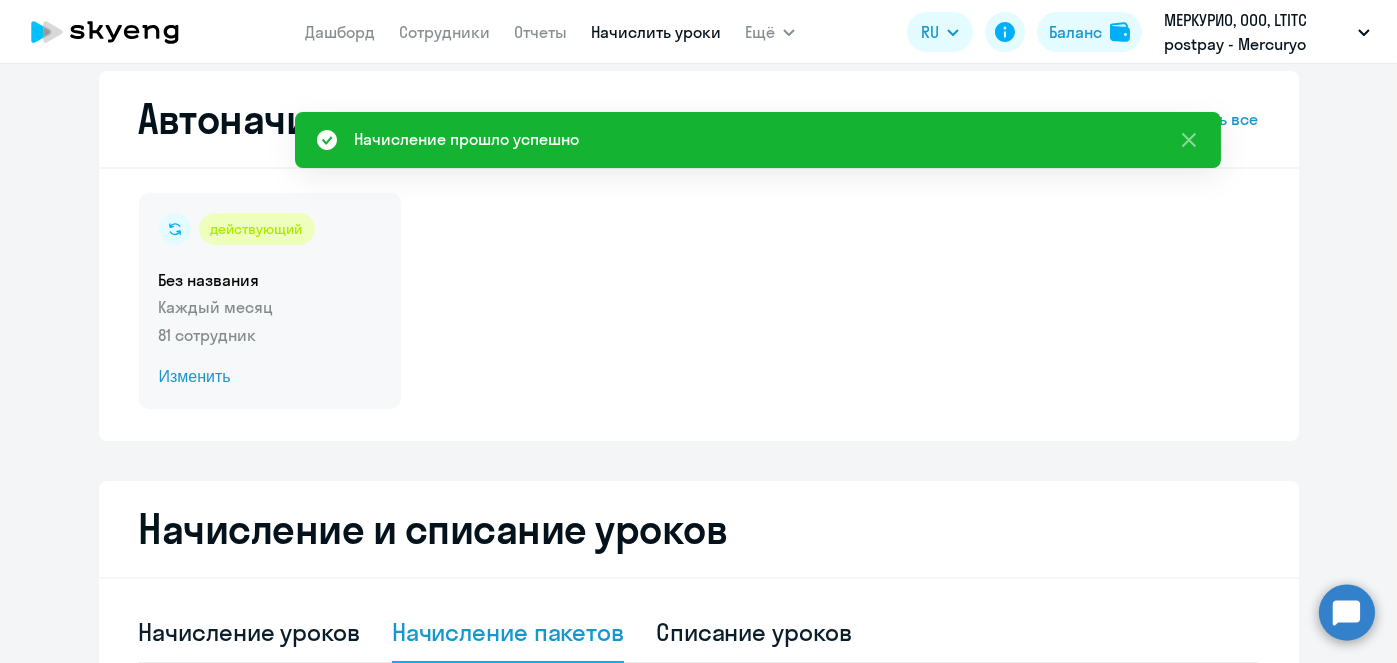 click on "Изменить" 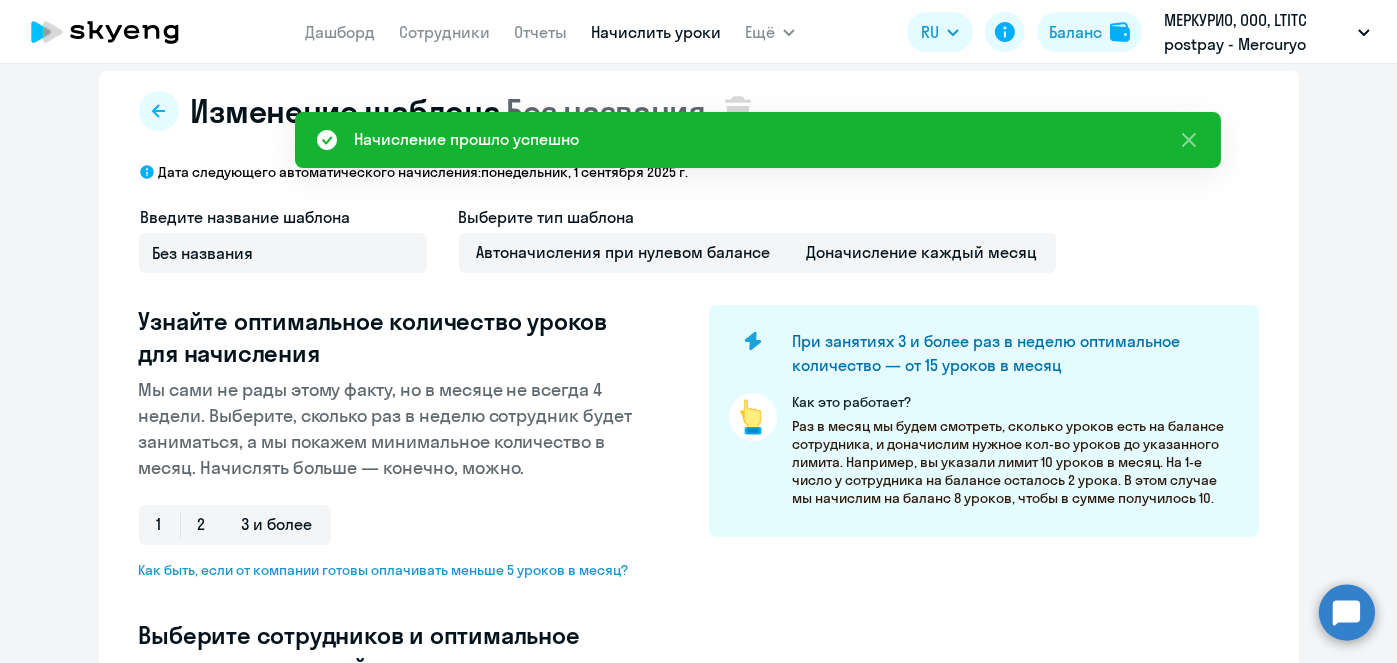 select on "10" 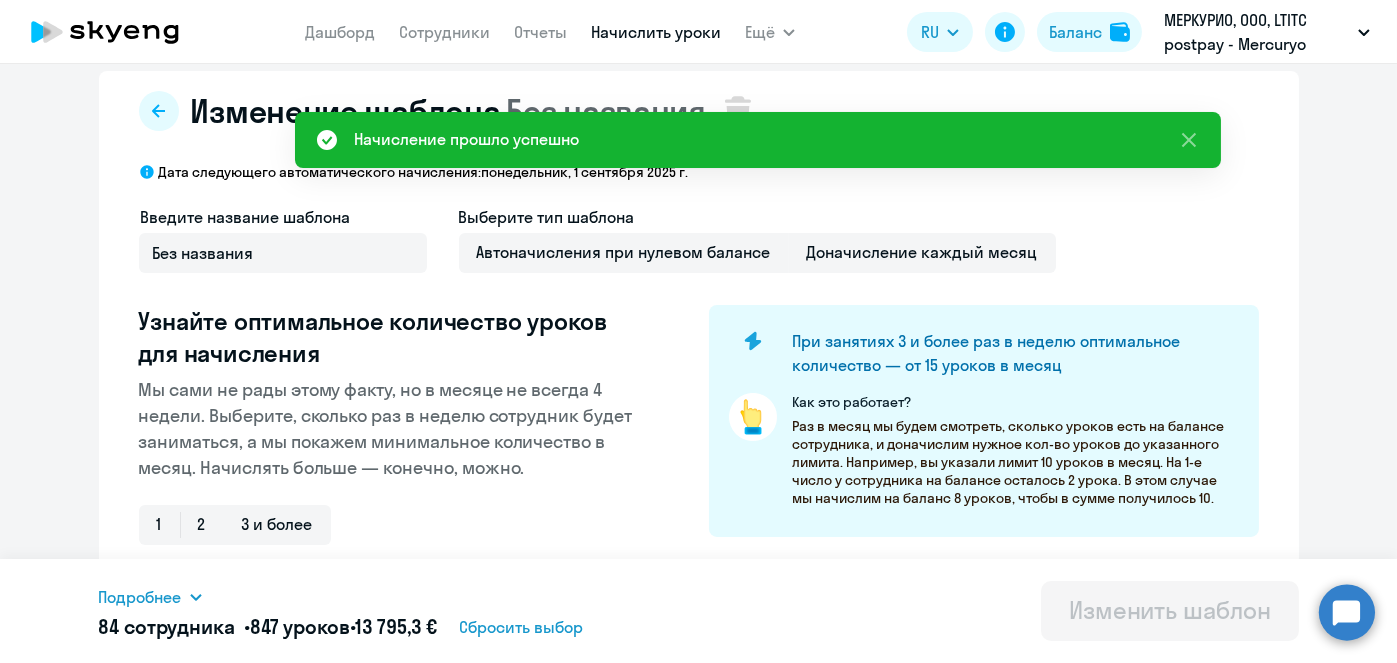 scroll, scrollTop: 547, scrollLeft: 0, axis: vertical 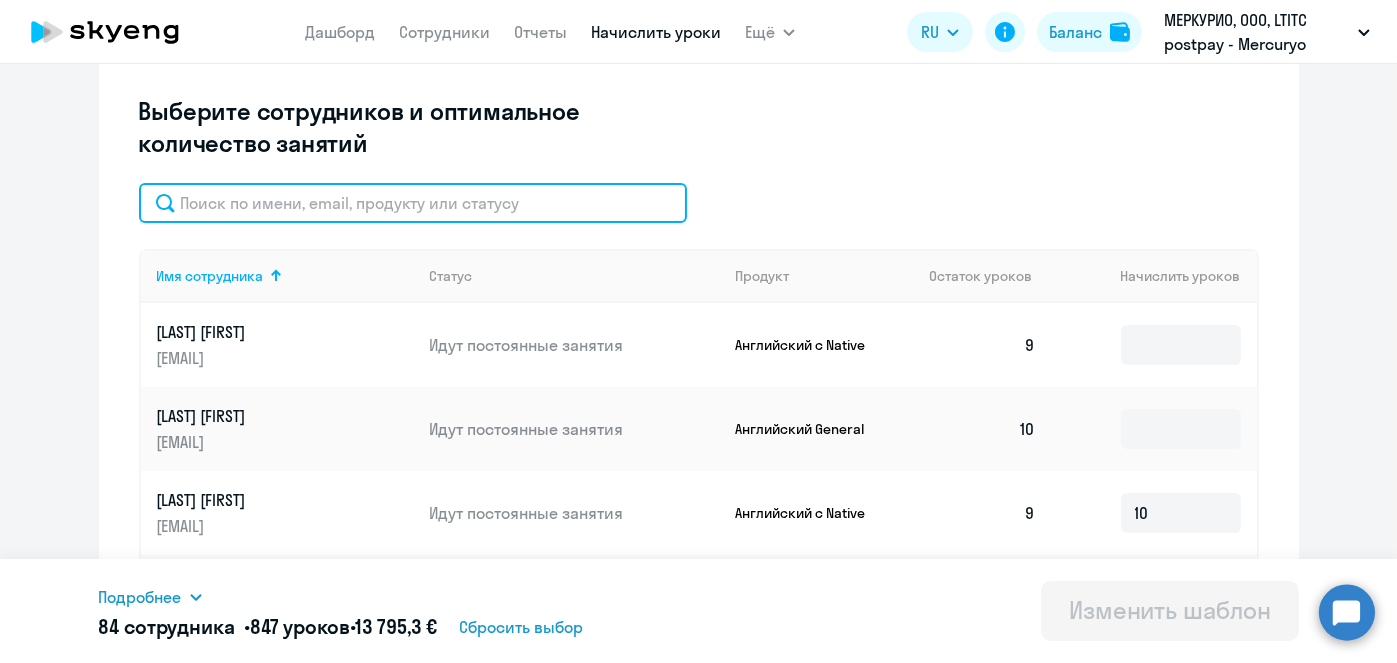 click 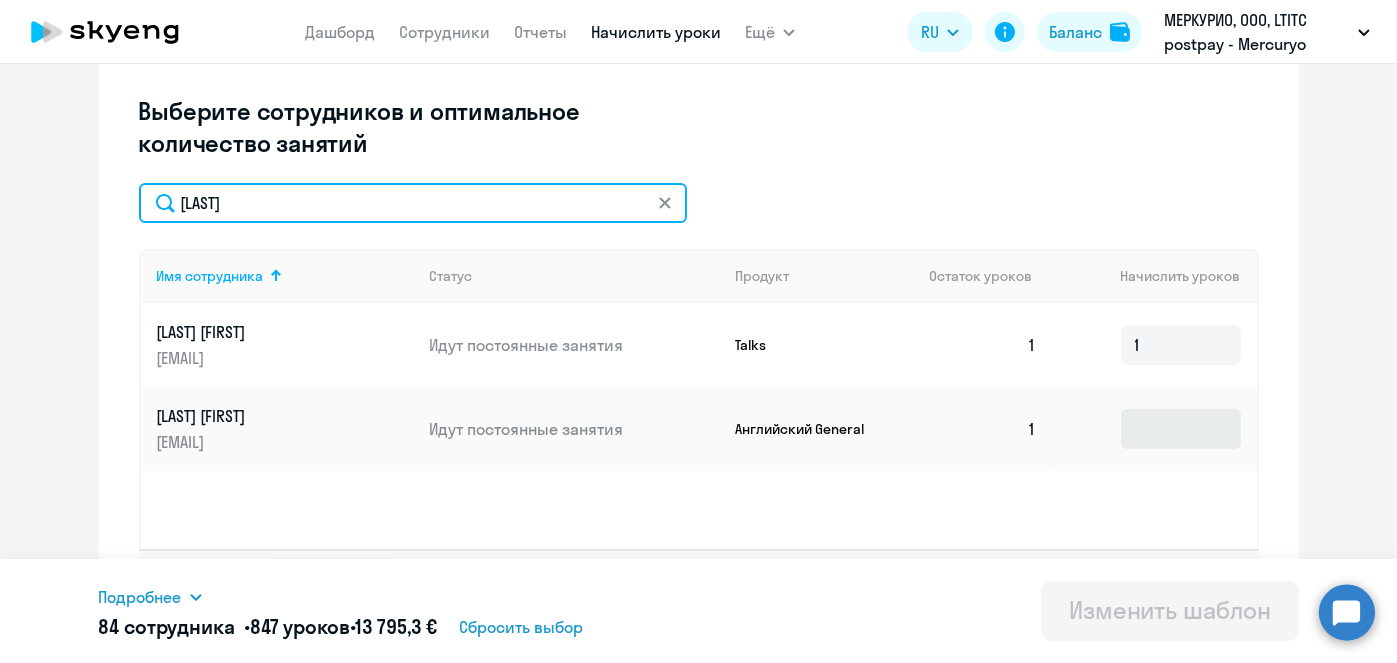 type on "Жарикова" 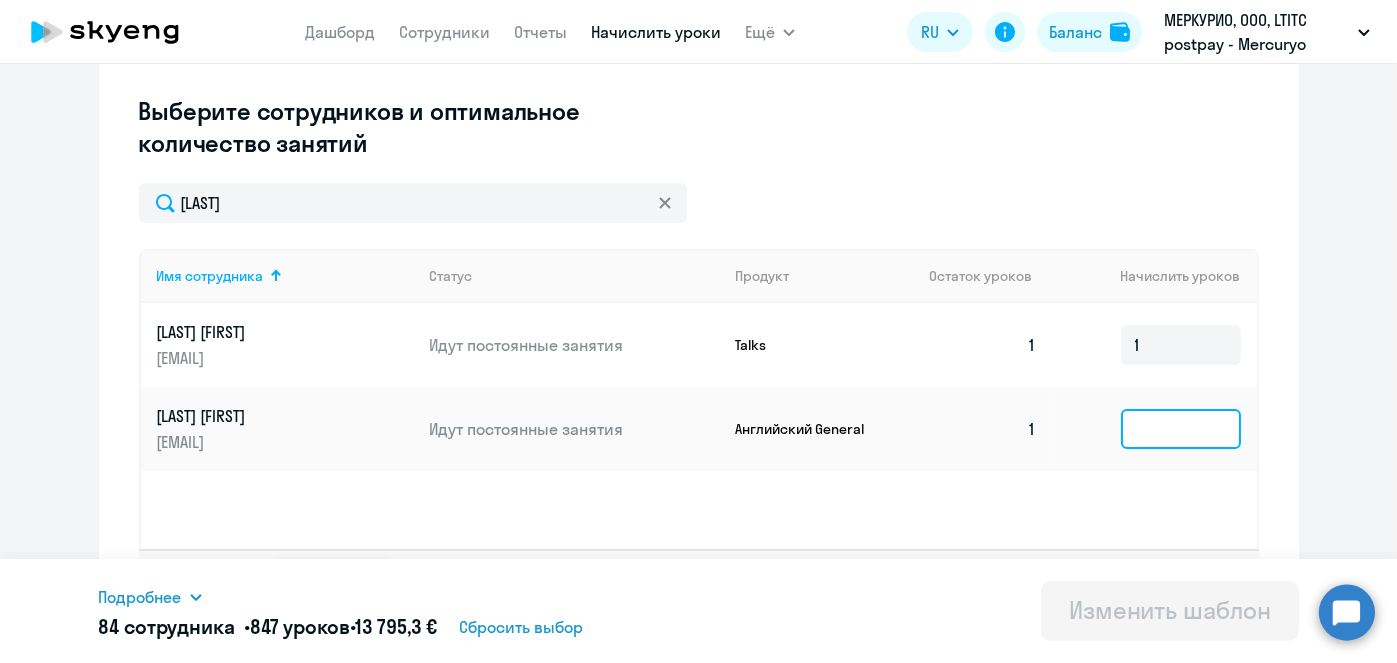 click 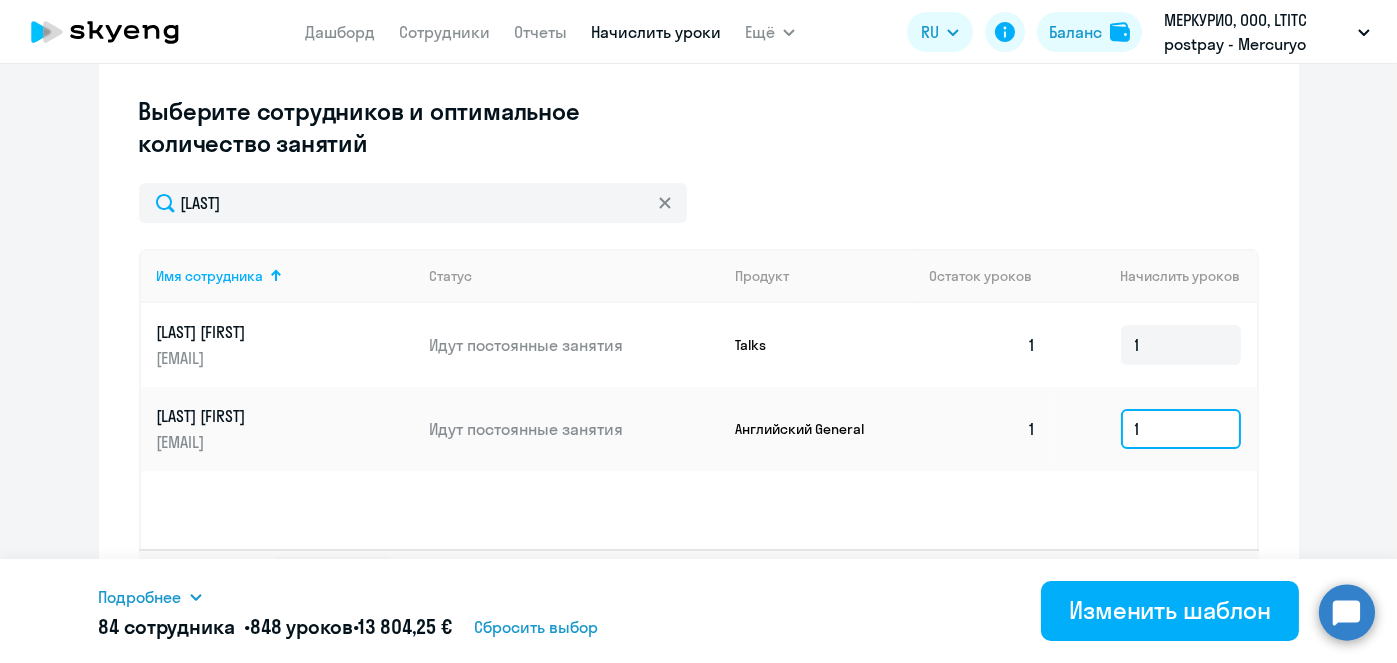 type 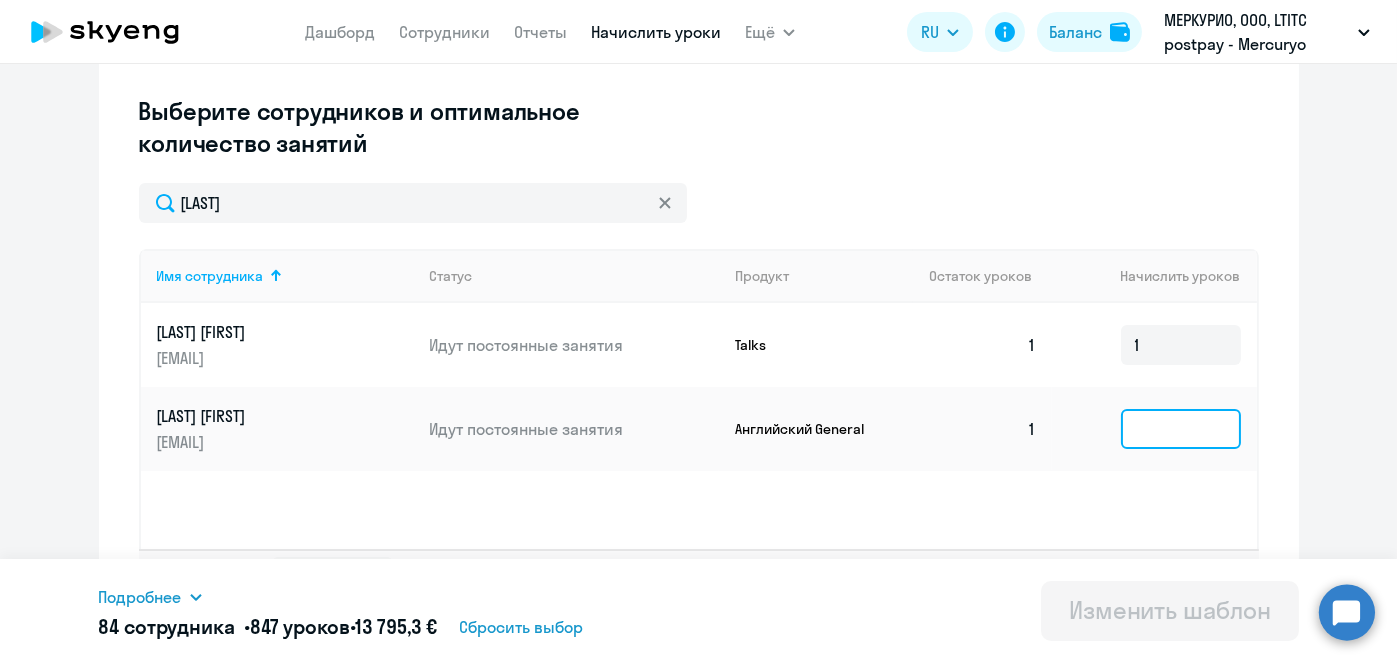 scroll, scrollTop: 23, scrollLeft: 0, axis: vertical 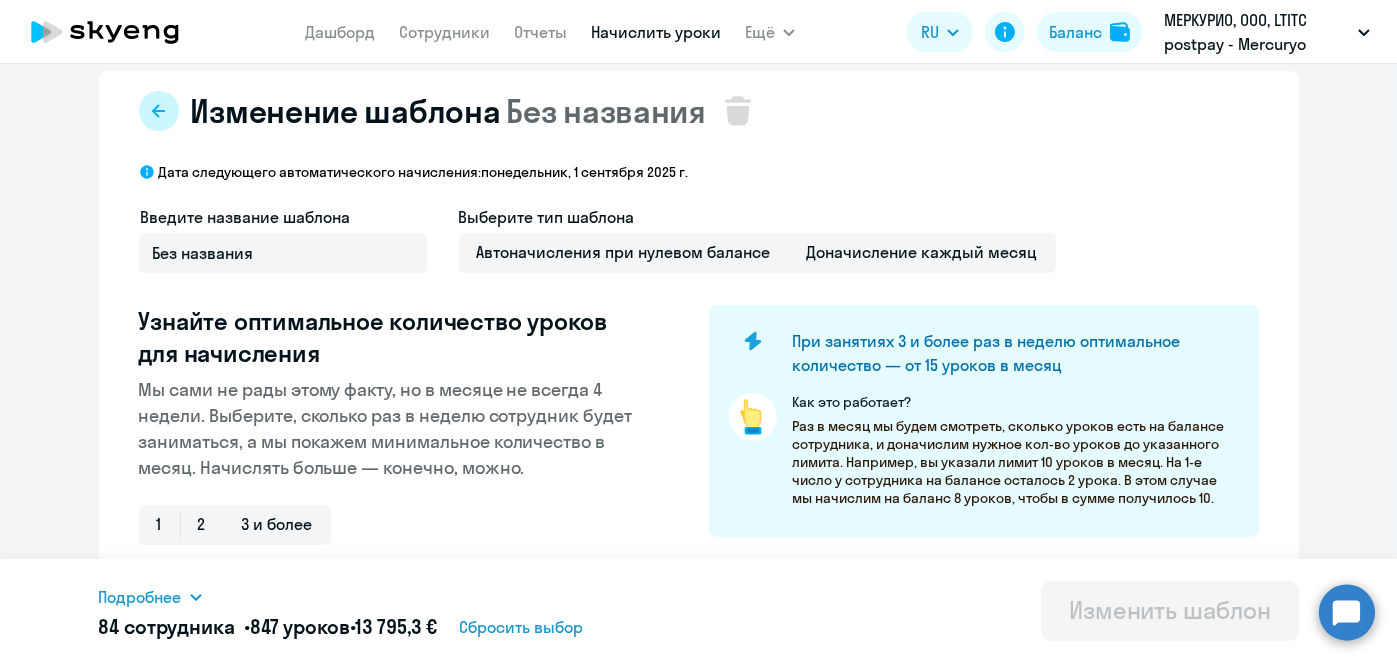 click 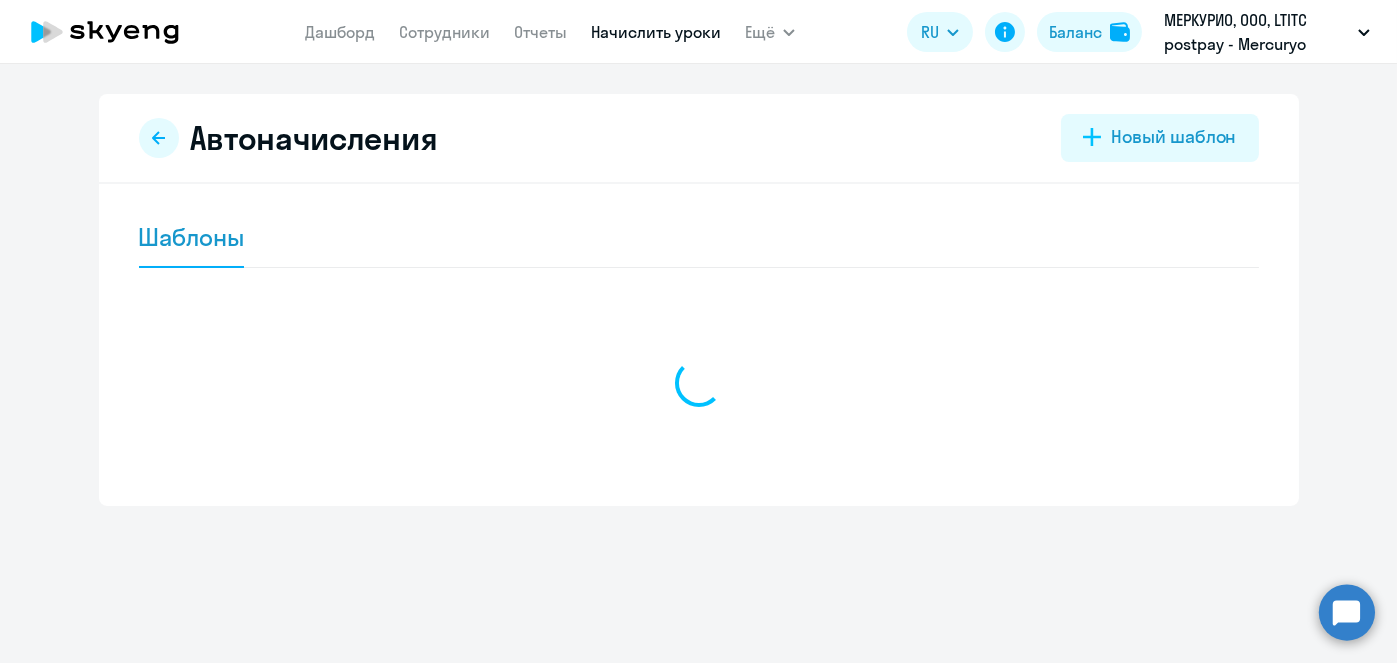 scroll, scrollTop: 0, scrollLeft: 0, axis: both 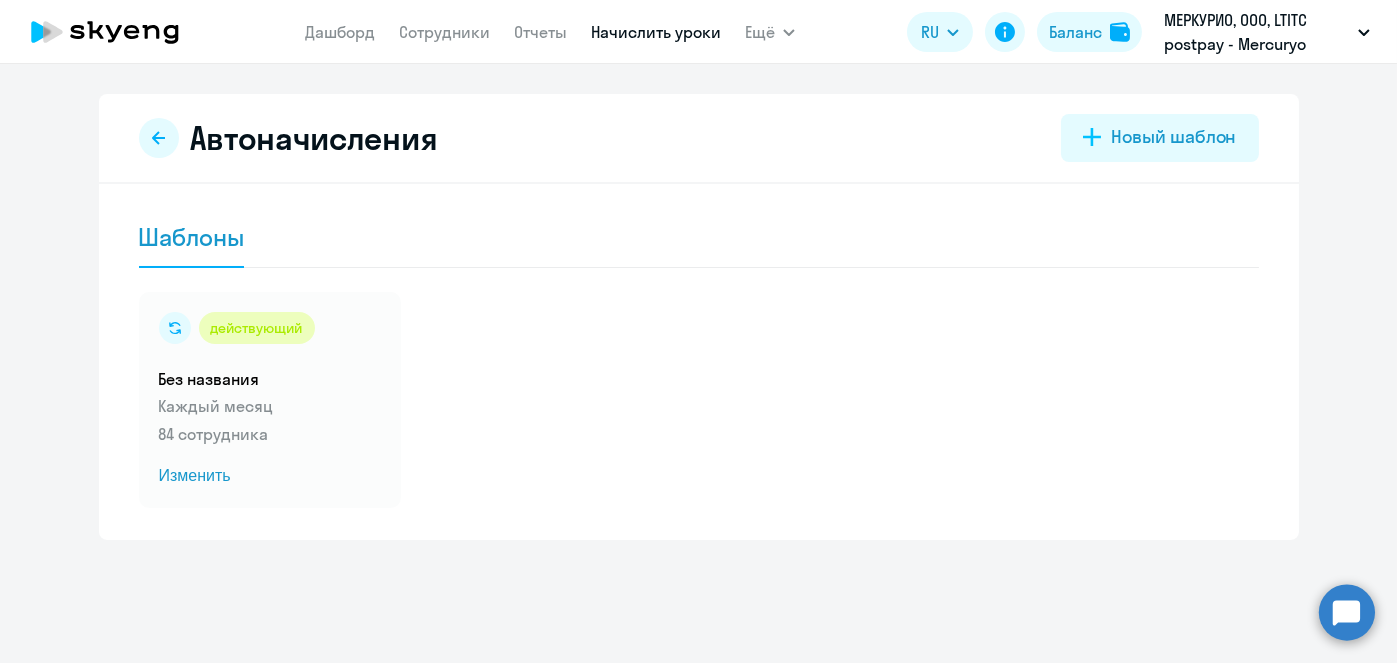 click on "Начислить уроки" at bounding box center (656, 32) 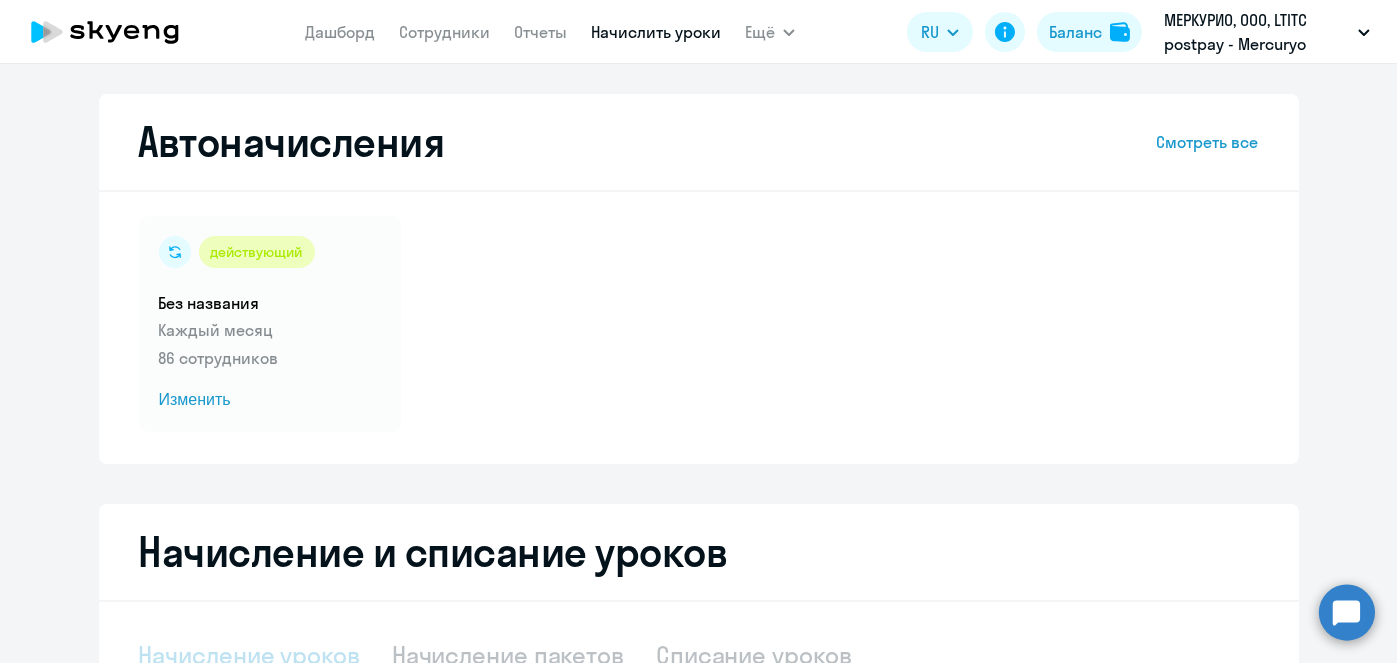select on "10" 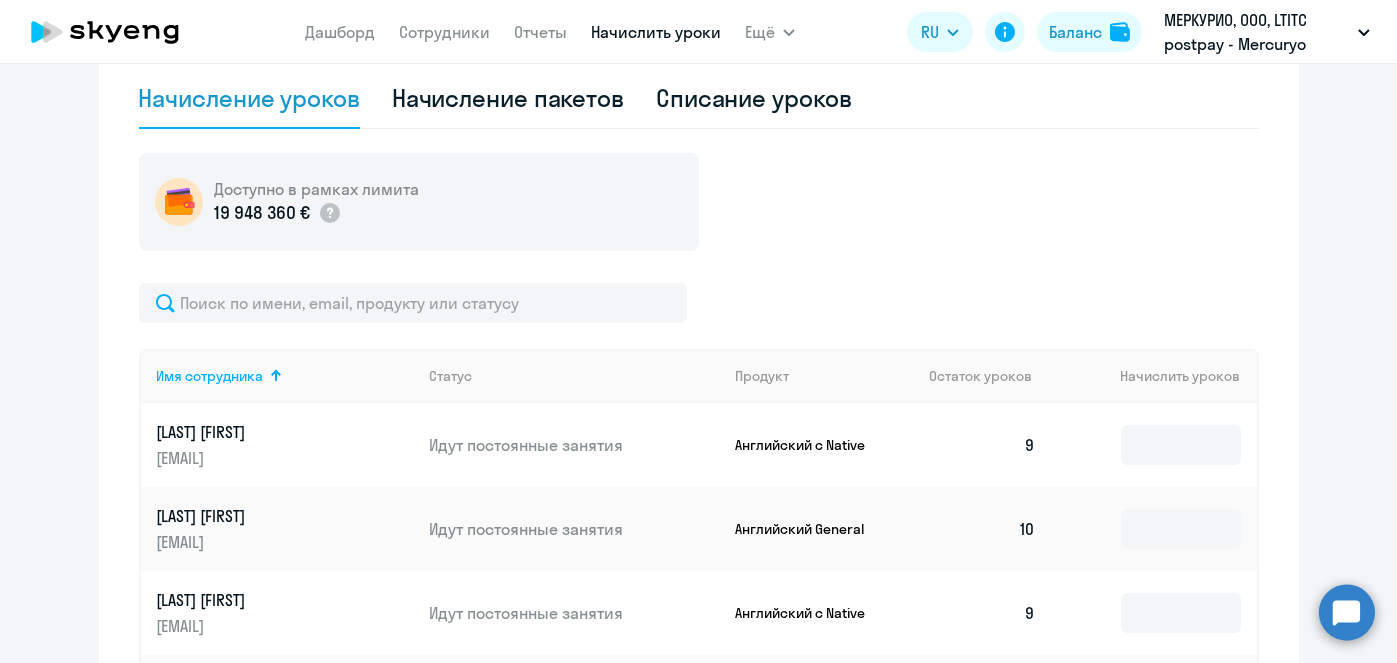 scroll, scrollTop: 562, scrollLeft: 0, axis: vertical 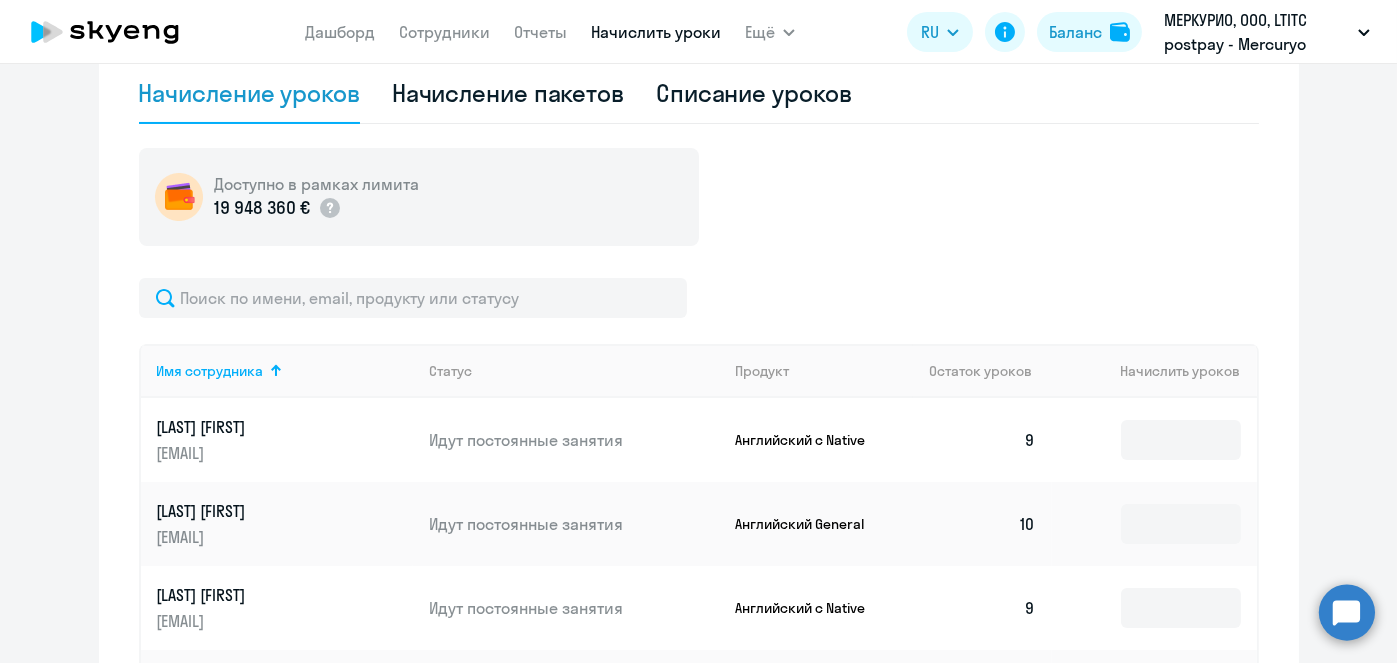 click on "Имя сотрудника   Статус   Продукт   Остаток уроков   Начислить уроков  Adzhieva Begy begimai.adzhieva@gmail.com Идут постоянные занятия Английский с Native  9  Andreev Andrei cheese040290@gmail.com Идут постоянные занятия Английский General  10  Anisimov Roman roman.anisimov.work@gmail.com Идут постоянные занятия Английский с Native  9  Badeian Niko niko.badeyan@gmail.com Идут постоянные занятия Английский General  10  Badrutdinova Farida berlin2tokyo@gmail.com Идут постоянные занятия Английский с Native  8  Baibukhtin Dmitry d.baybuhtin@gmail.com Идут постоянные занятия Английский General  6  Baranchikov Alan a.baranchikov@mercuryo.io Идут постоянные занятия Английский с Native  5  Belousov Dmitrii d.belousov89@gmail.com  7  Talks" 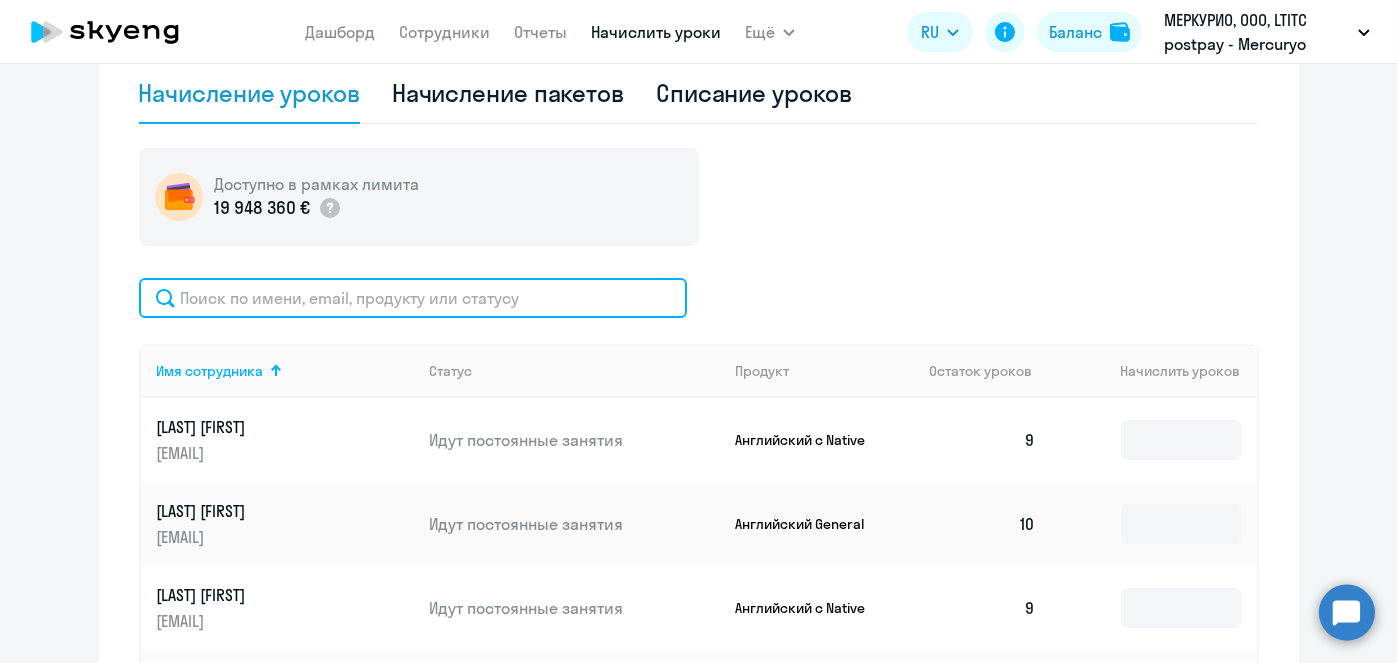 click 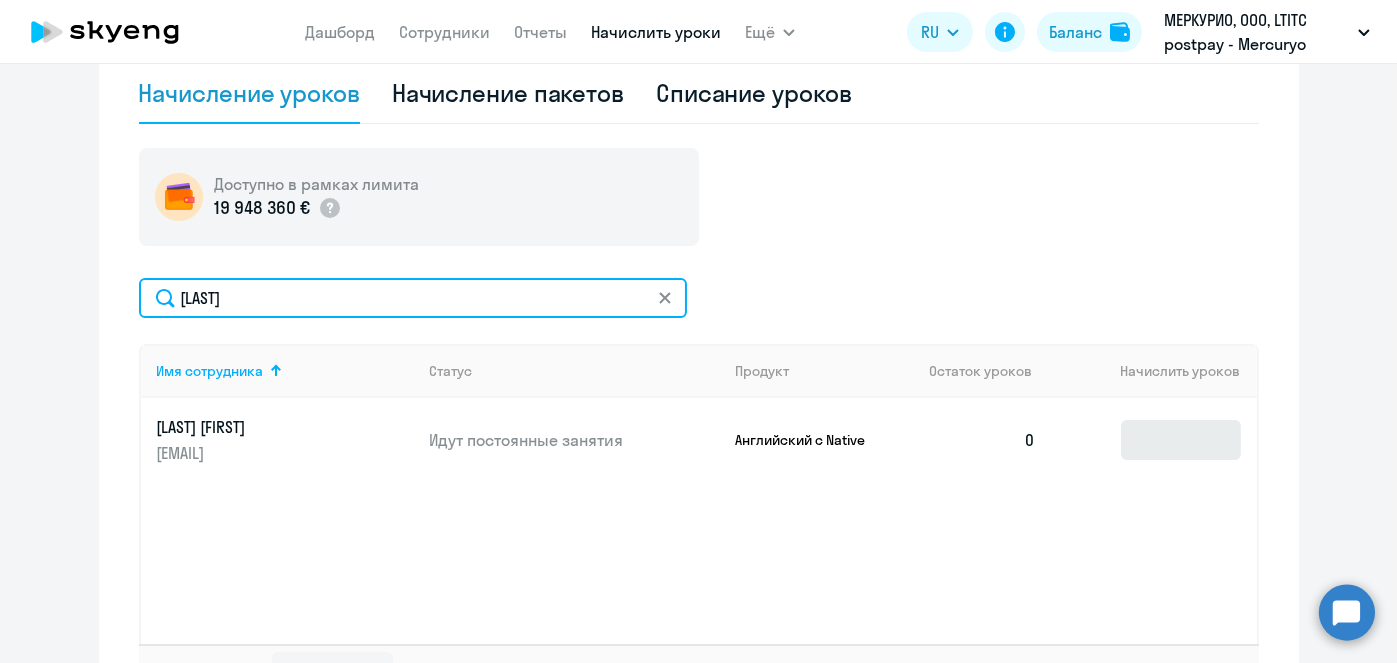 type on "Popov" 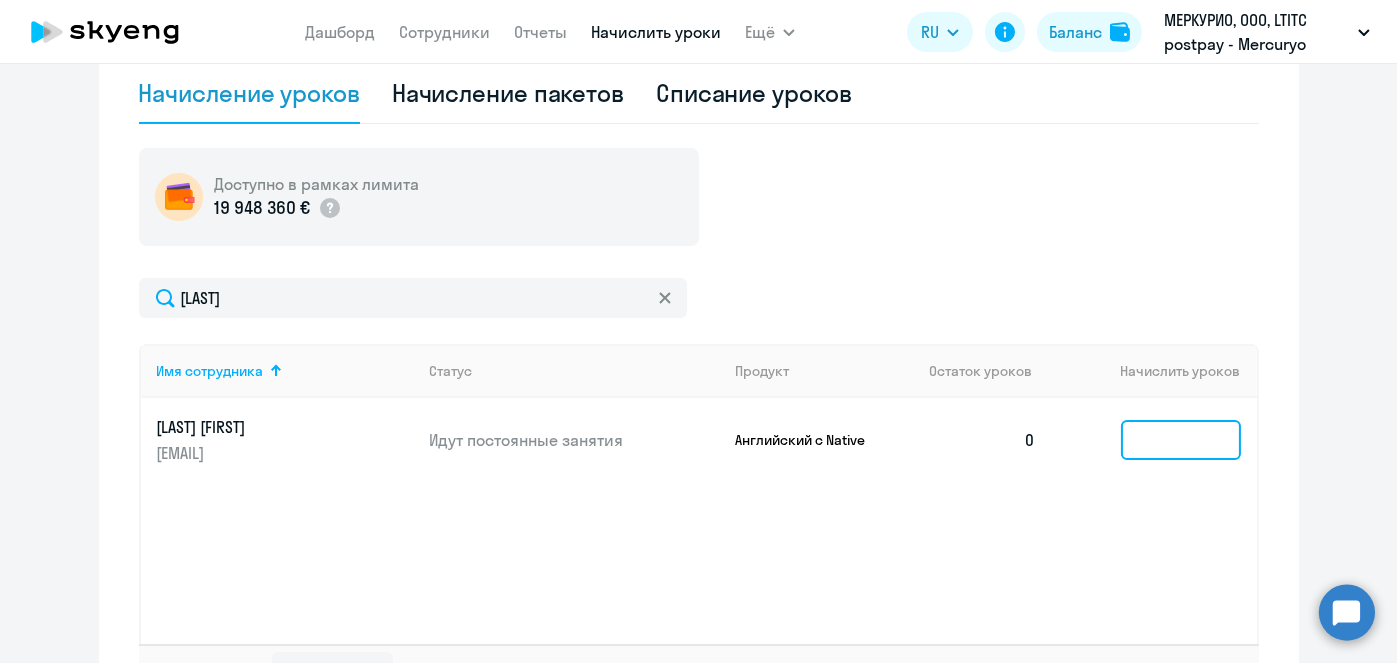 click 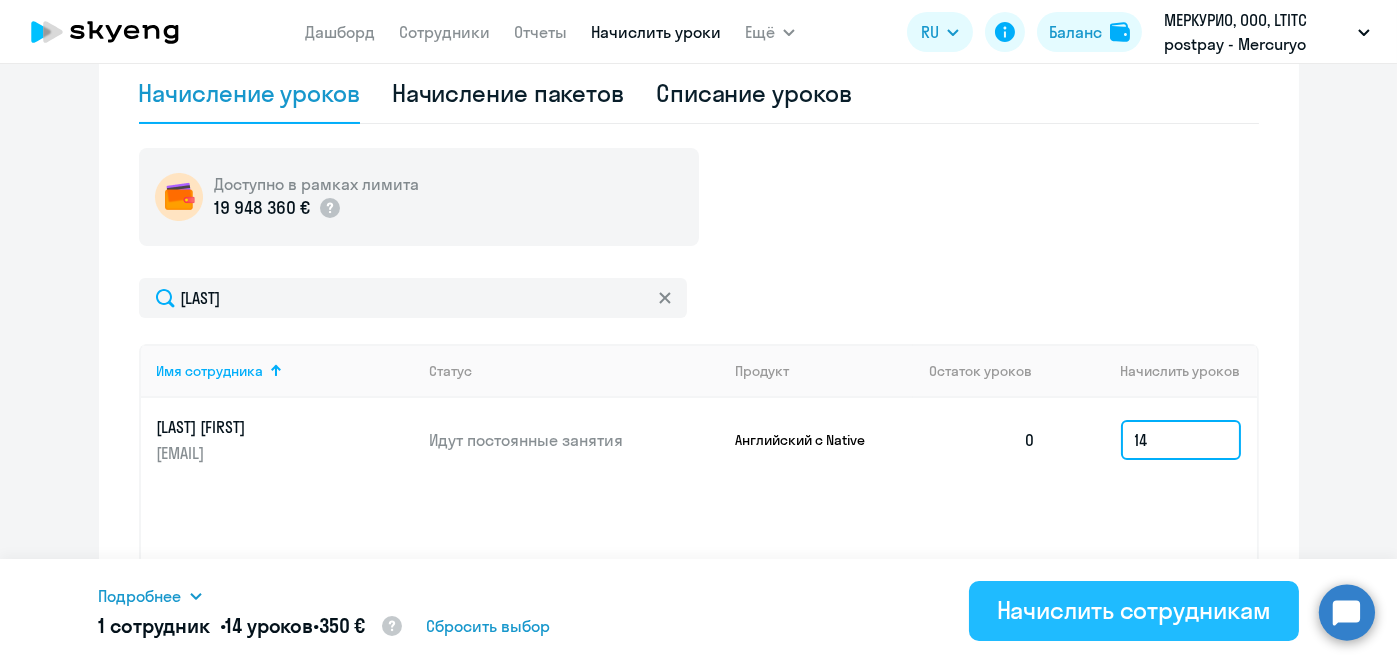 type on "14" 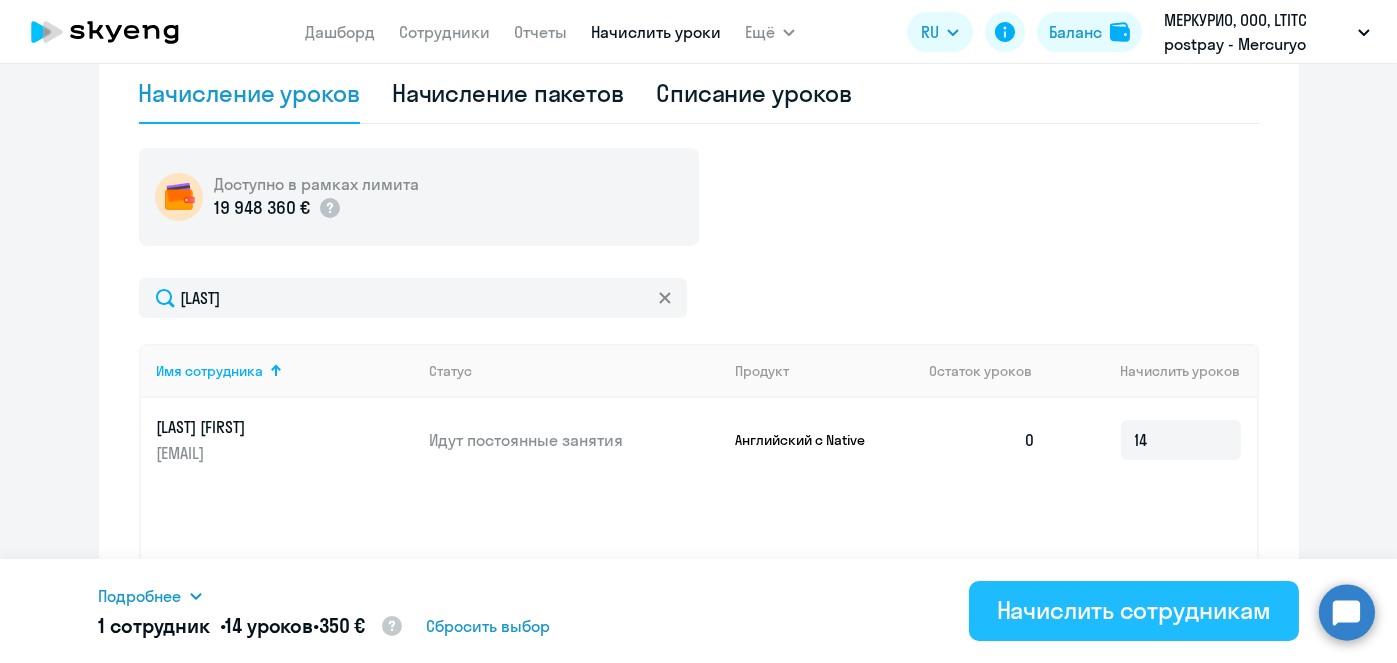 click on "Начислить сотрудникам" at bounding box center [1134, 610] 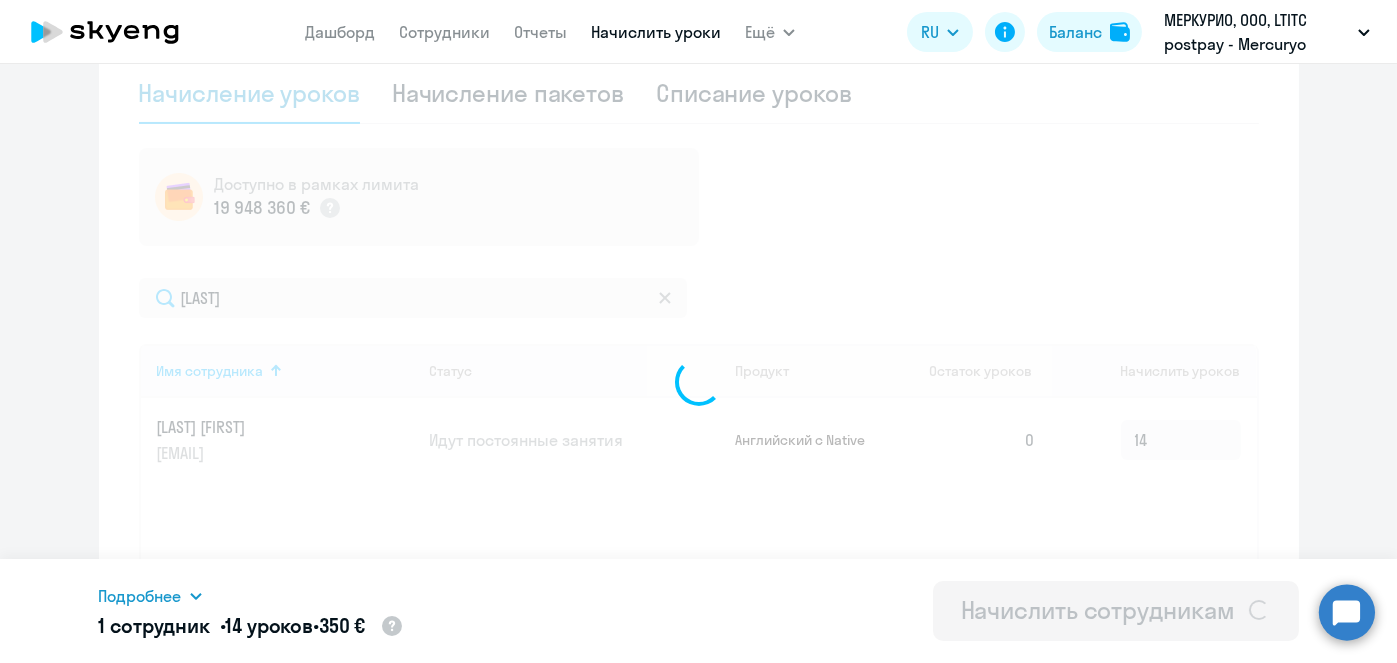 type 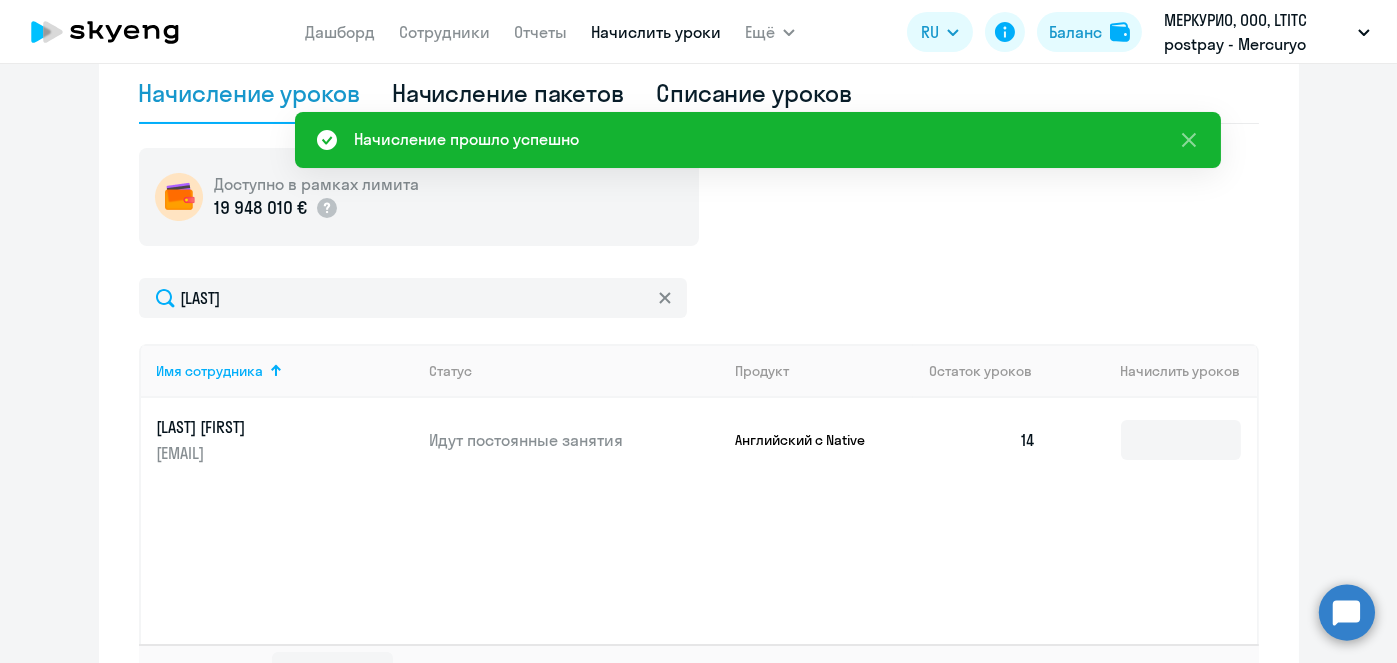 scroll, scrollTop: 38, scrollLeft: 0, axis: vertical 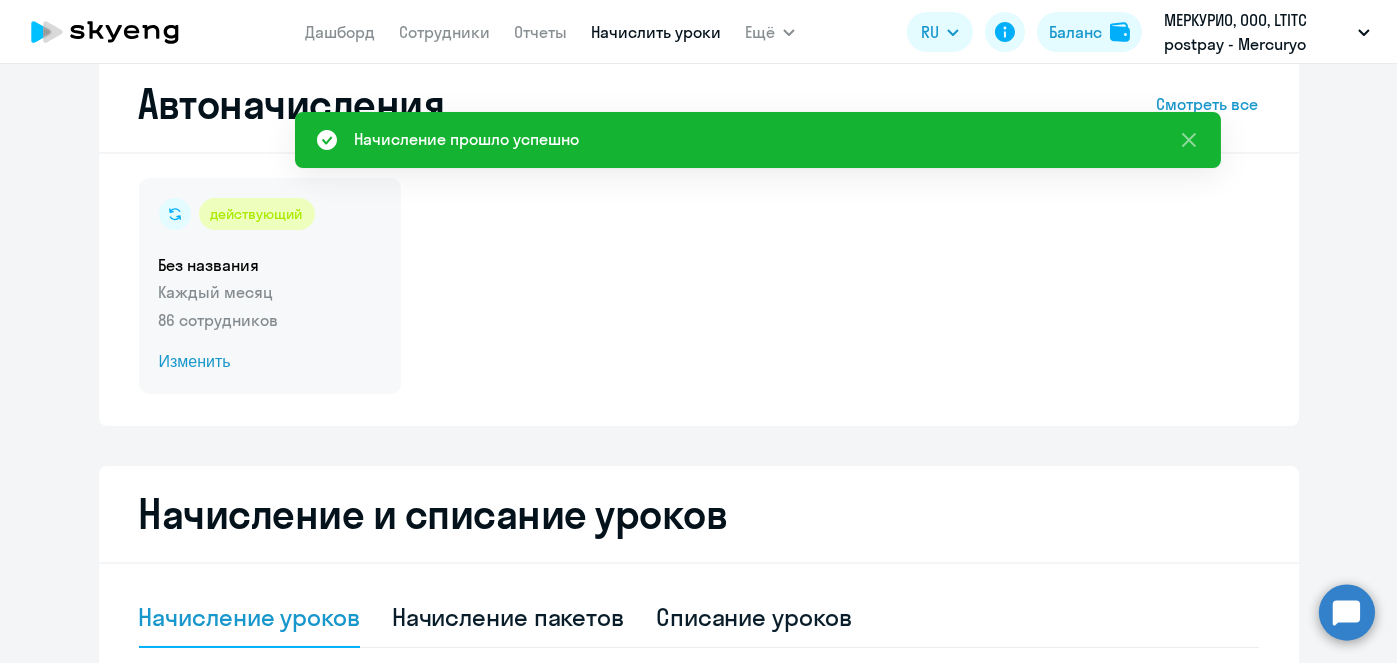 click on "Изменить" 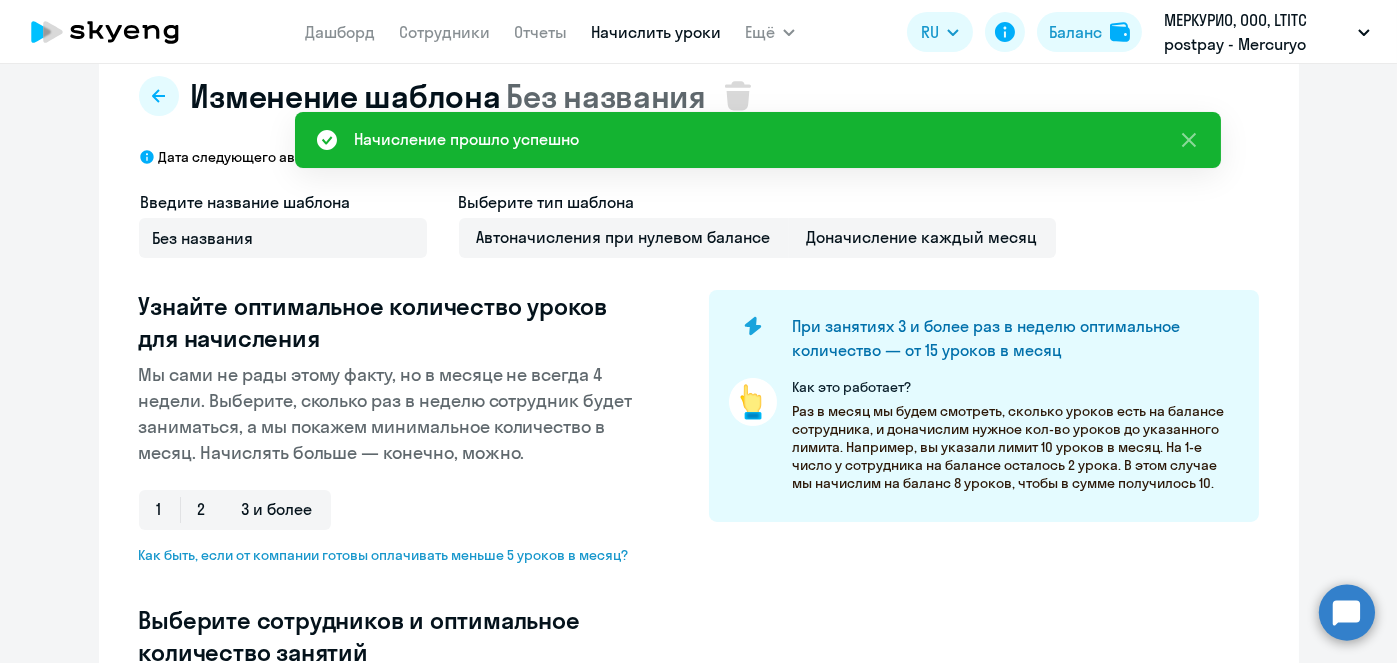 select on "10" 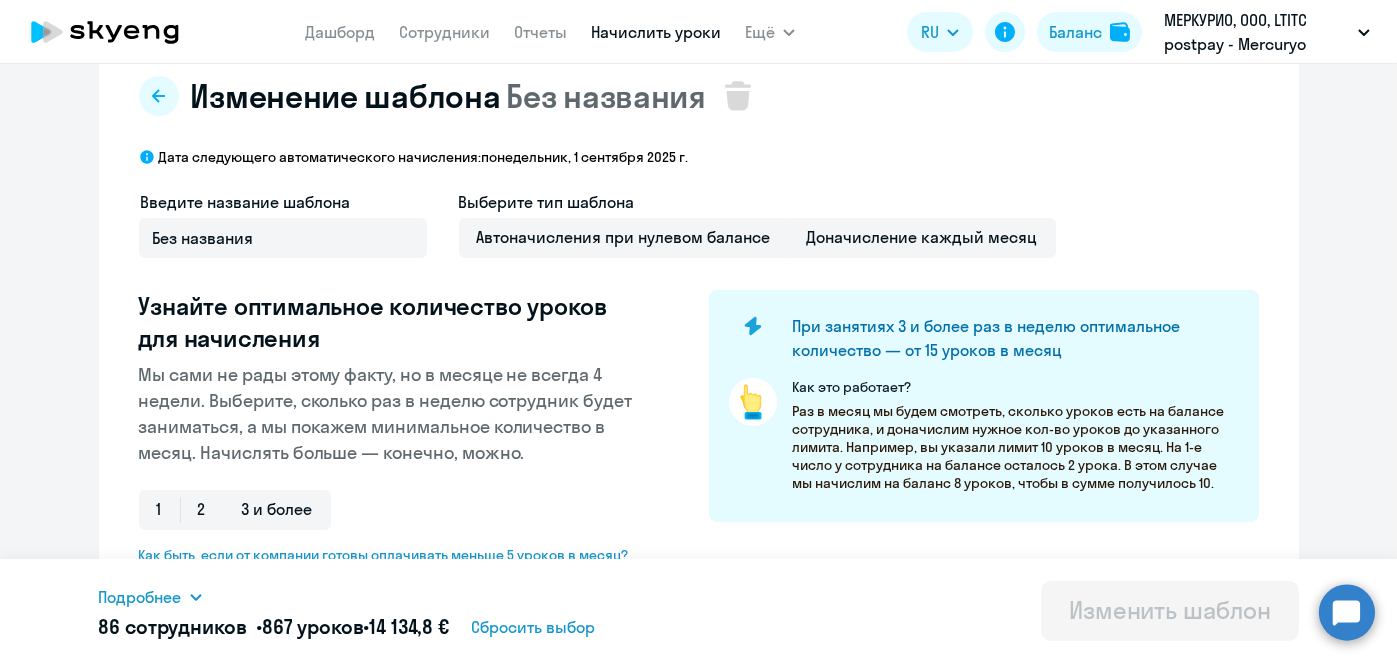 drag, startPoint x: 1381, startPoint y: 182, endPoint x: 1395, endPoint y: 264, distance: 83.18654 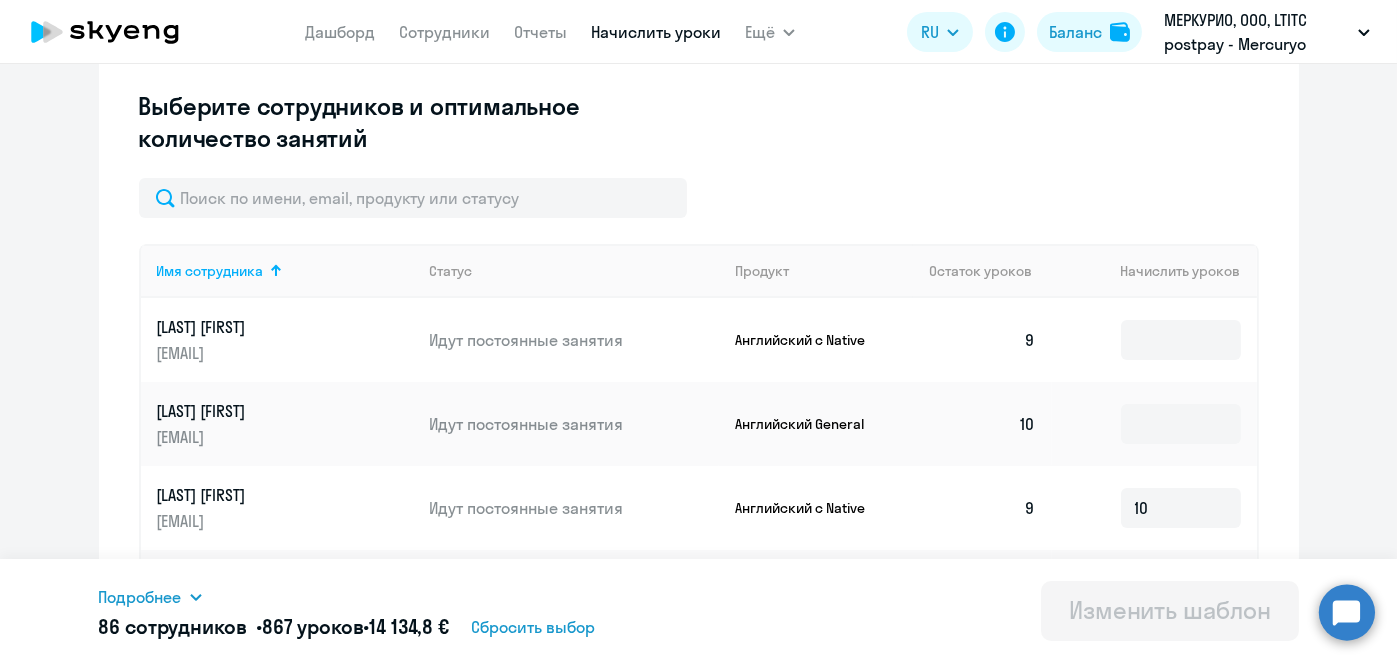scroll, scrollTop: 559, scrollLeft: 0, axis: vertical 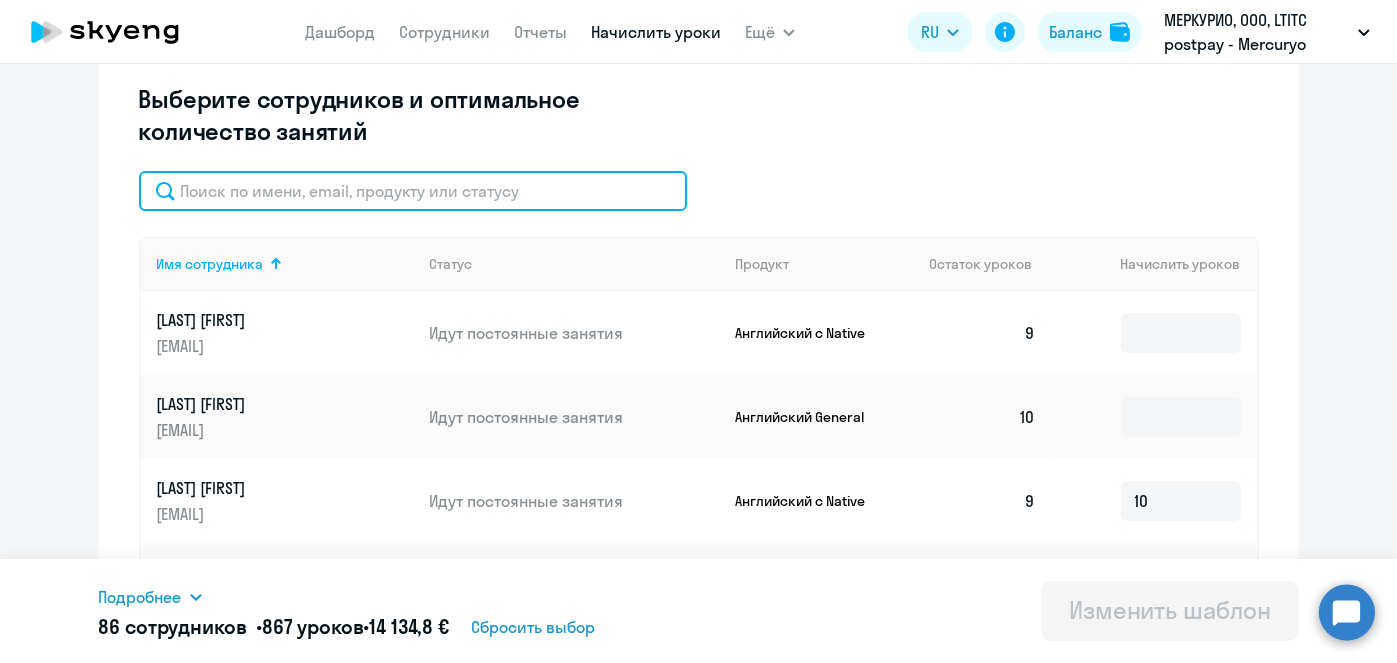 click 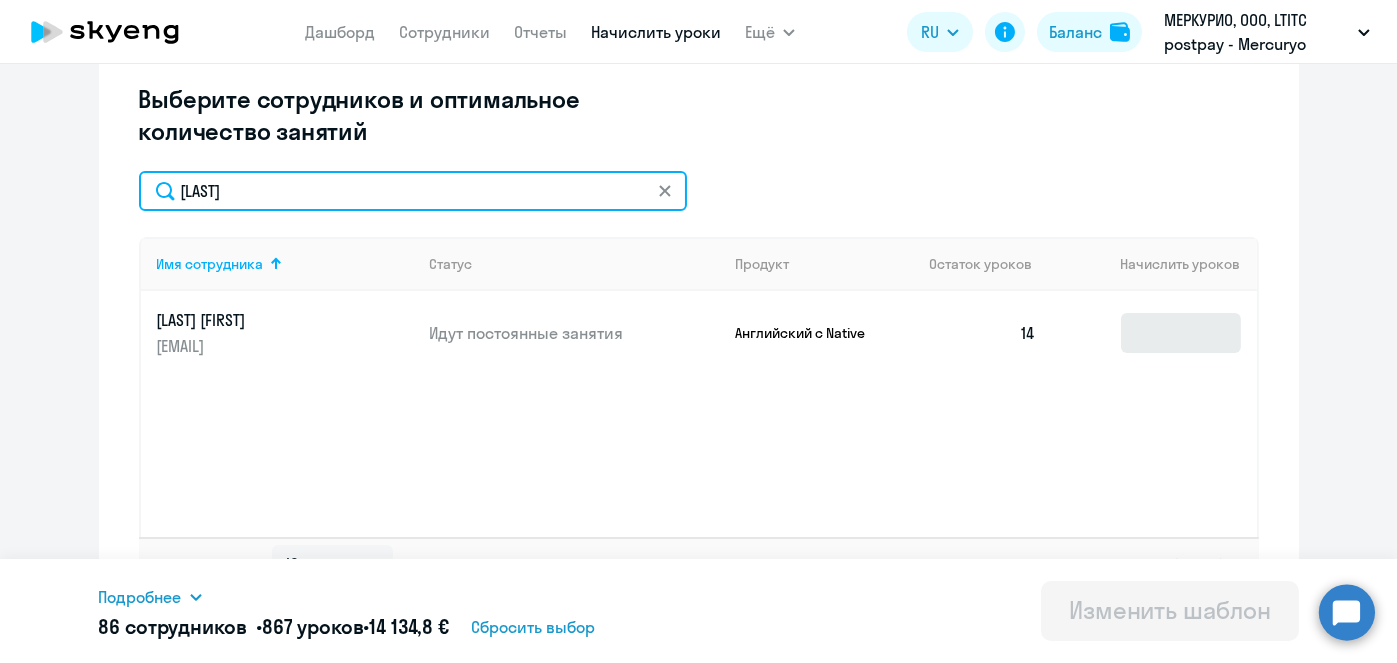 type on "Popov" 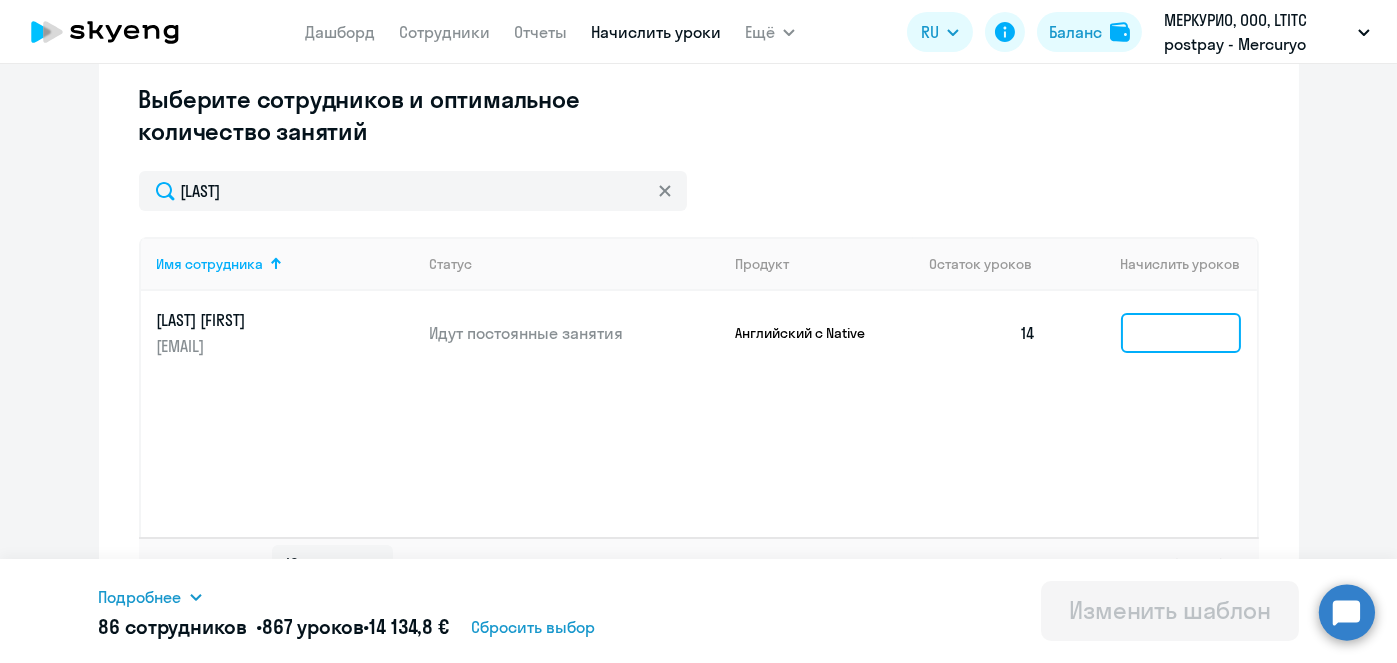 click 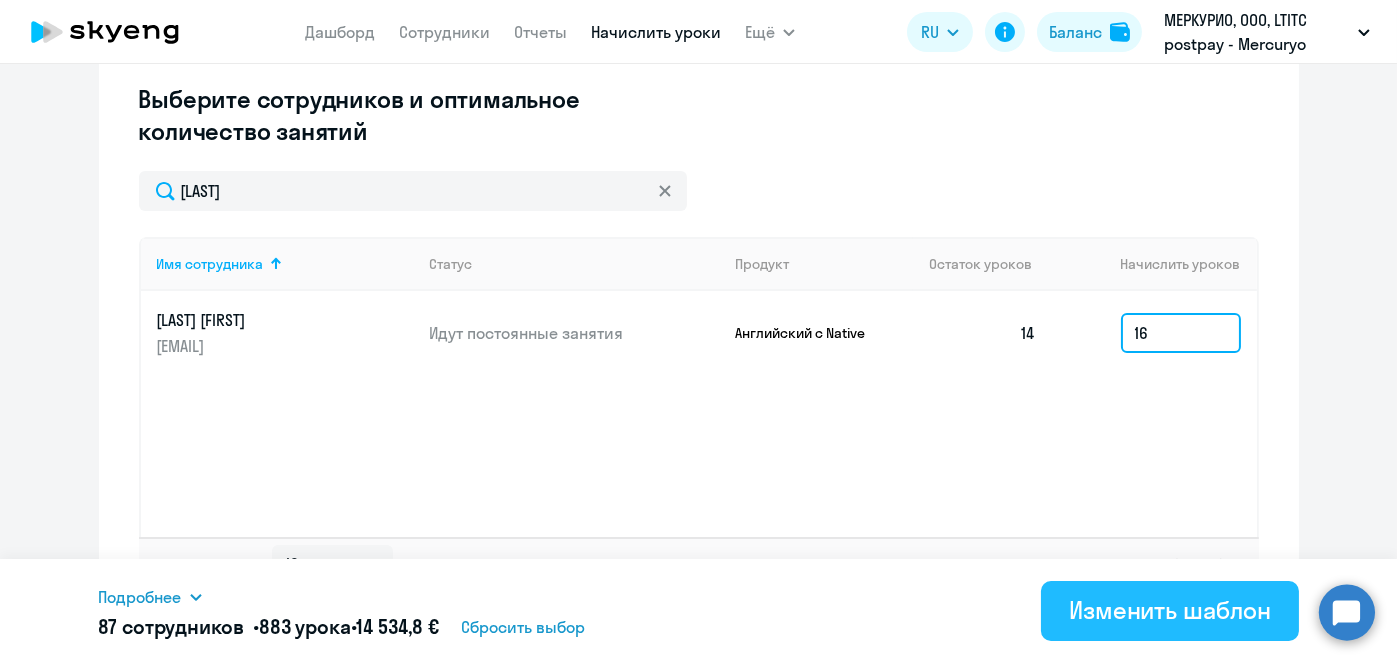 type on "16" 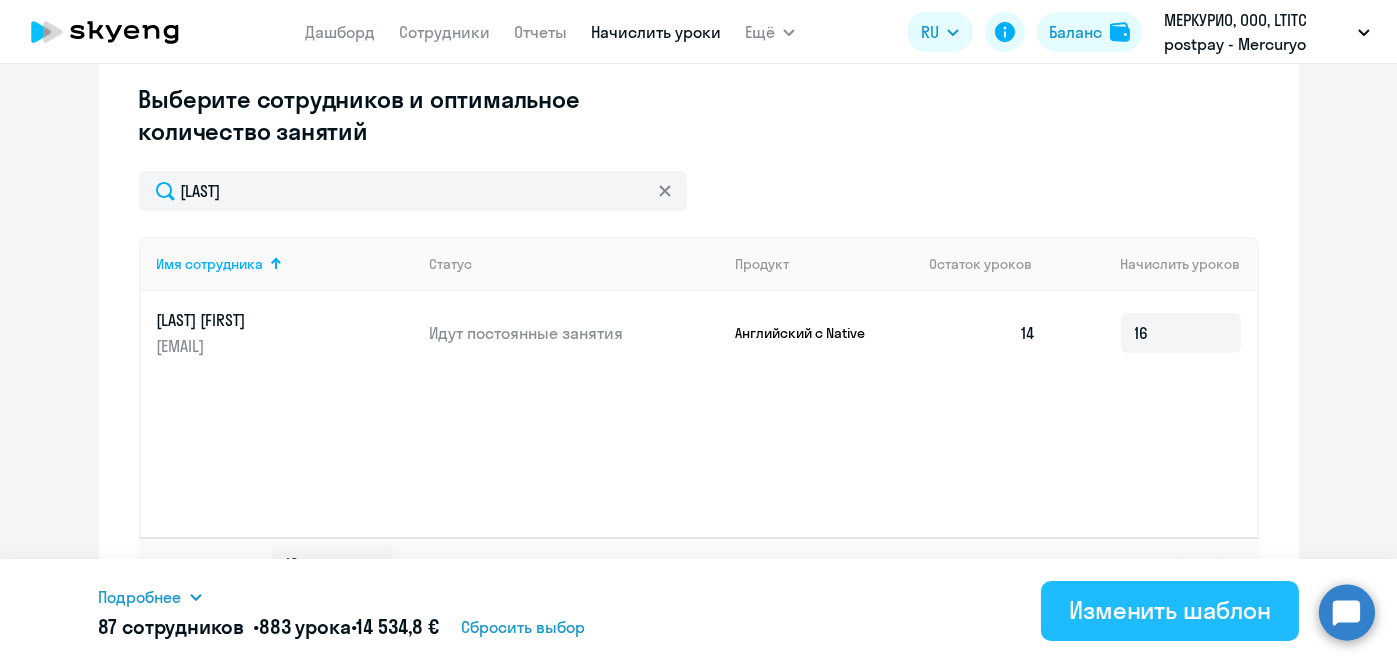 click on "Изменить шаблон" at bounding box center [1170, 611] 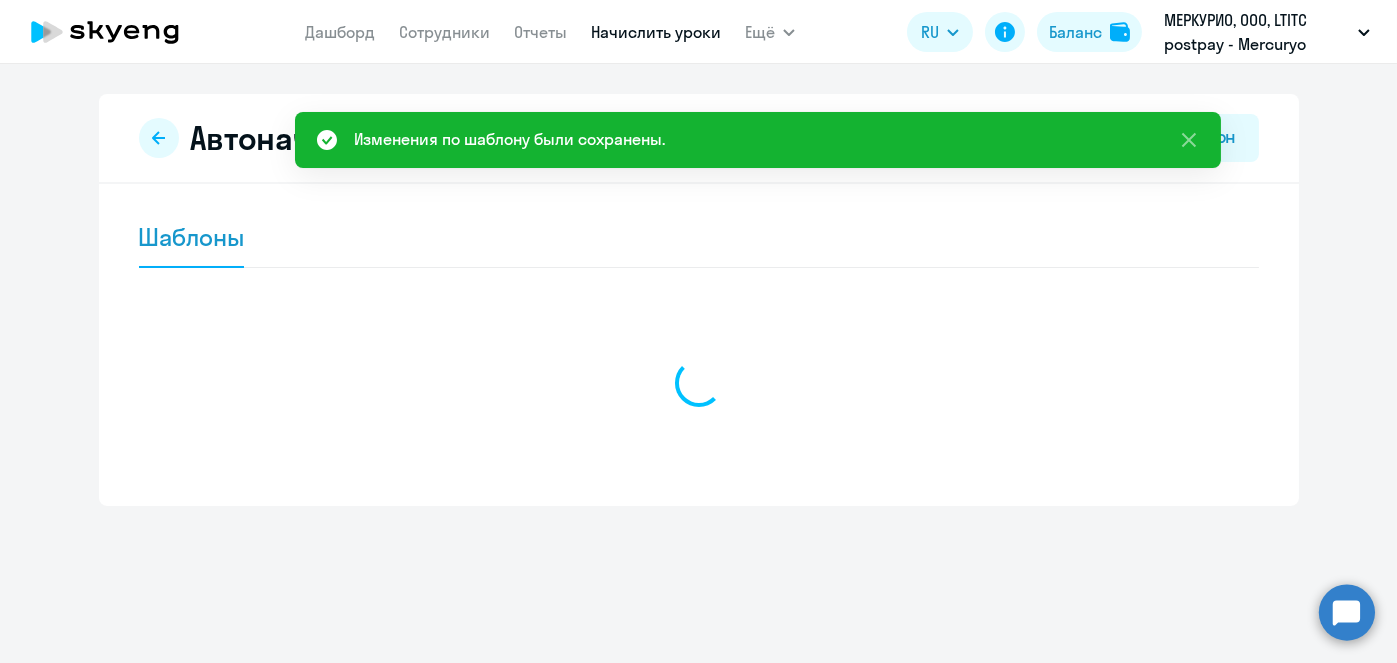 scroll, scrollTop: 0, scrollLeft: 0, axis: both 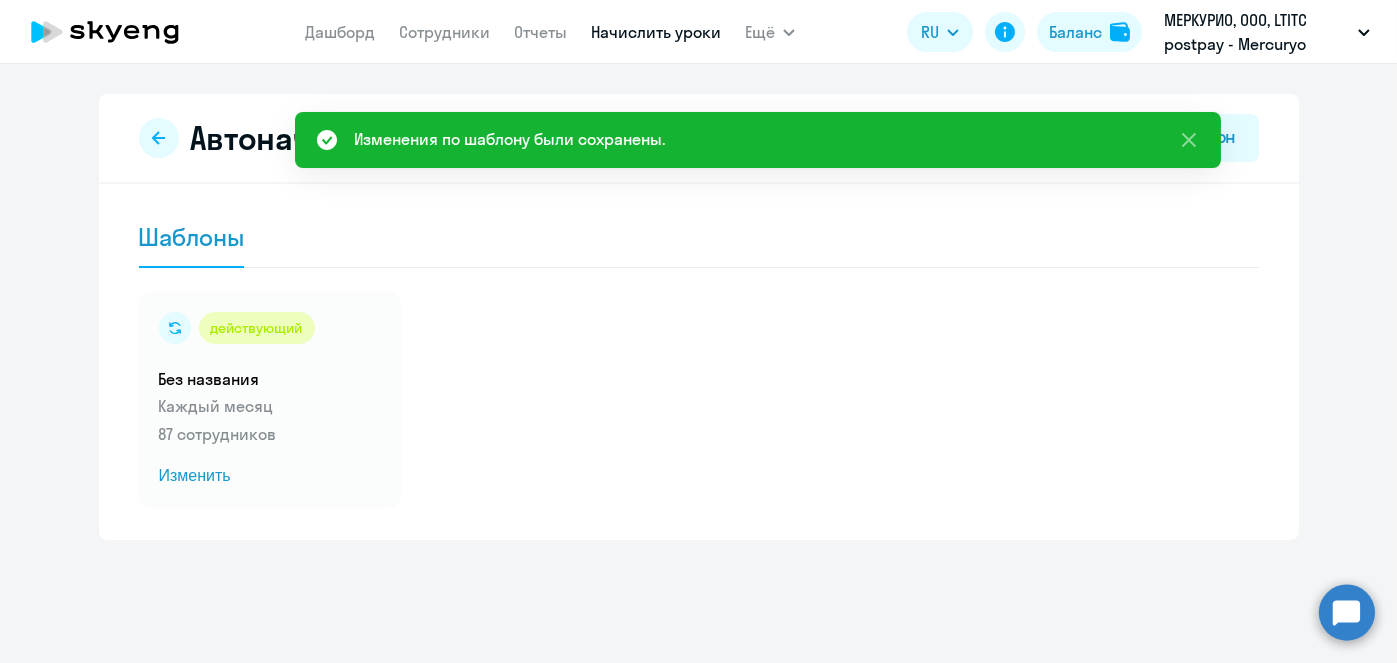 click on "Начислить уроки" at bounding box center (656, 32) 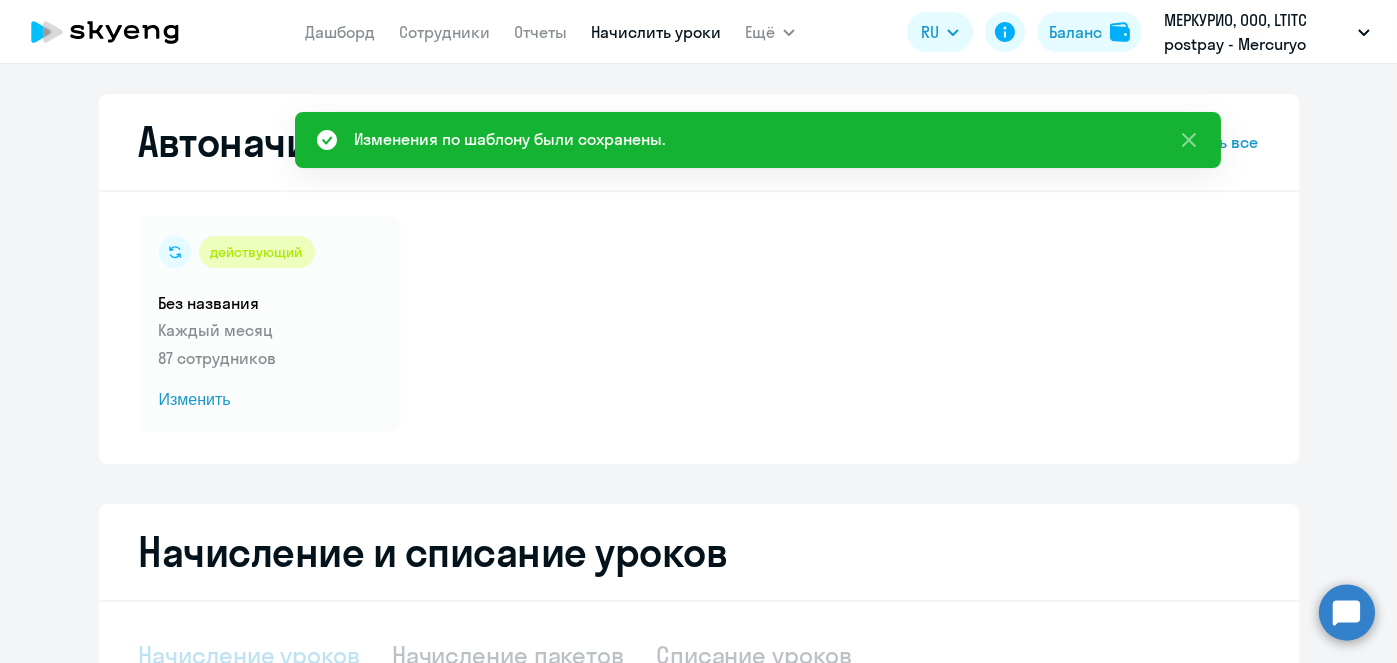 select on "10" 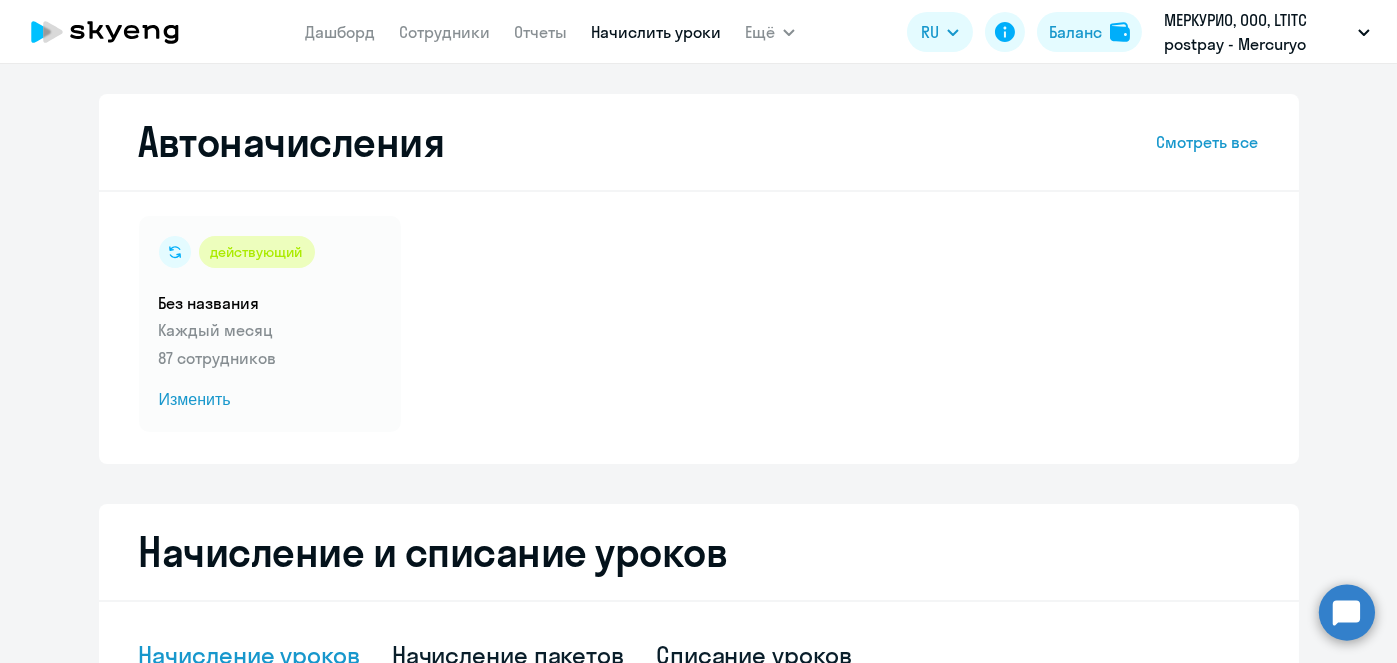 click on "Начислить уроки" at bounding box center (656, 32) 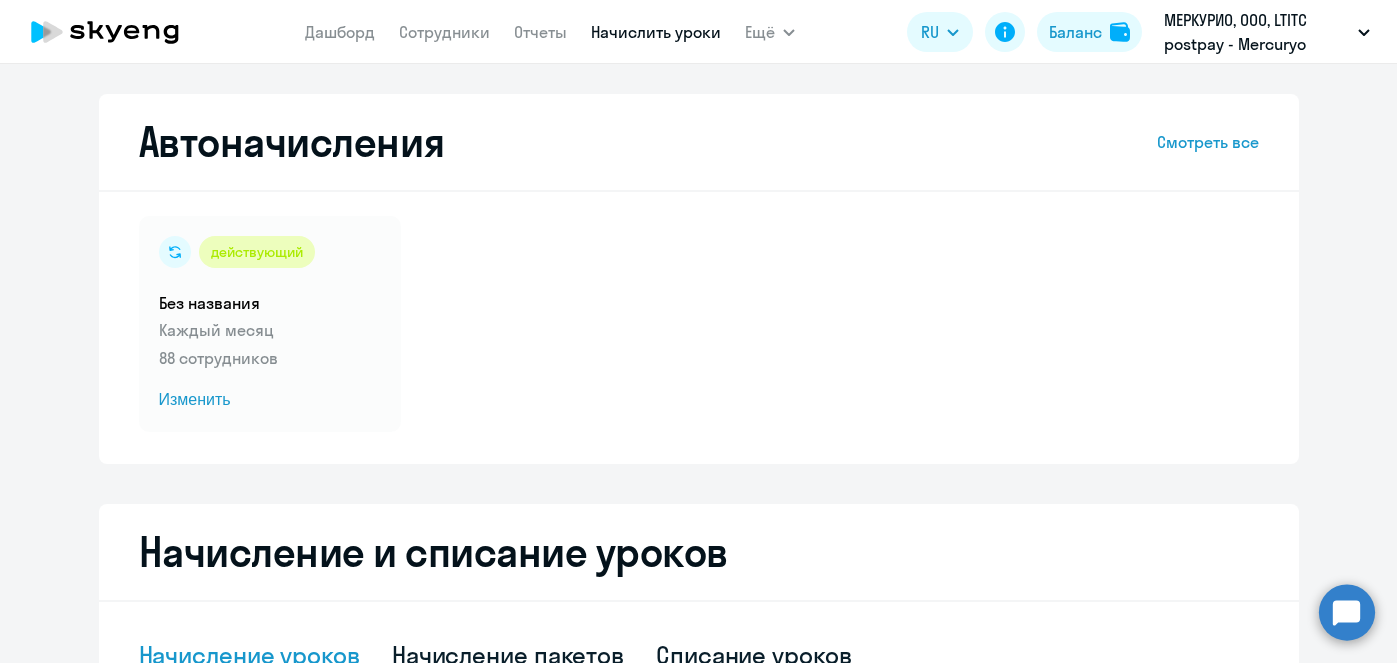 select on "10" 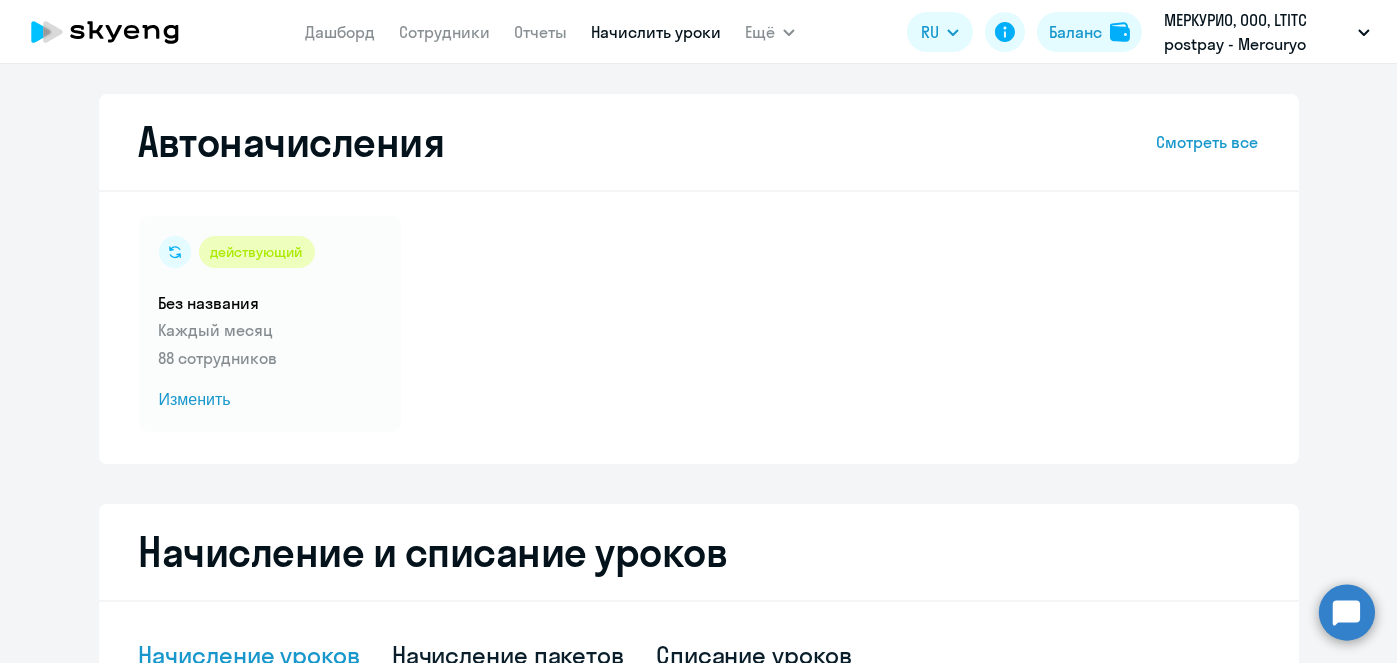 scroll, scrollTop: 694, scrollLeft: 0, axis: vertical 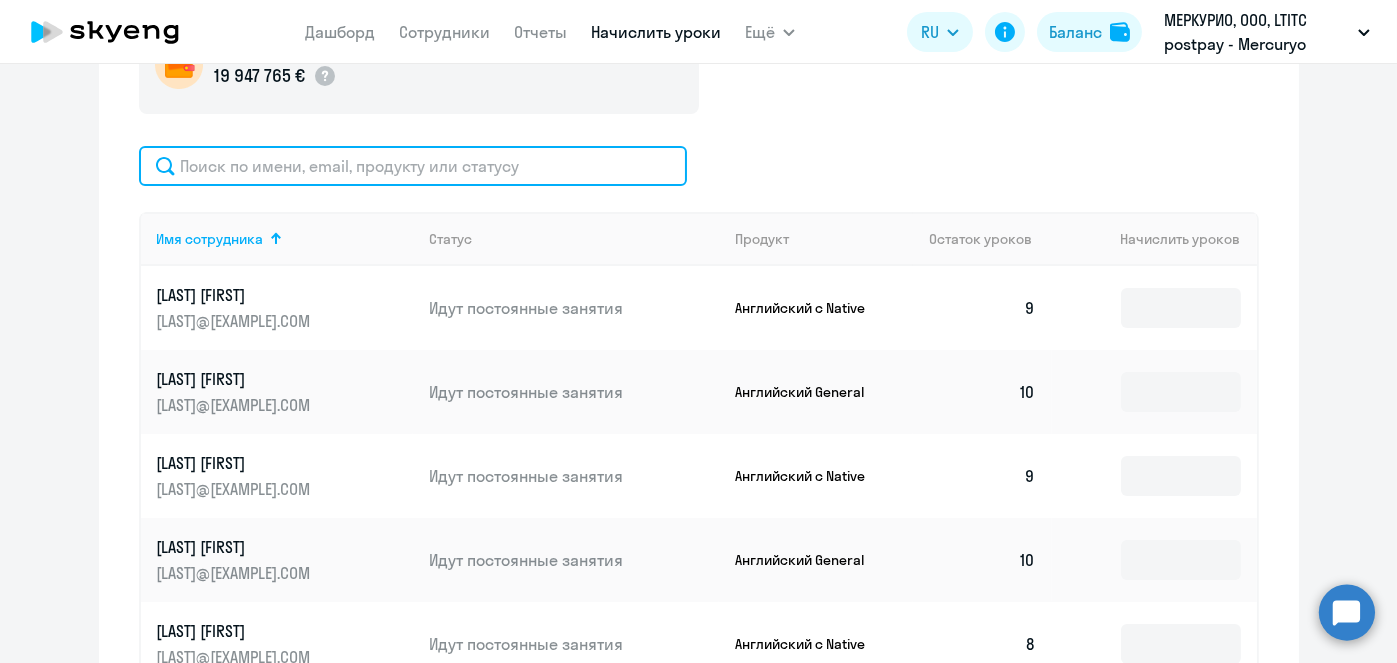 click 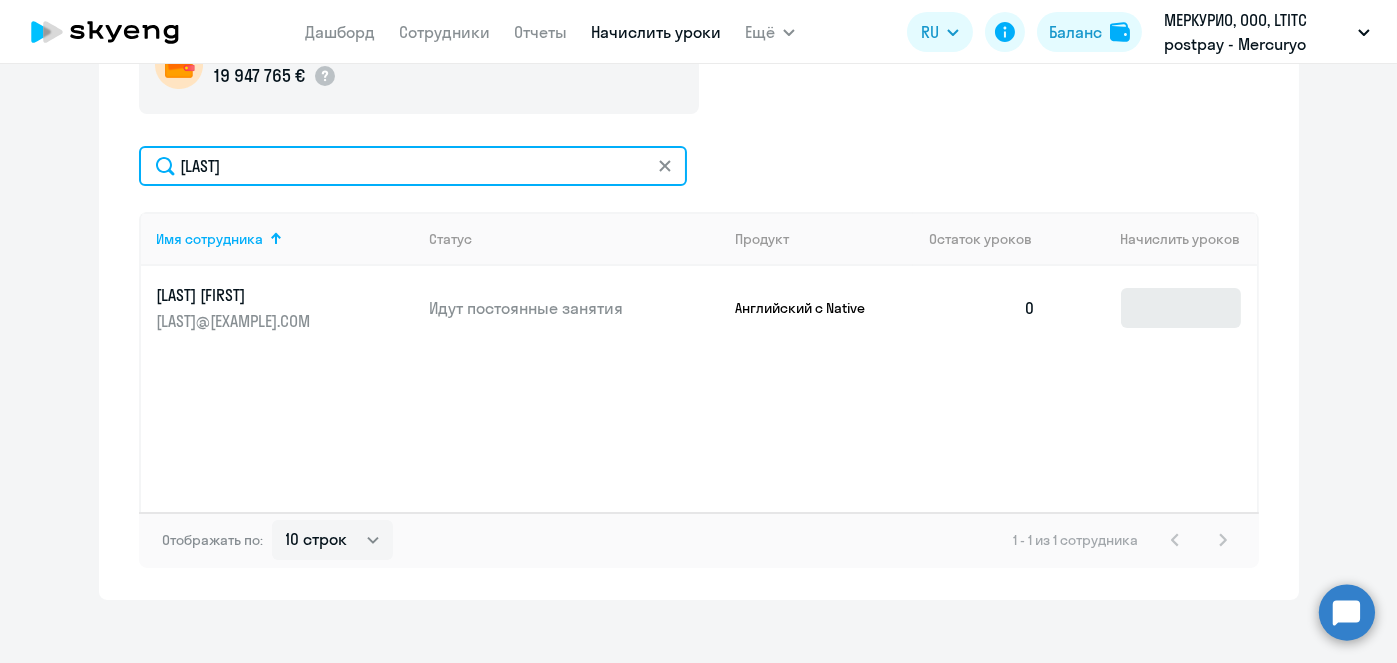 type on "[LAST]" 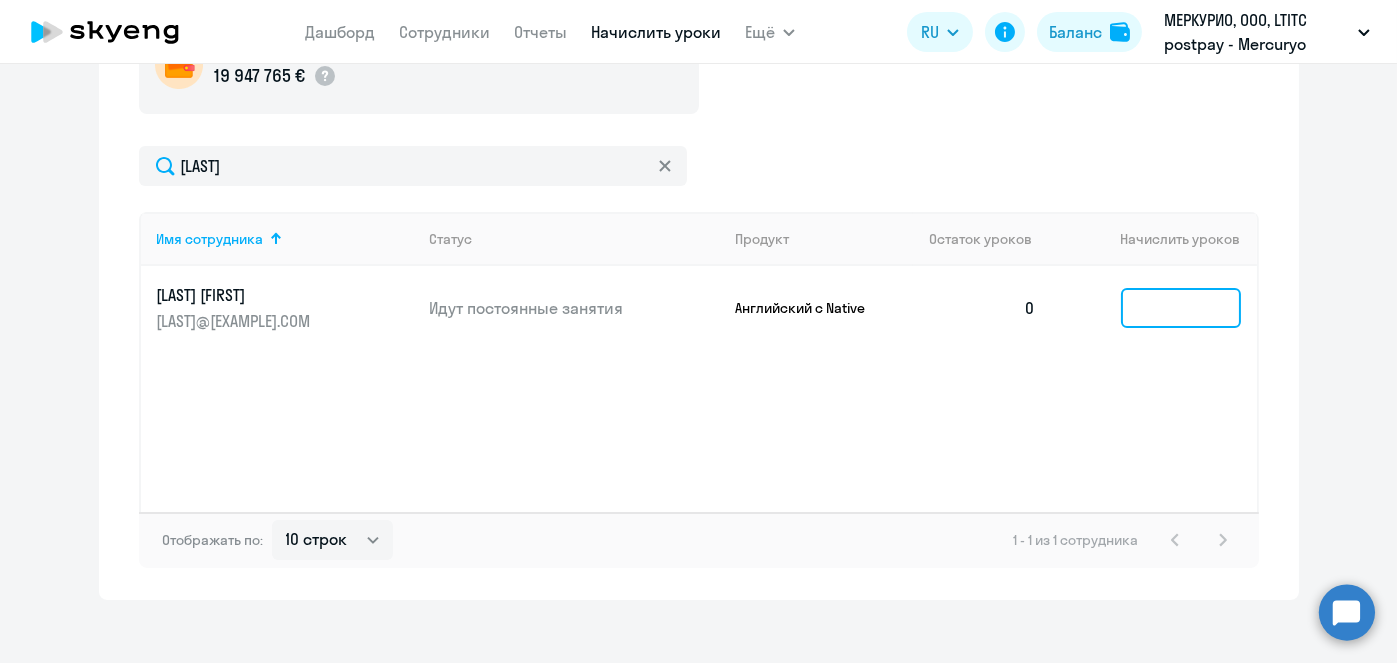click 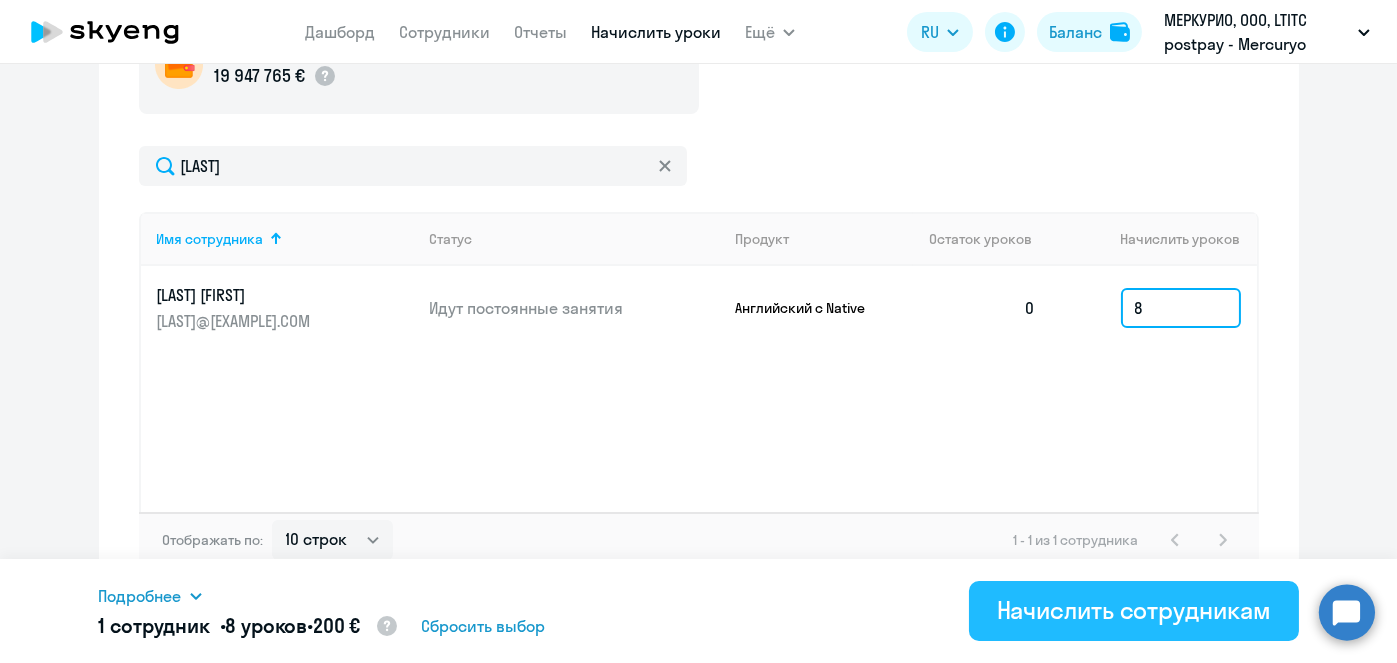 type on "8" 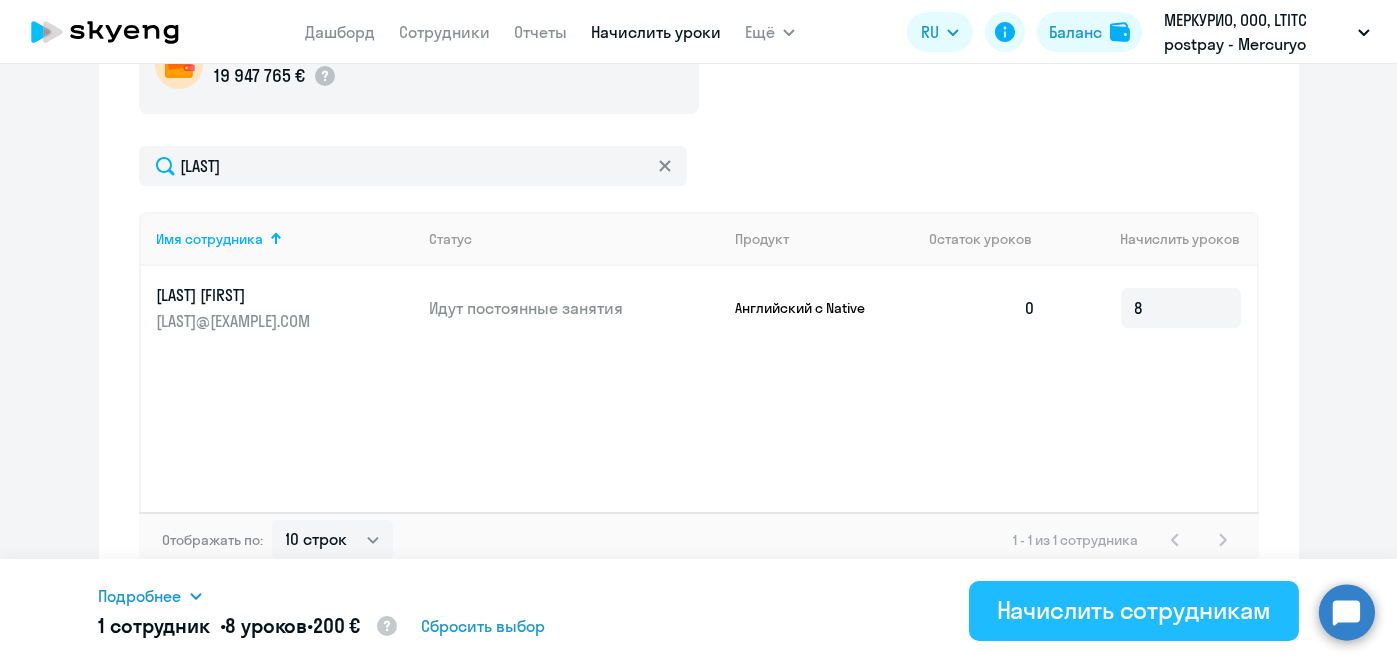 click on "Начислить сотрудникам" at bounding box center [1134, 610] 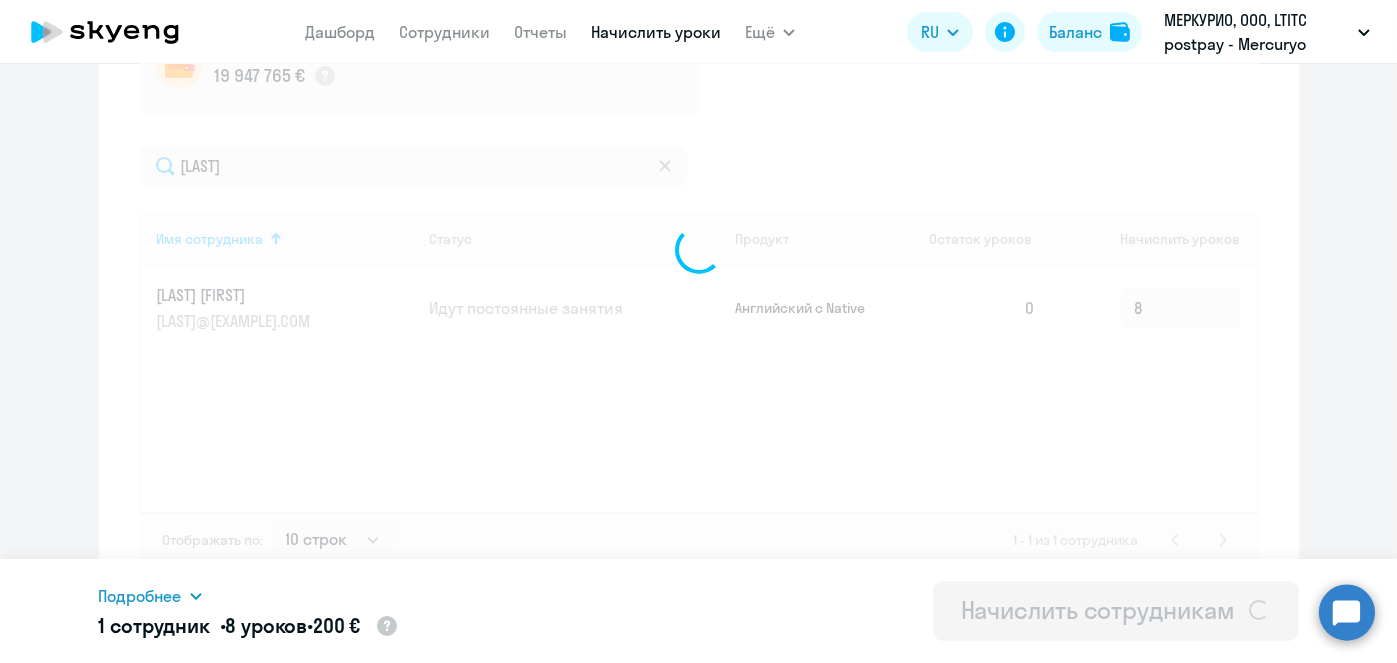 type 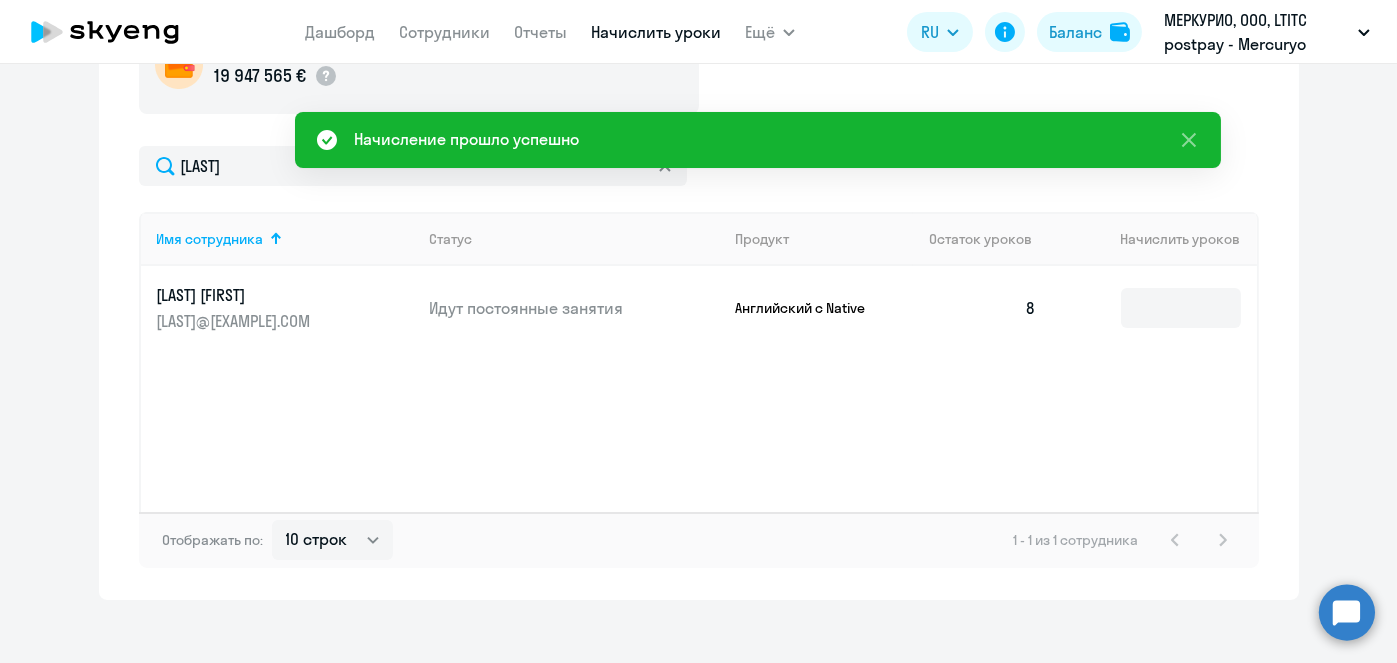 scroll, scrollTop: 170, scrollLeft: 0, axis: vertical 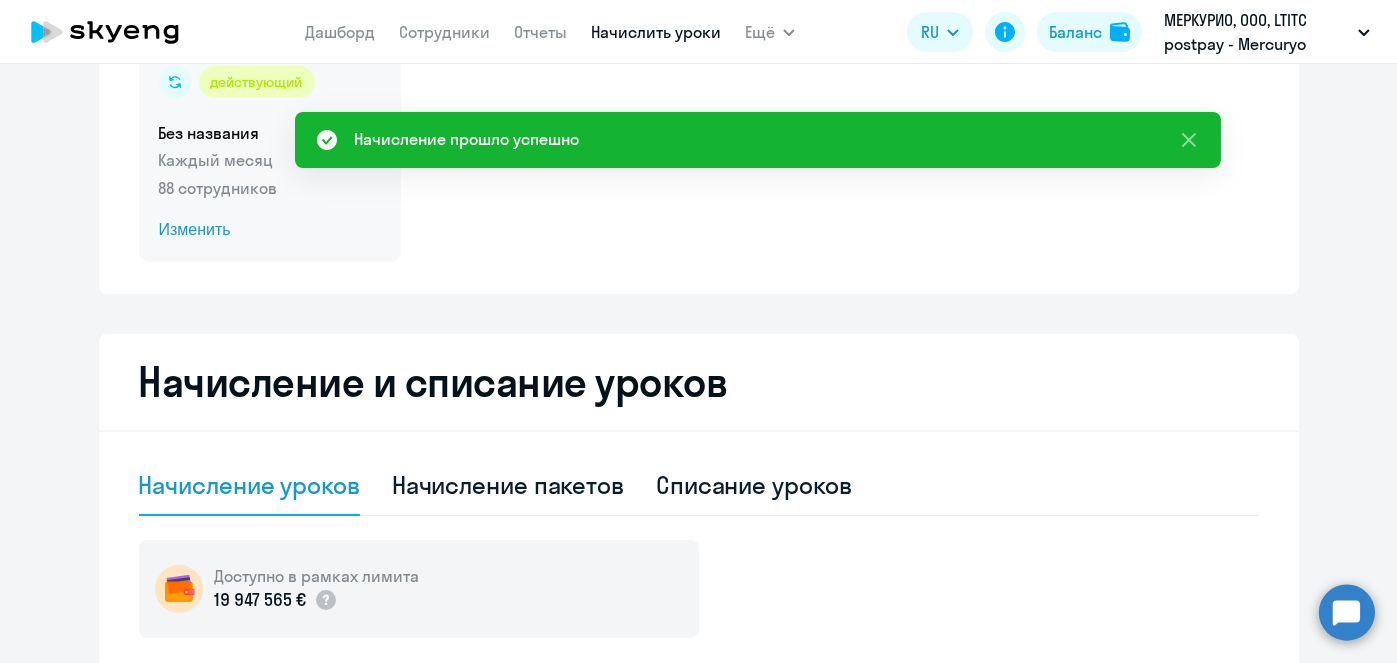 click on "Изменить" 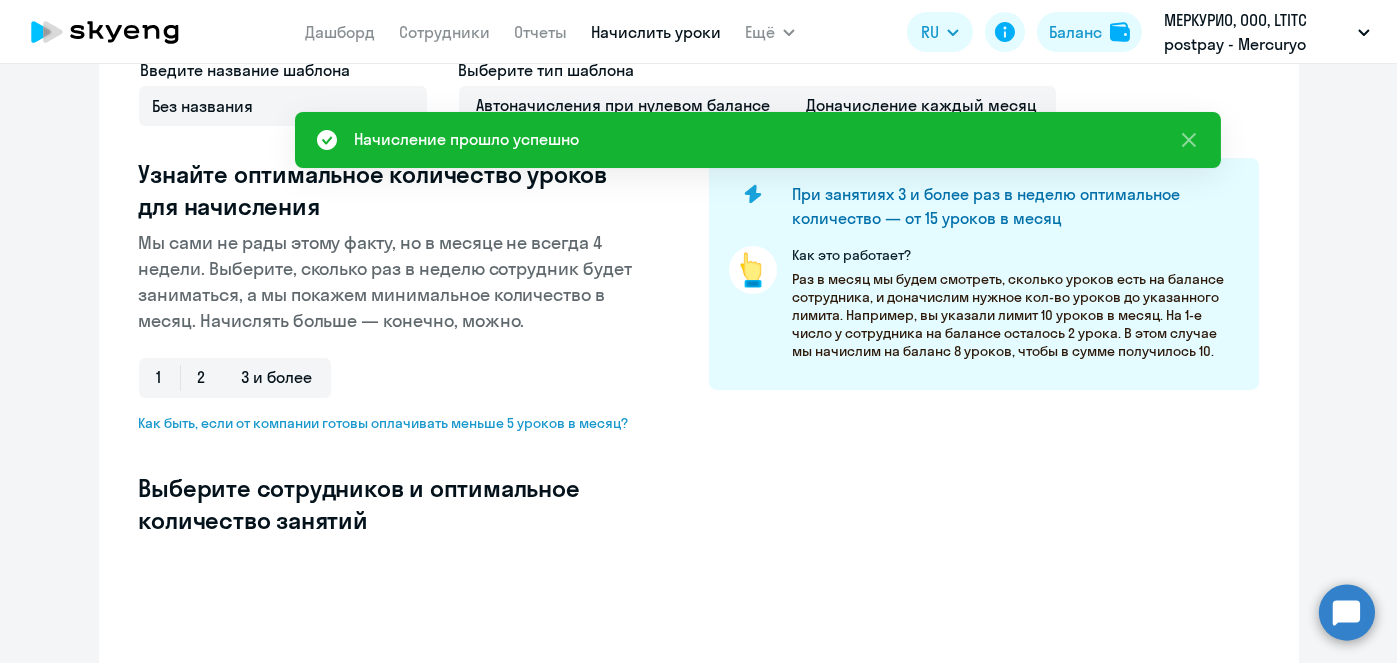 select on "10" 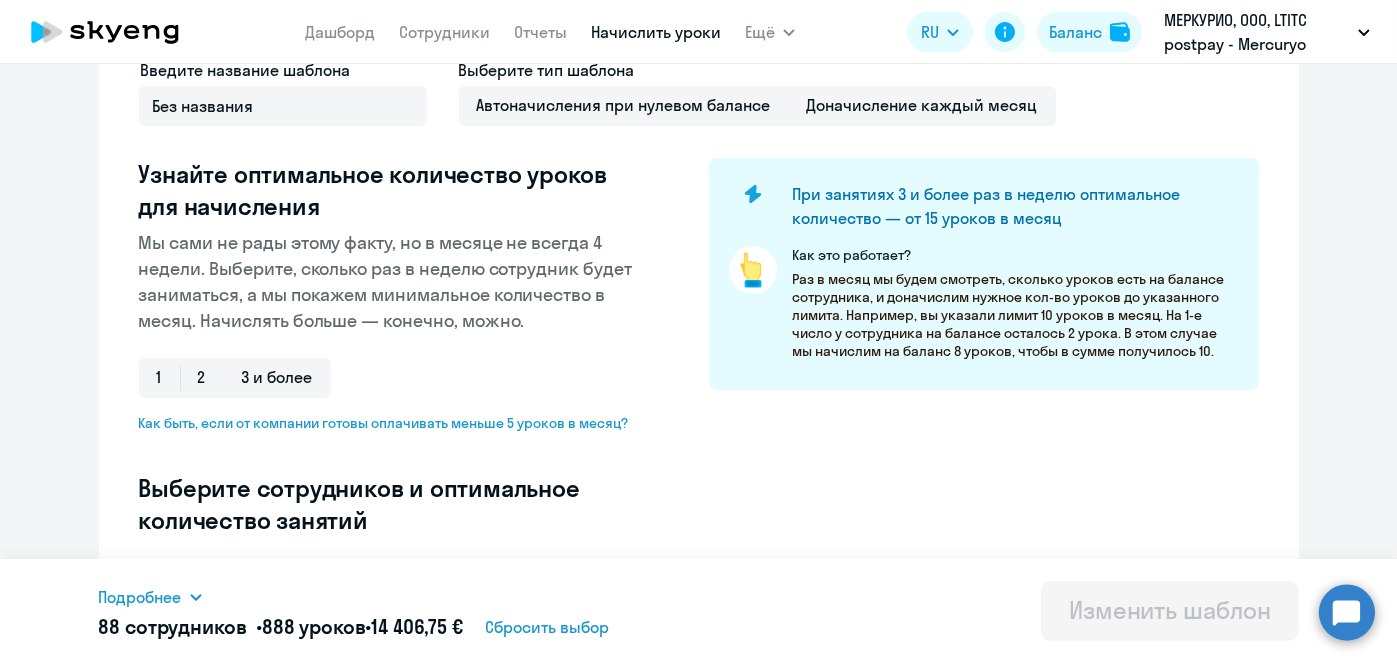 scroll, scrollTop: 0, scrollLeft: 0, axis: both 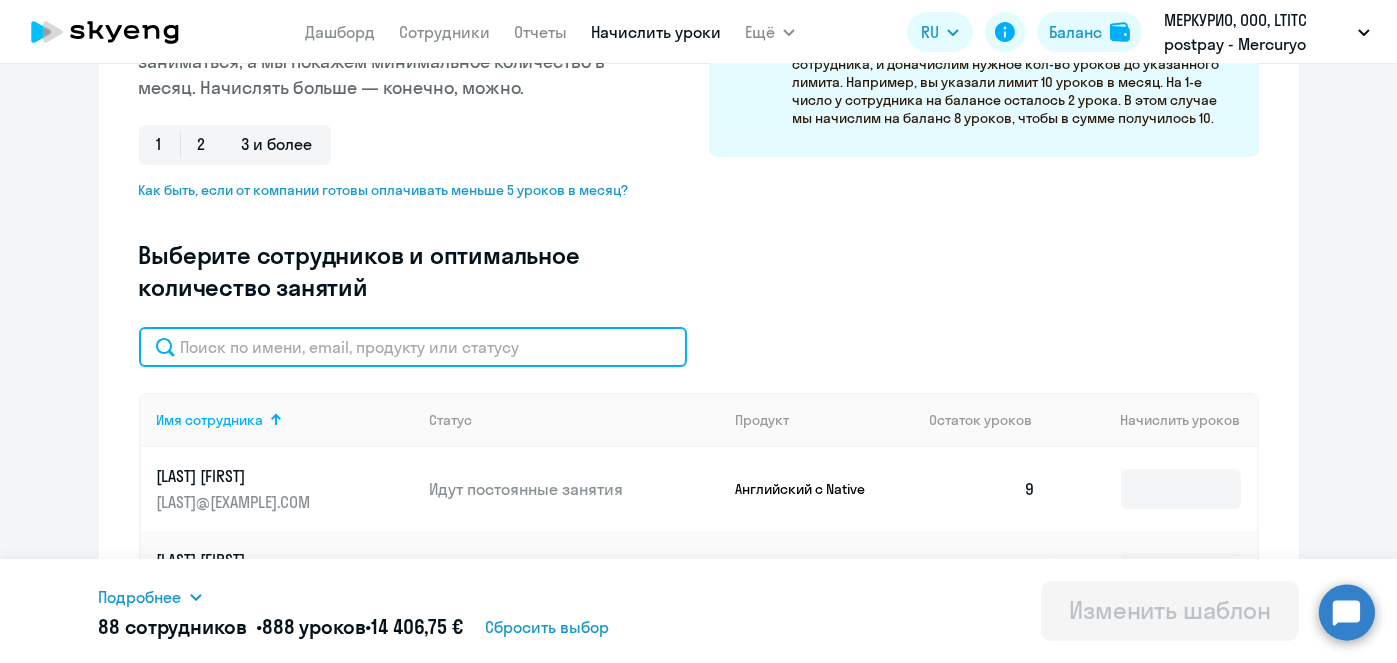click 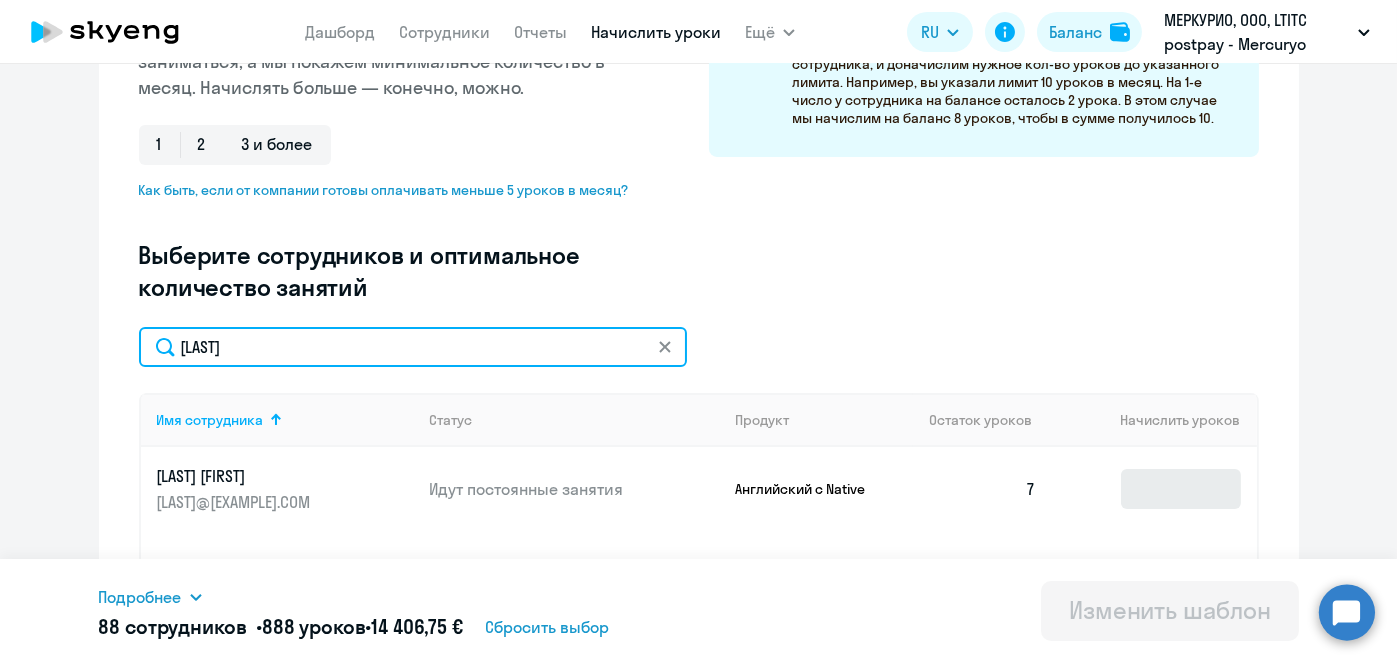type on "[LAST]" 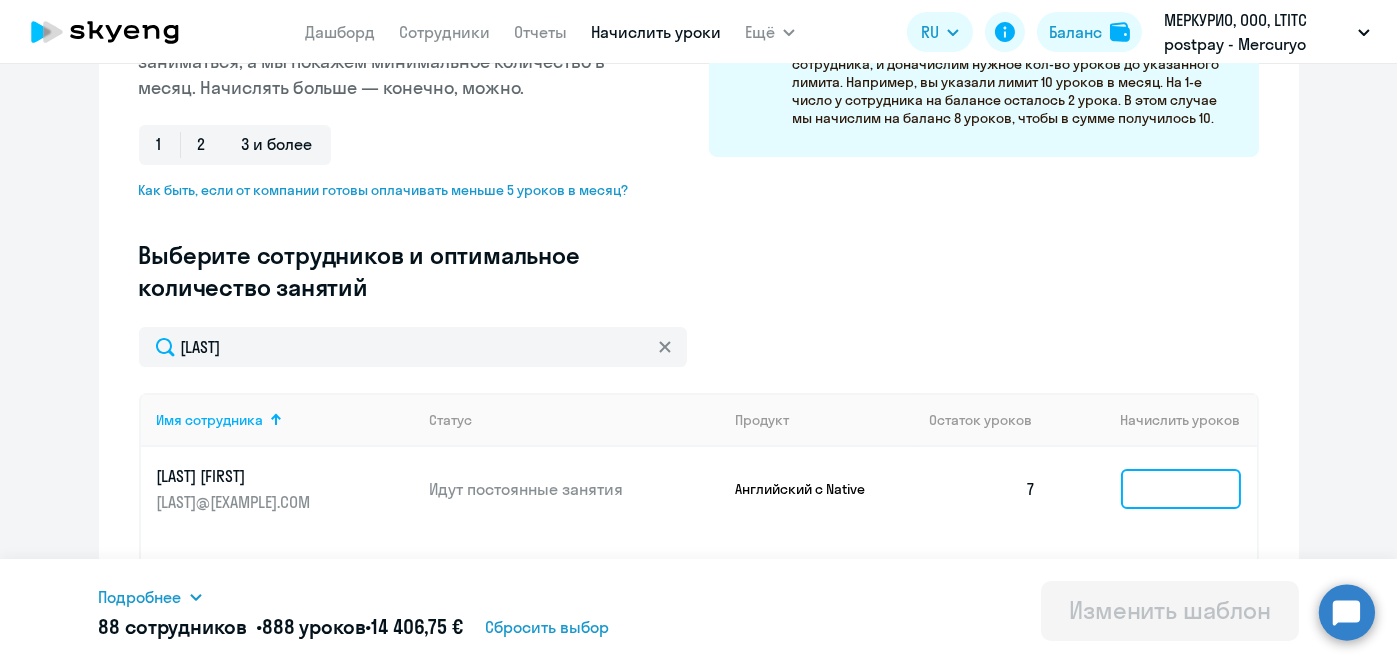 click 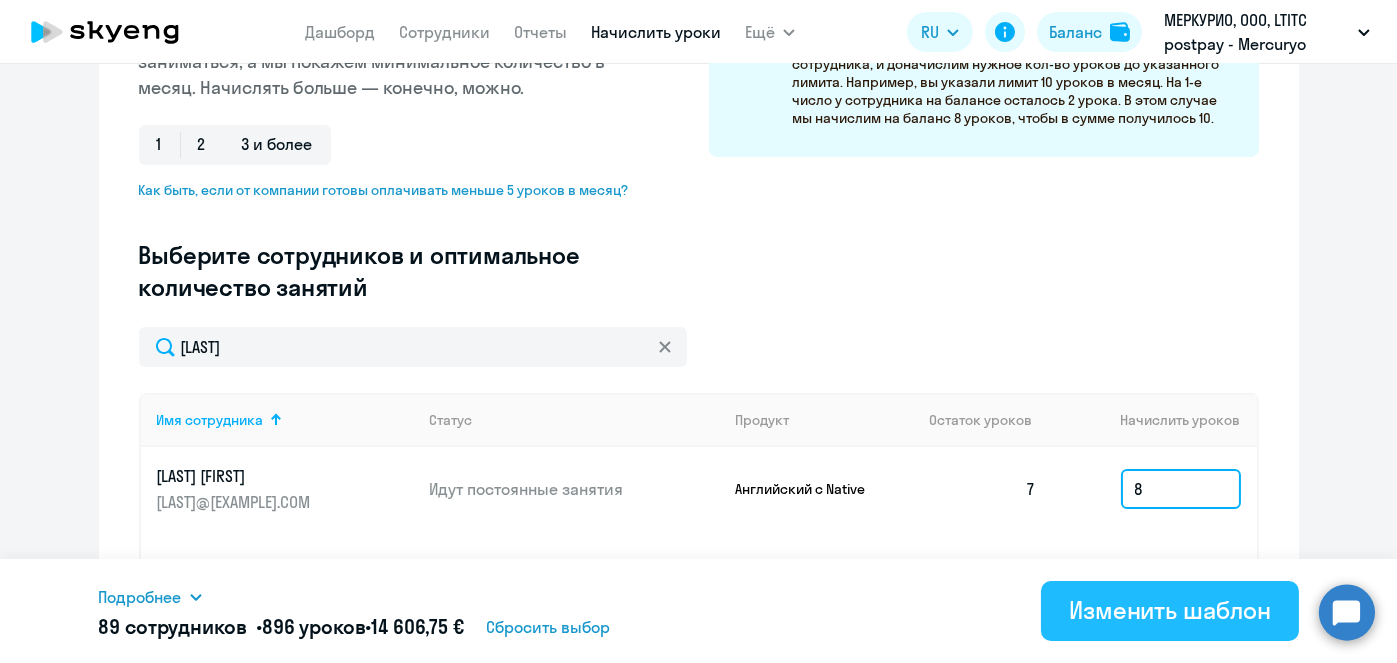 type on "8" 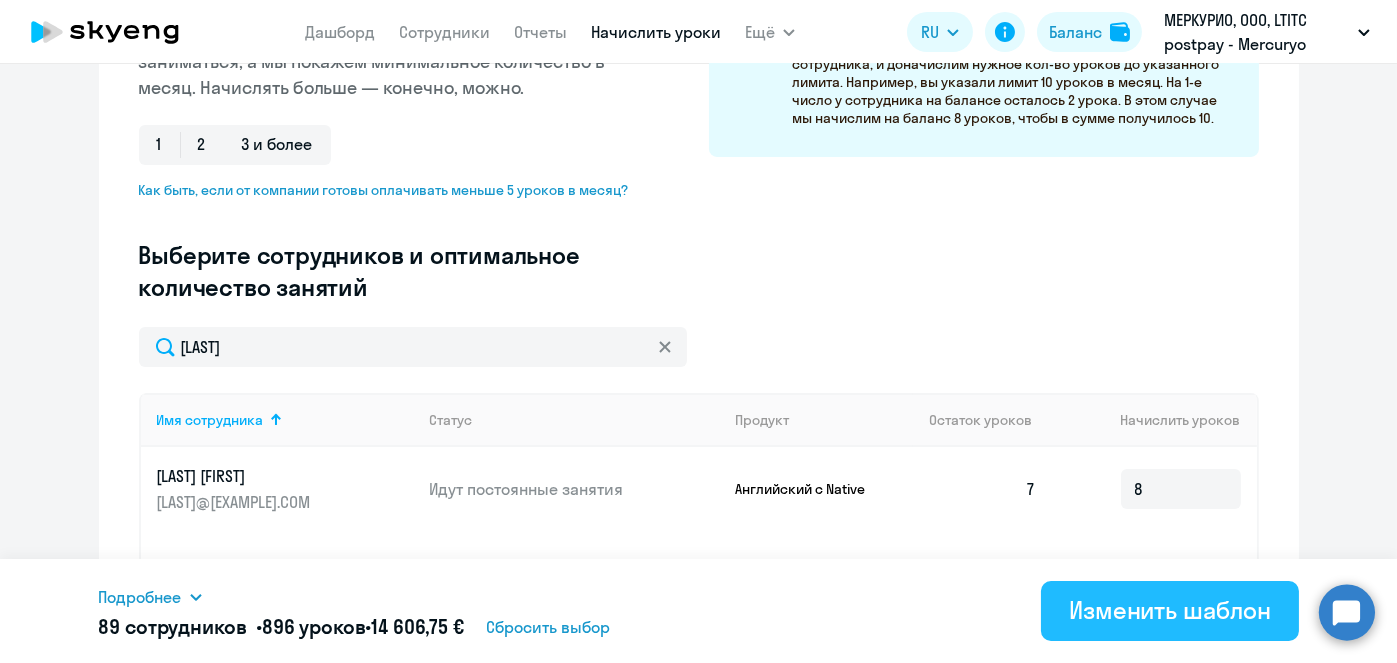 click on "Изменить шаблон" at bounding box center (1170, 610) 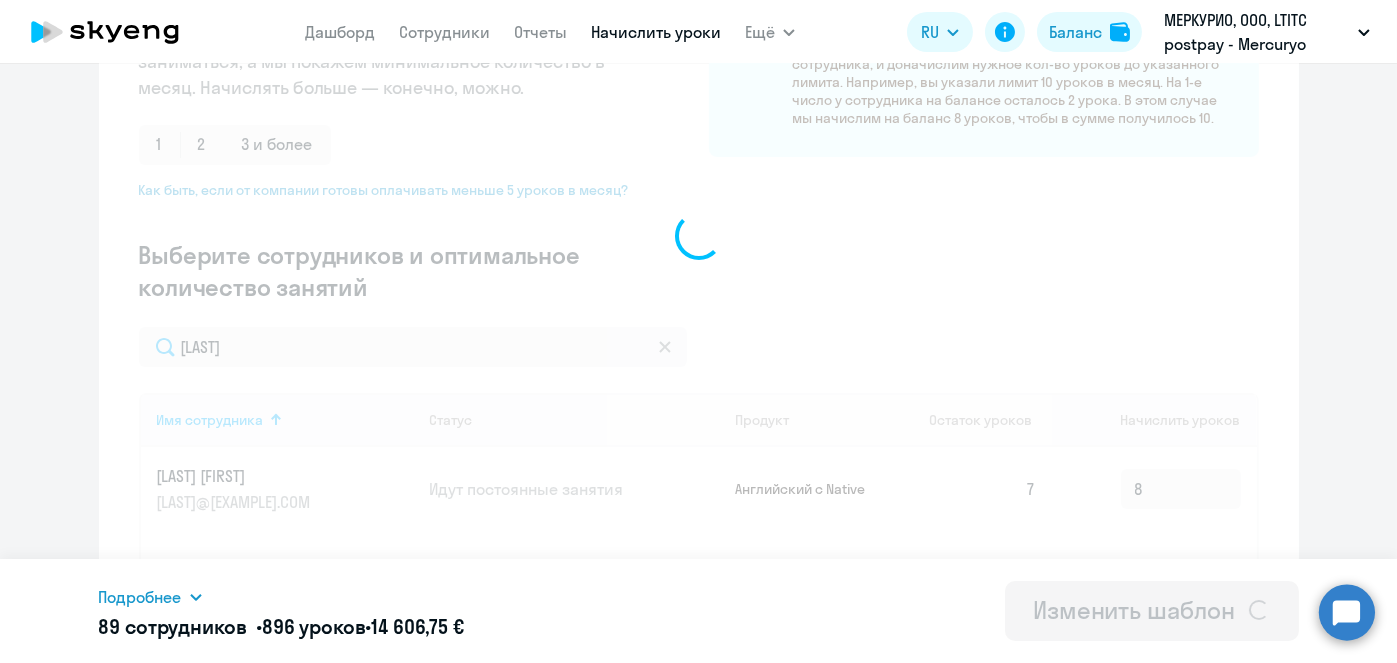 scroll, scrollTop: 0, scrollLeft: 0, axis: both 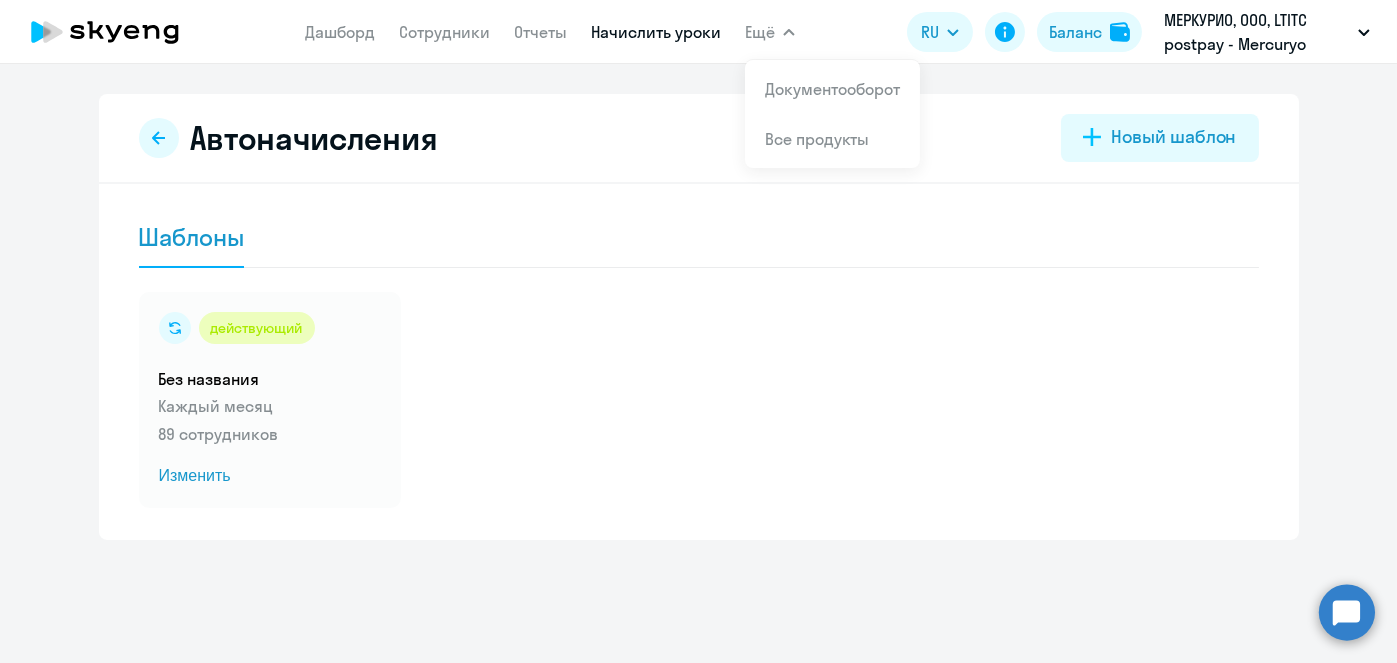 click on "Начислить уроки" at bounding box center (656, 32) 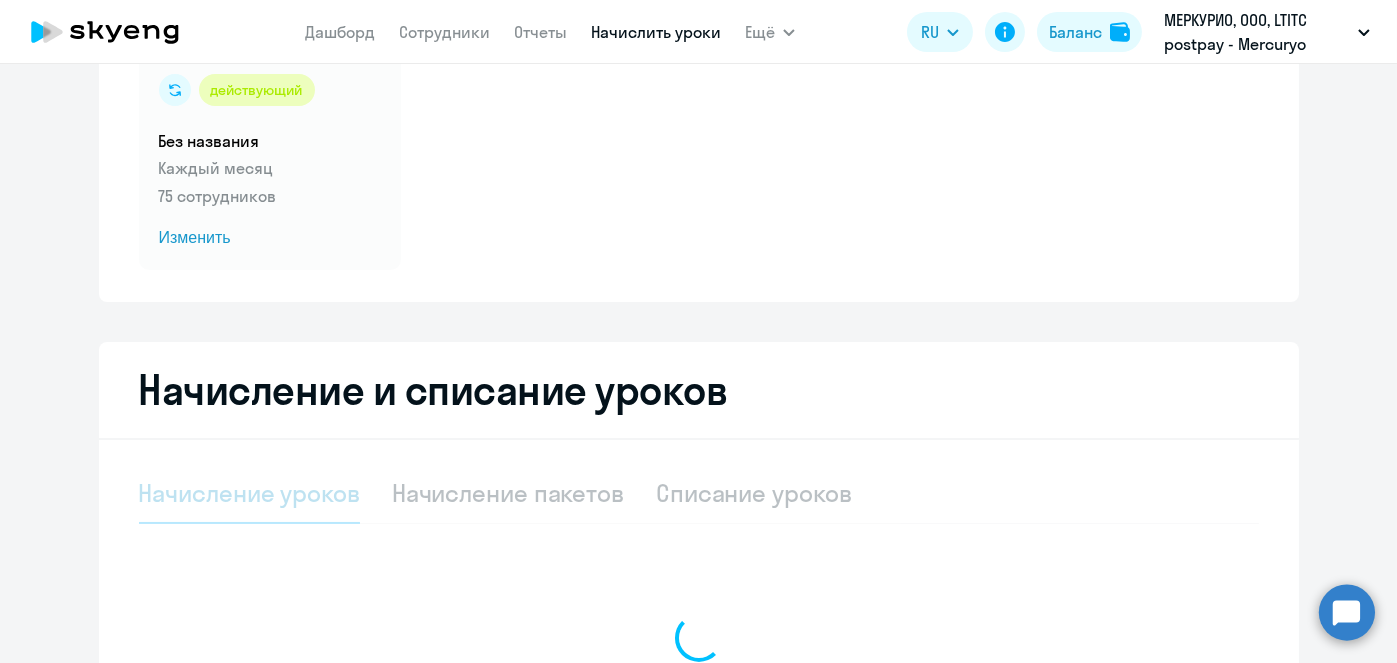 select on "10" 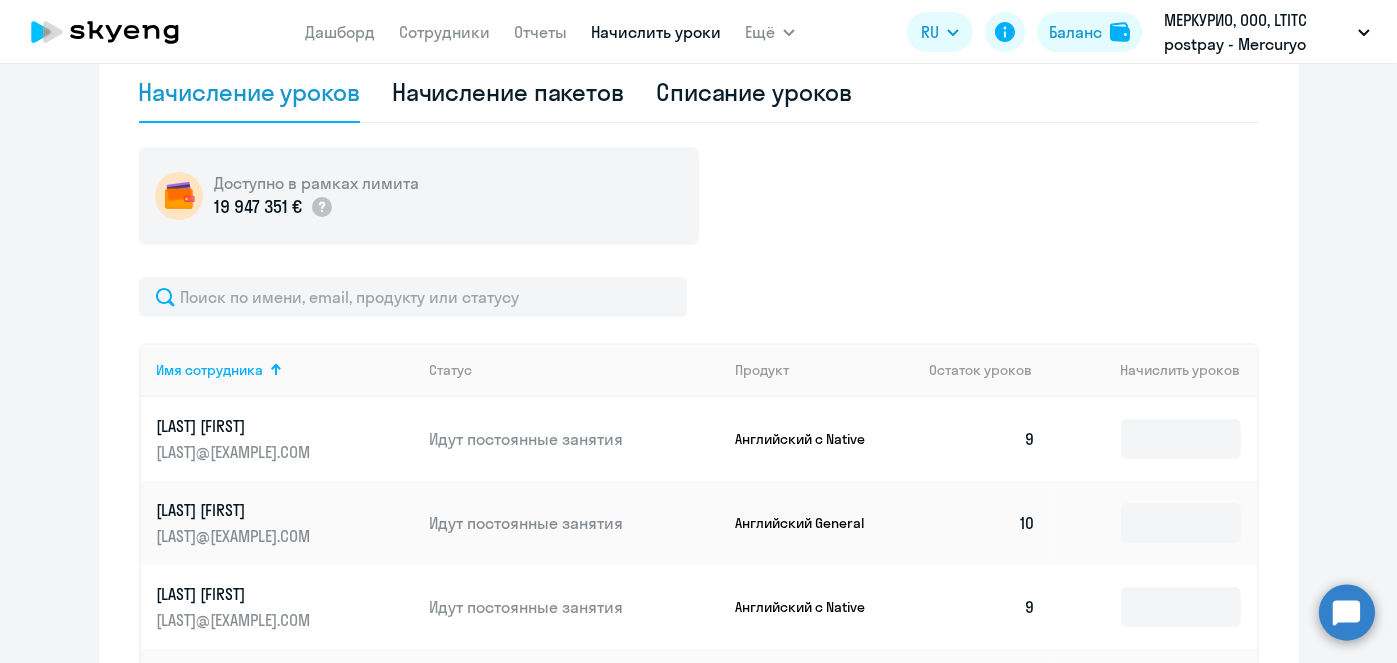 scroll, scrollTop: 565, scrollLeft: 0, axis: vertical 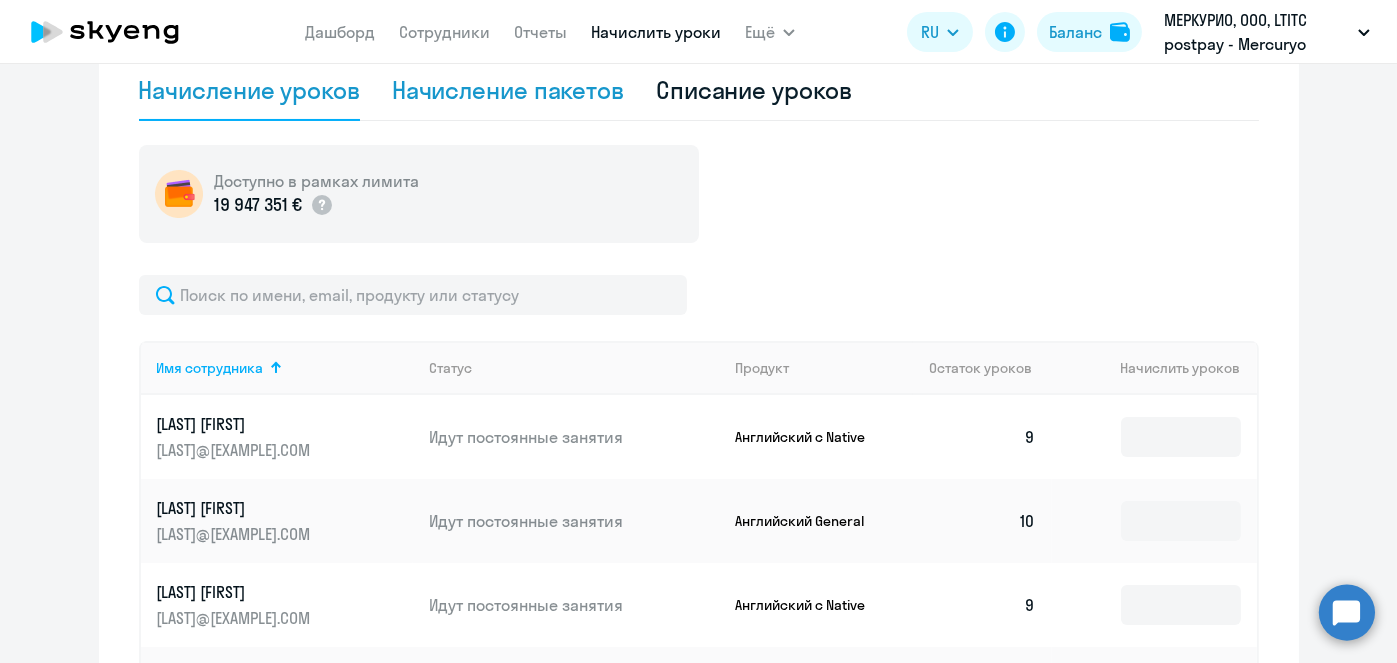 click on "Начисление пакетов" 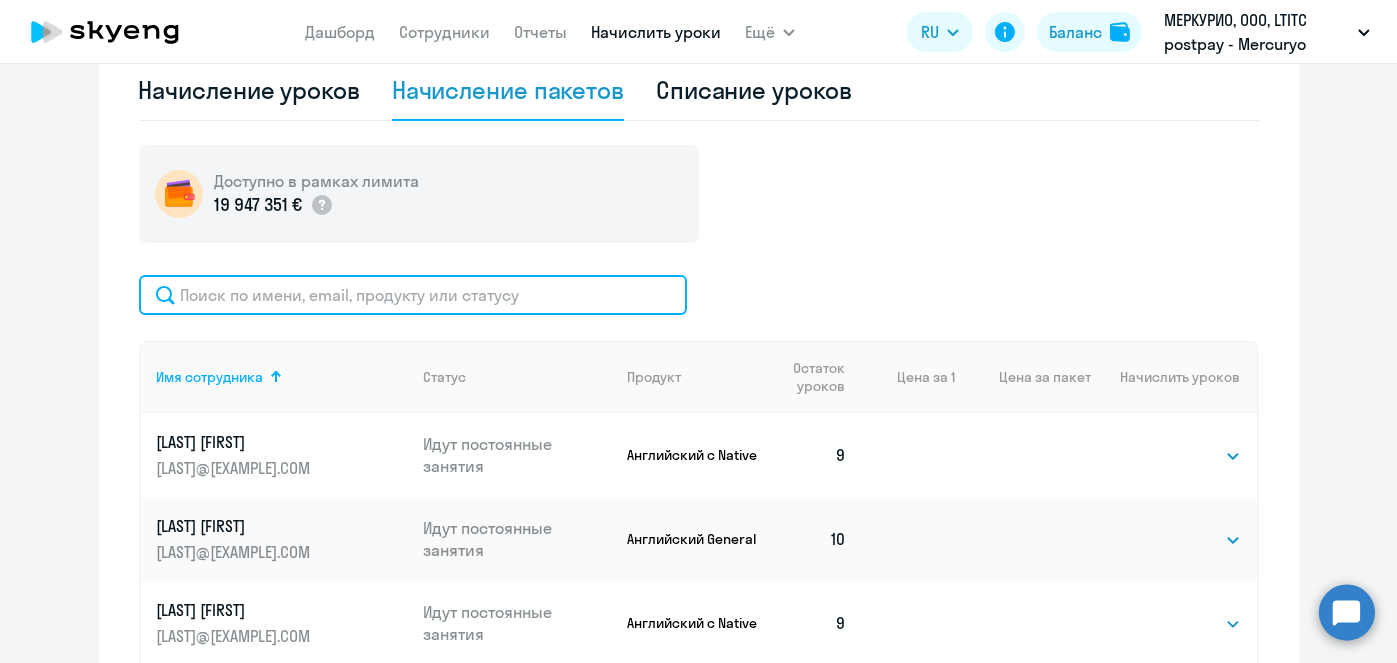 click 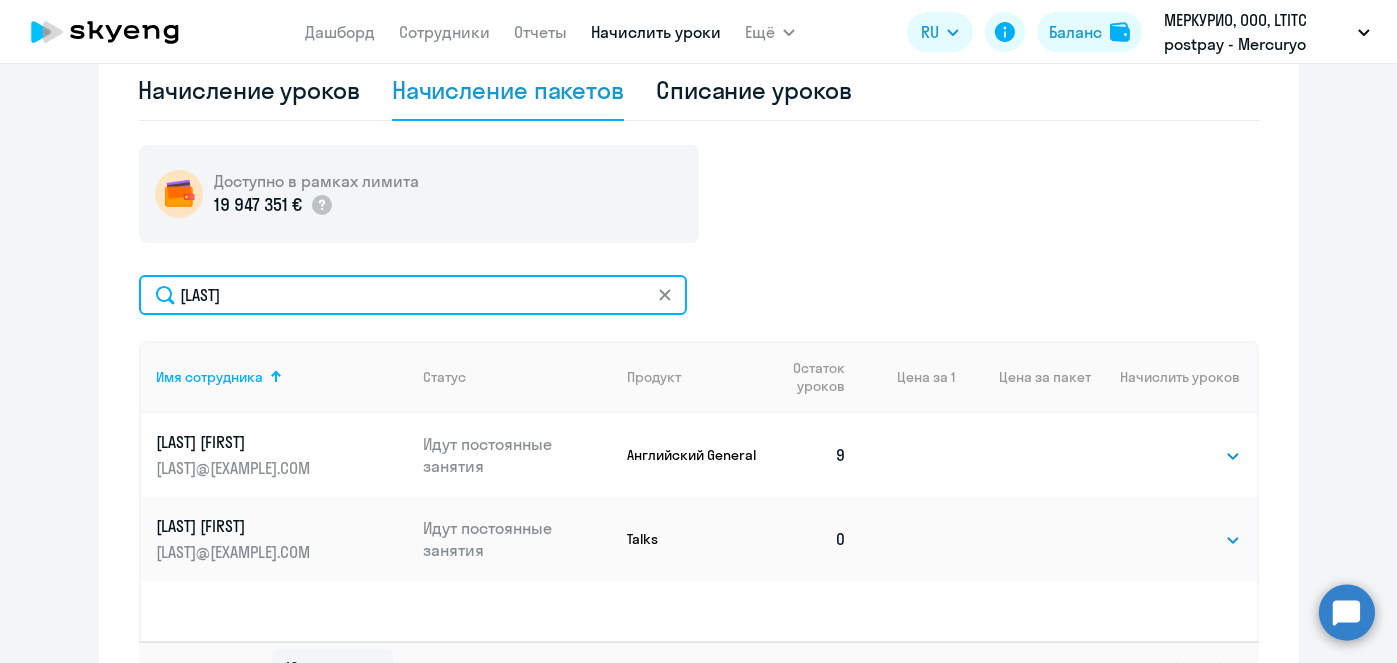 type on "[LAST]" 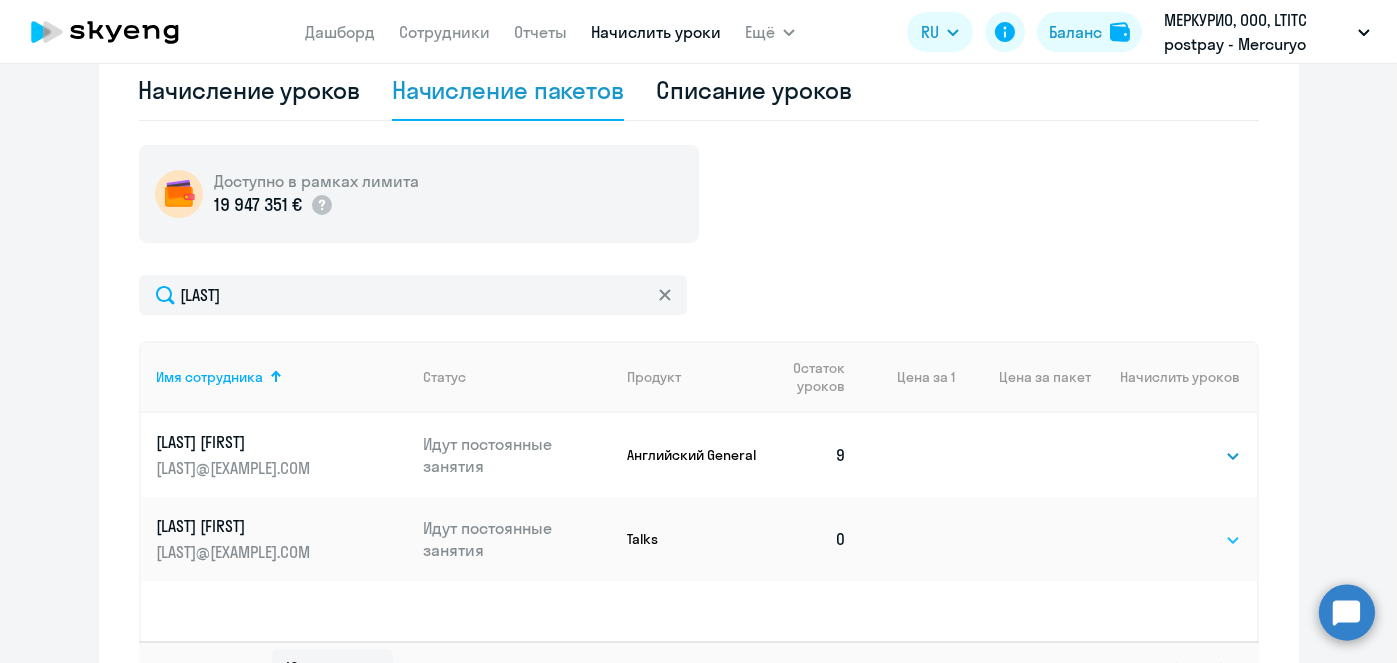 click on "Выбрать   1   6   12   20   40" 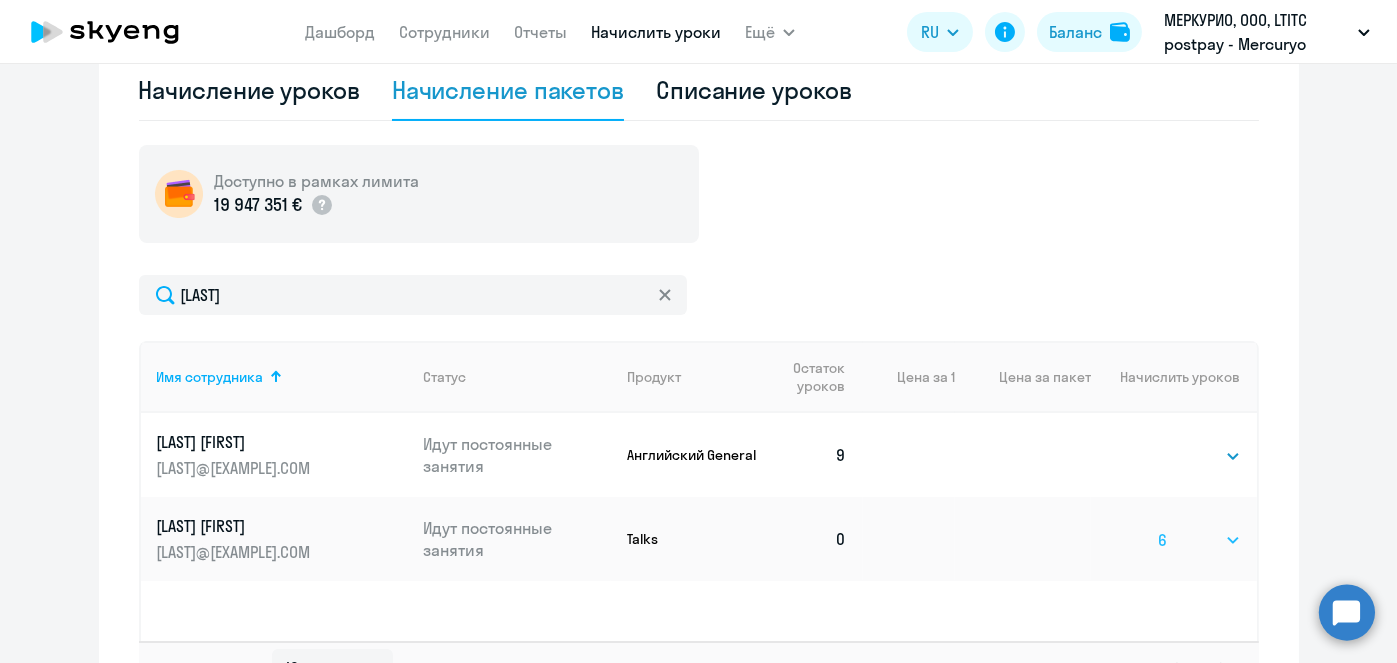 click on "Выбрать   1   6   12   20   40" 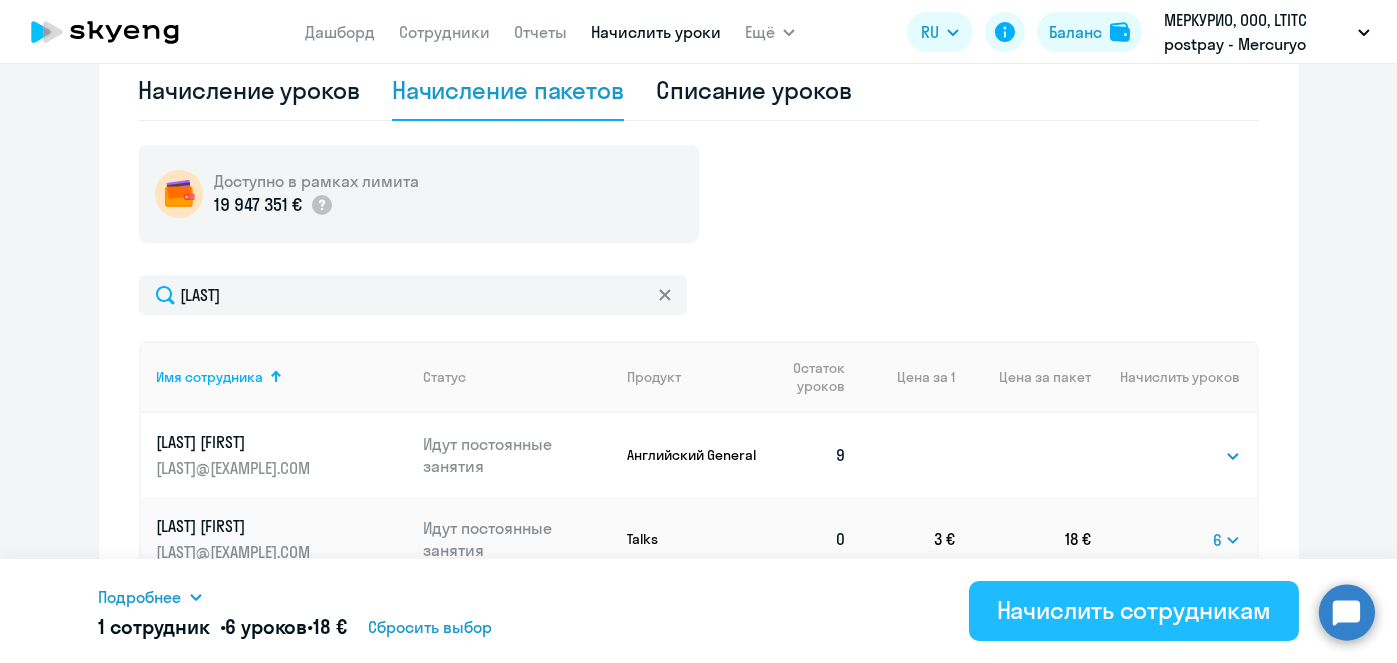 click on "Начислить сотрудникам" at bounding box center [1134, 610] 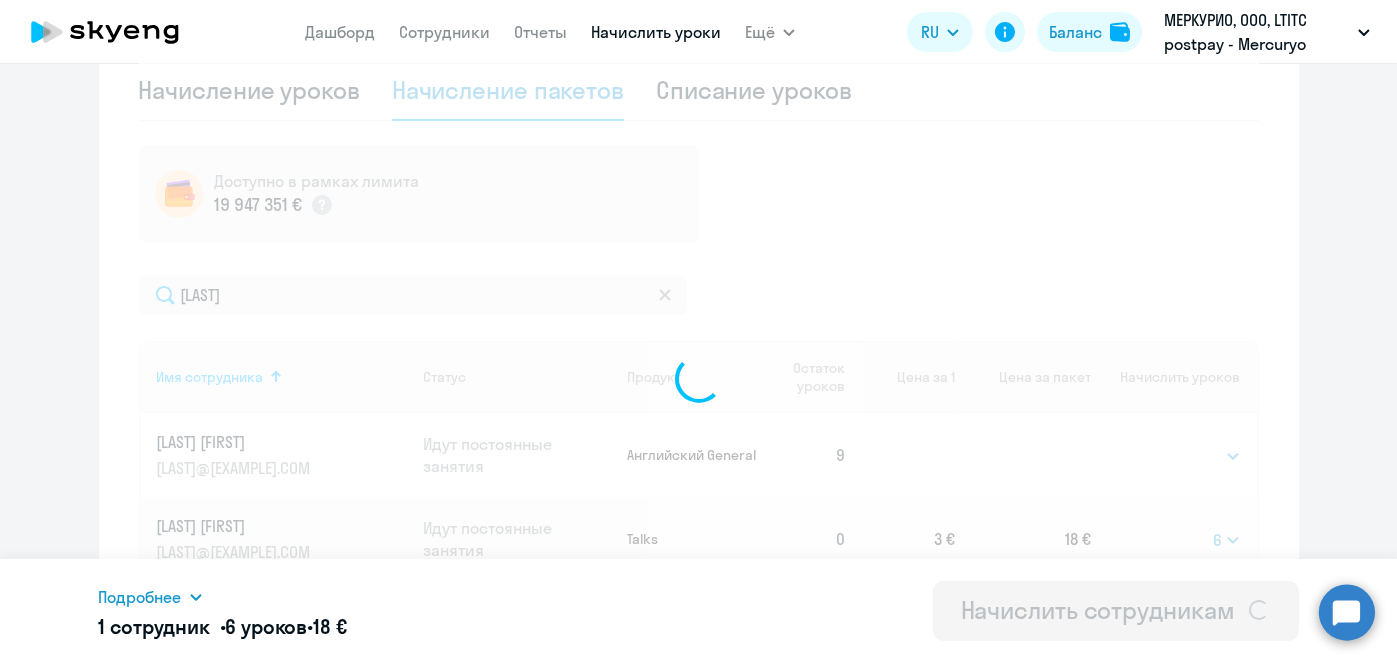 select 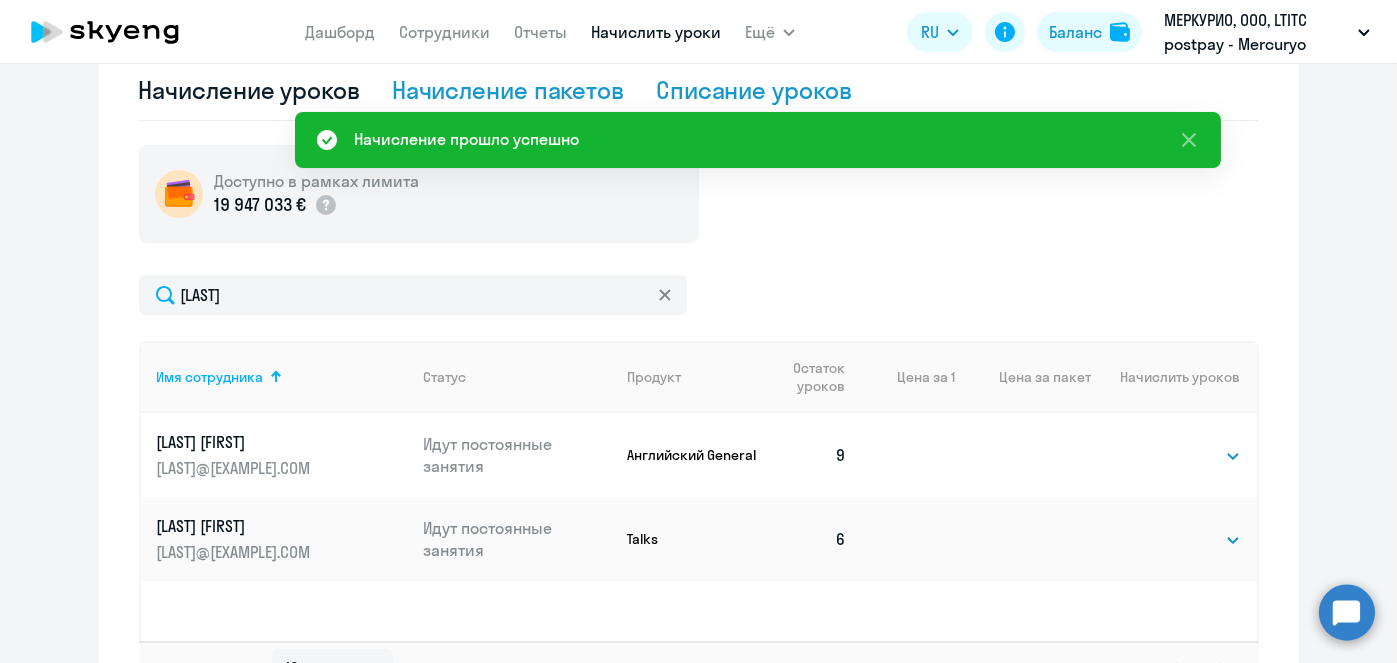 click on "Списание уроков" 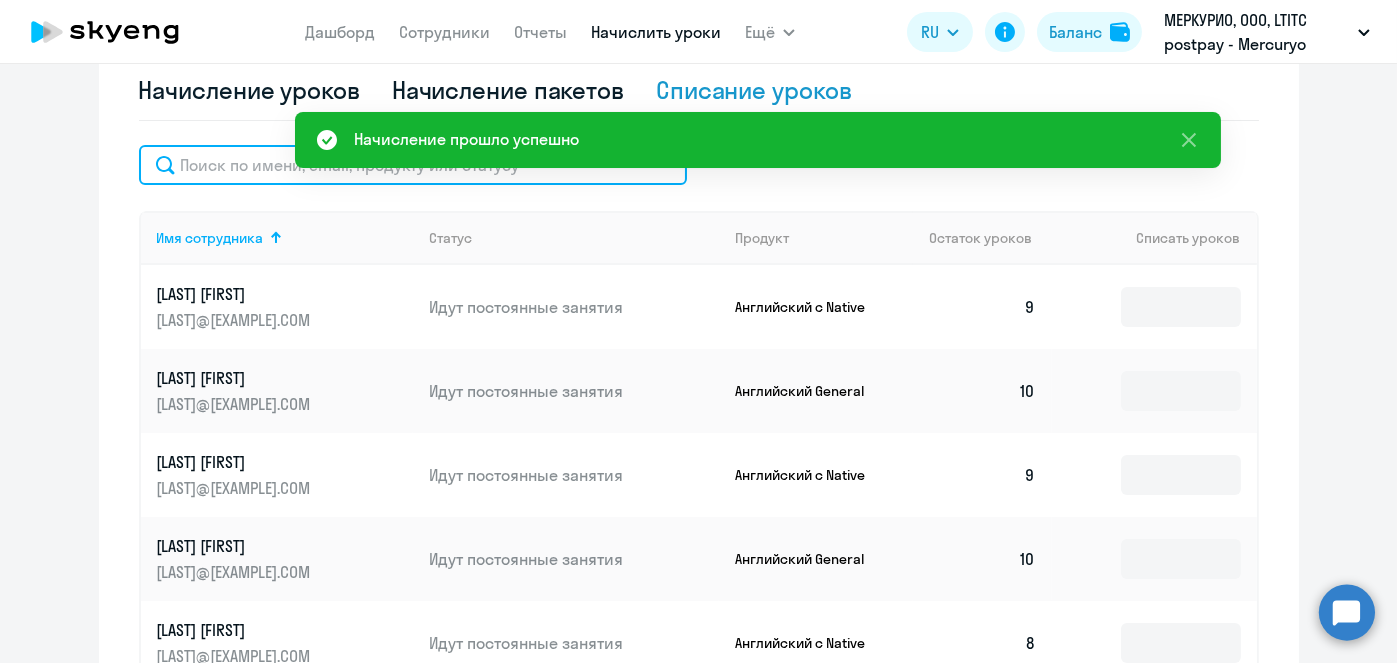 click 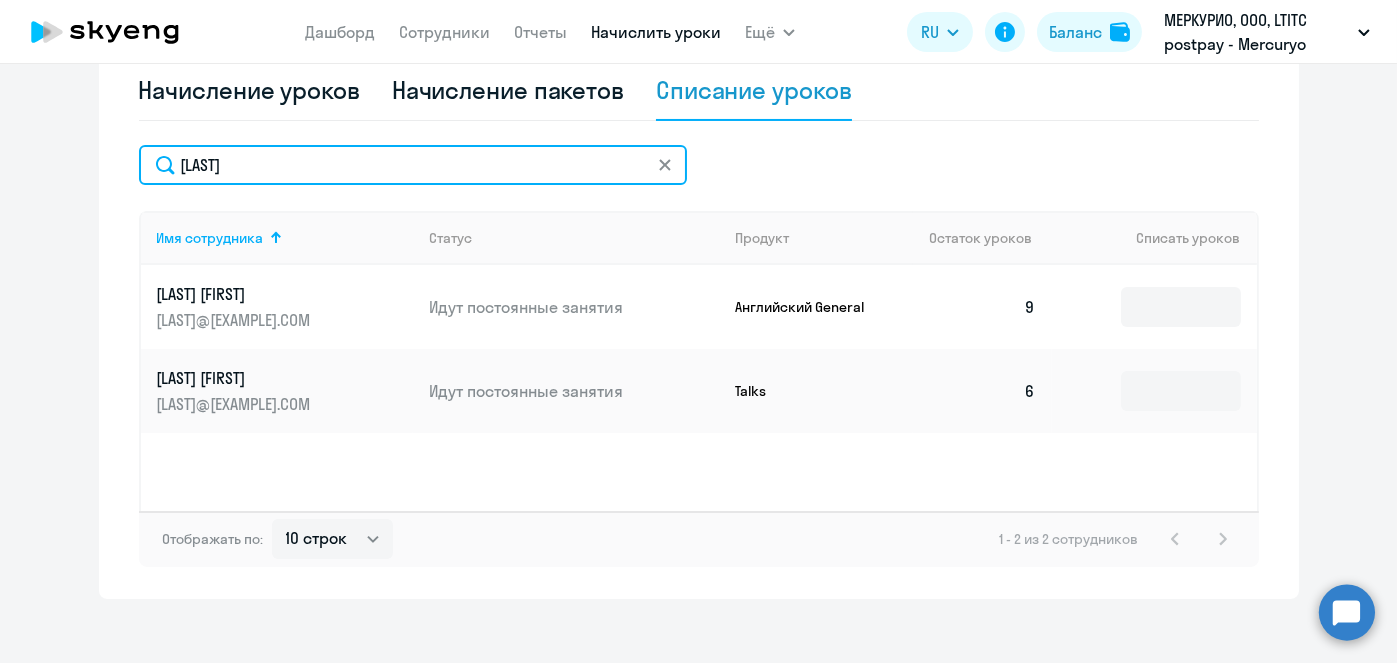 type on "[LAST]" 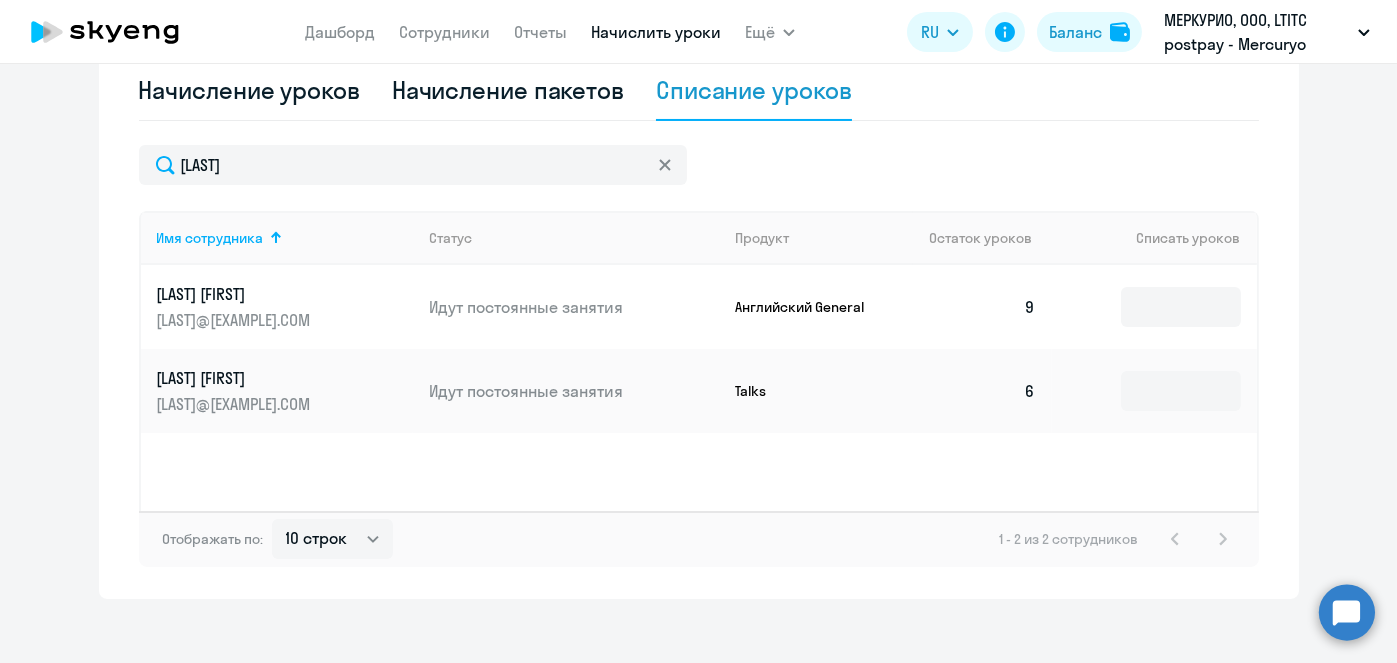 click 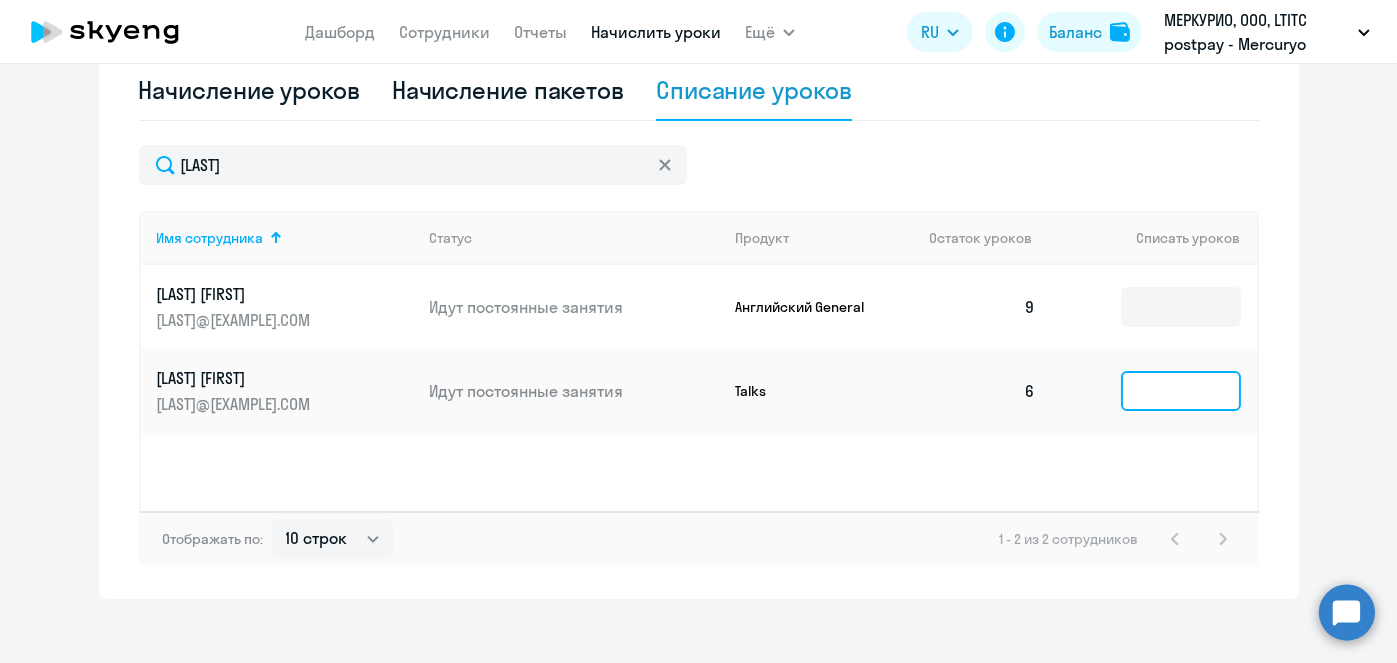 click 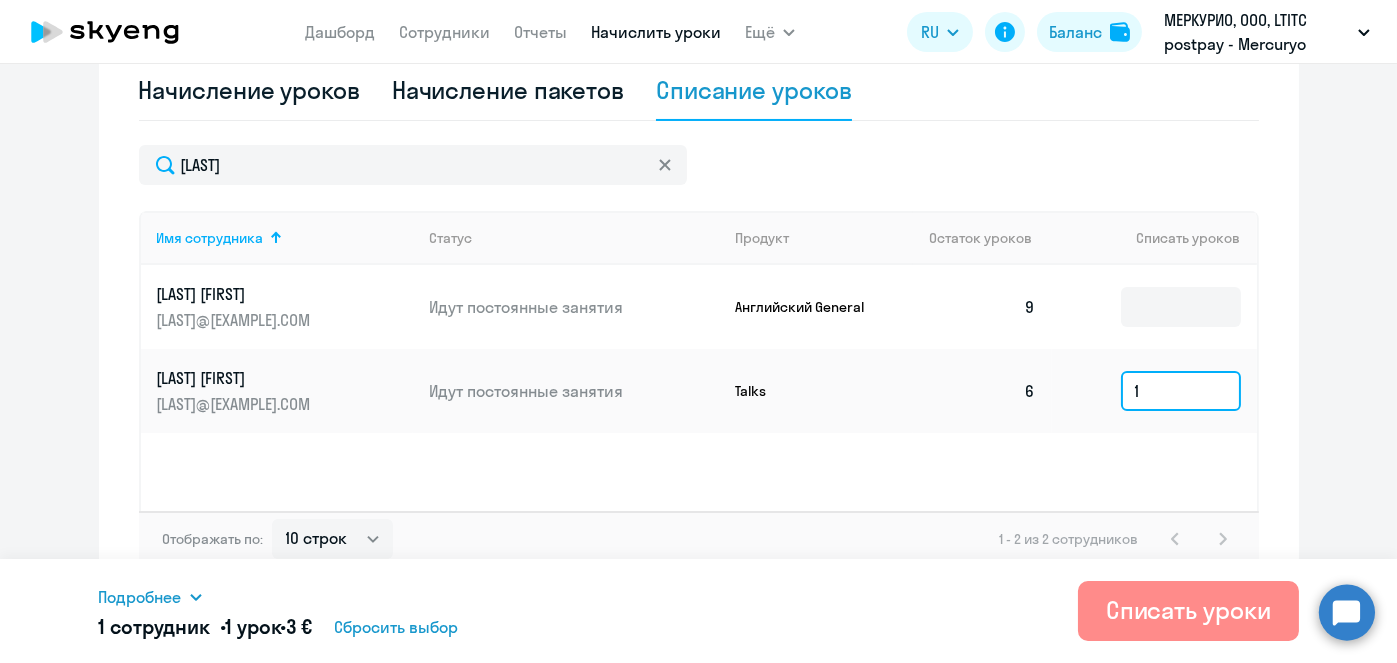 type on "1" 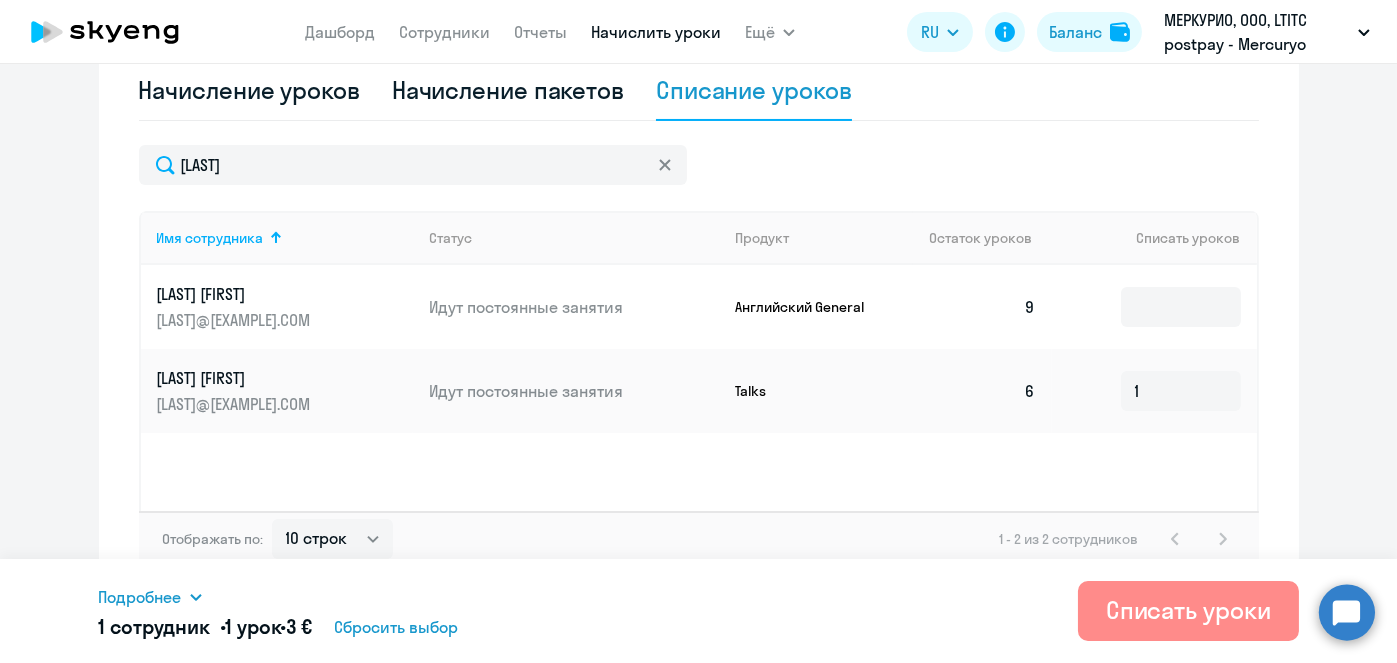 click on "Списать уроки" at bounding box center [1188, 611] 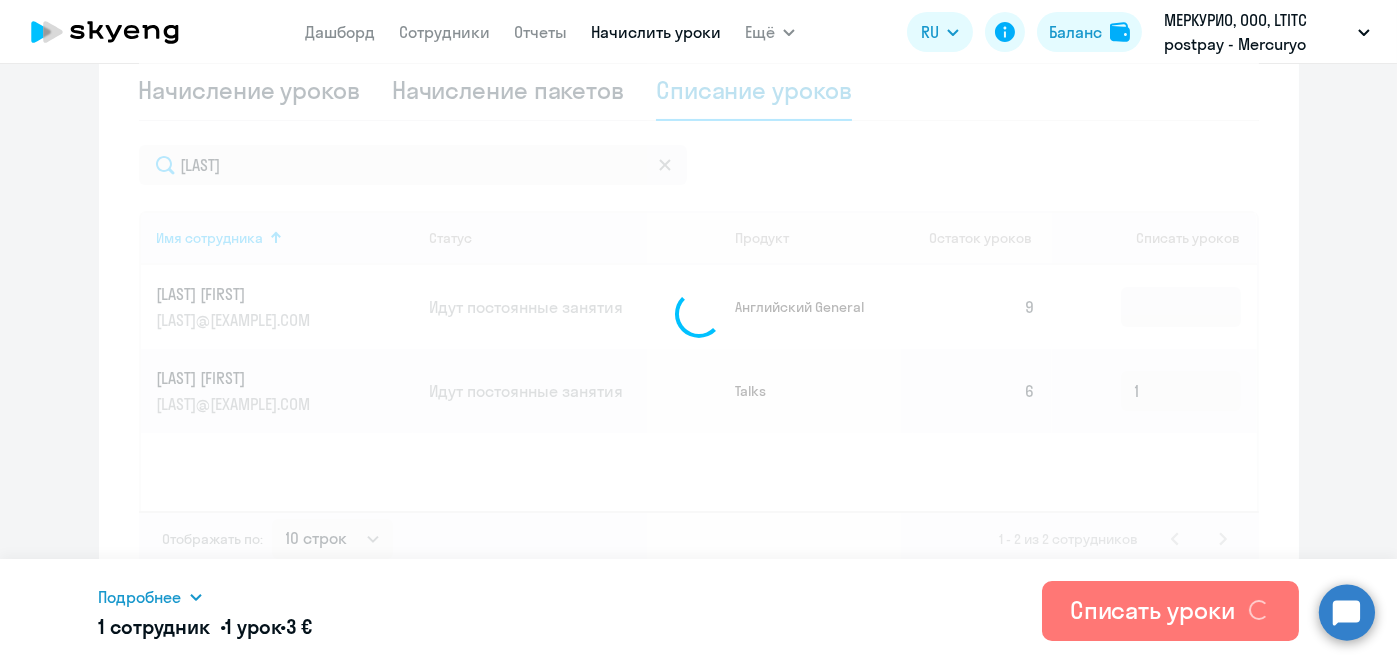 type 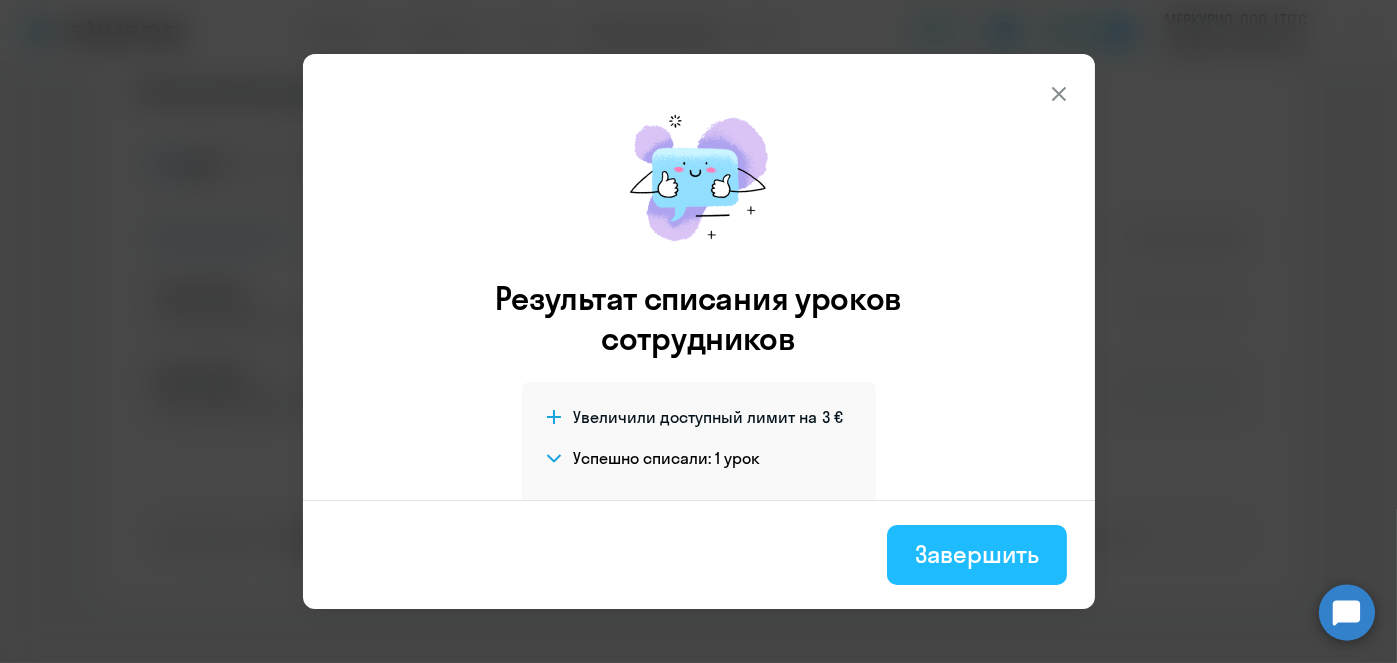 click on "Завершить" at bounding box center [976, 554] 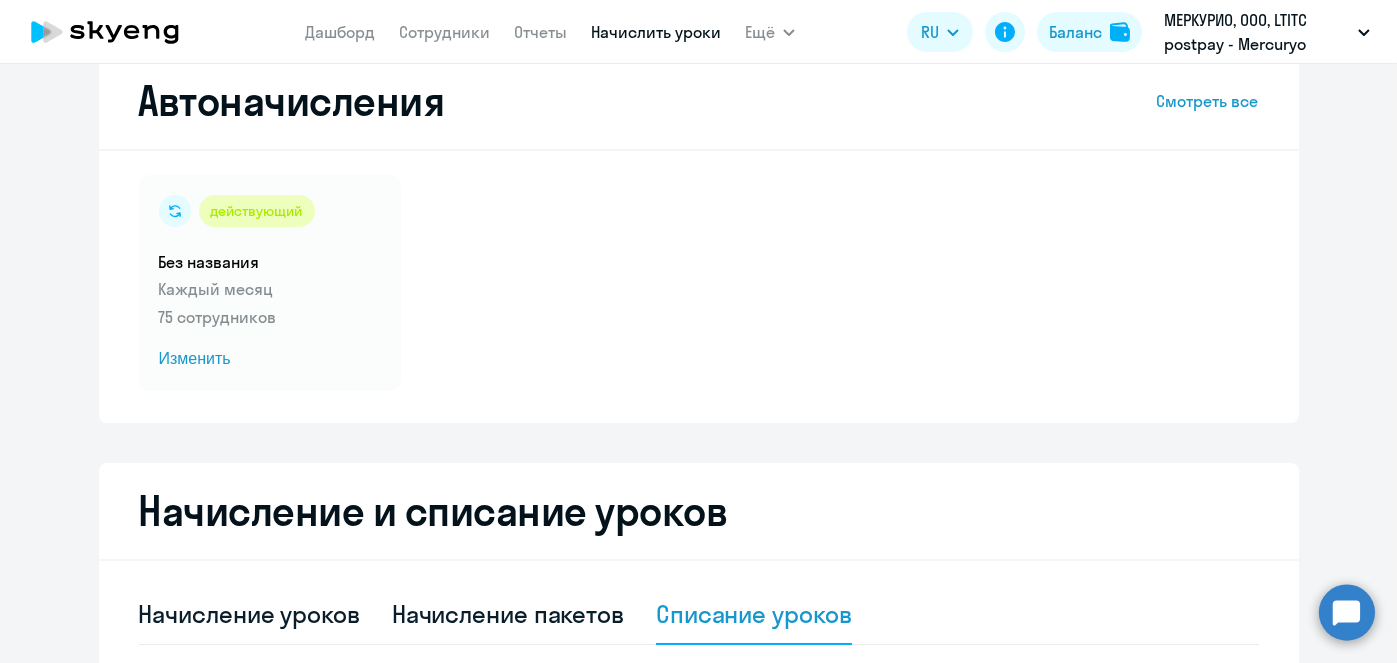 scroll, scrollTop: 41, scrollLeft: 0, axis: vertical 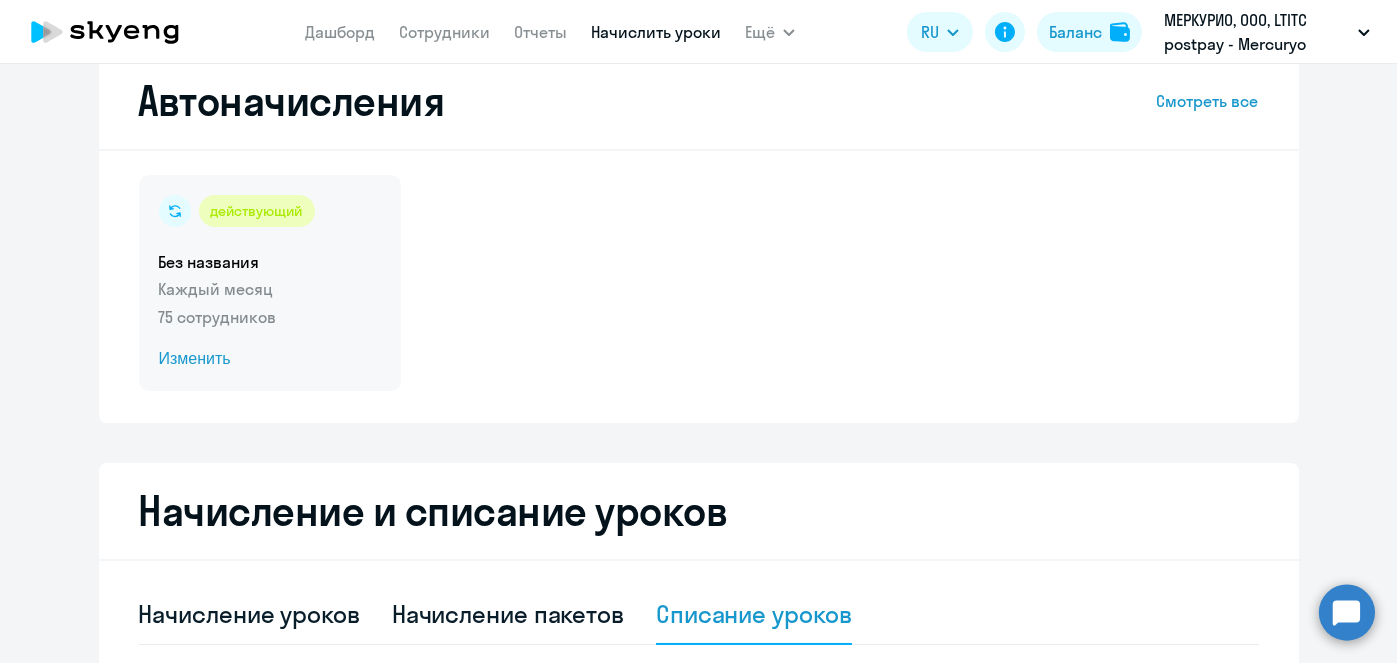 click on "Изменить" 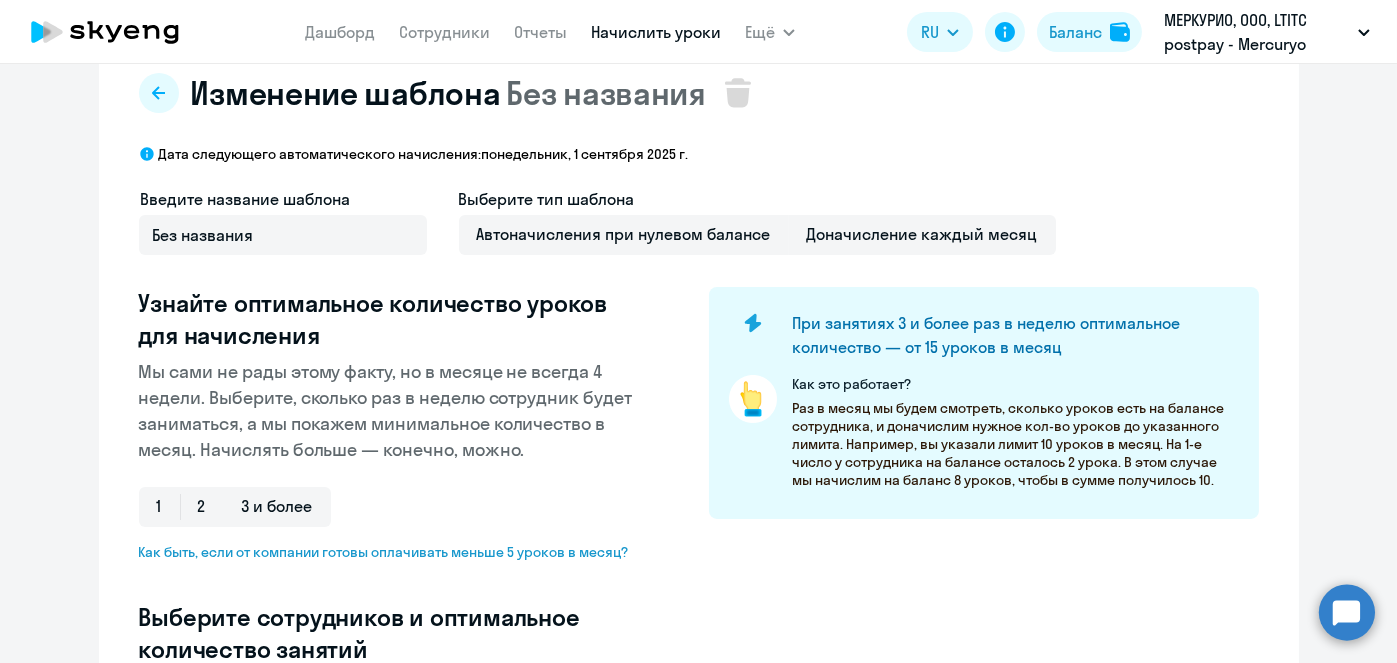 select on "10" 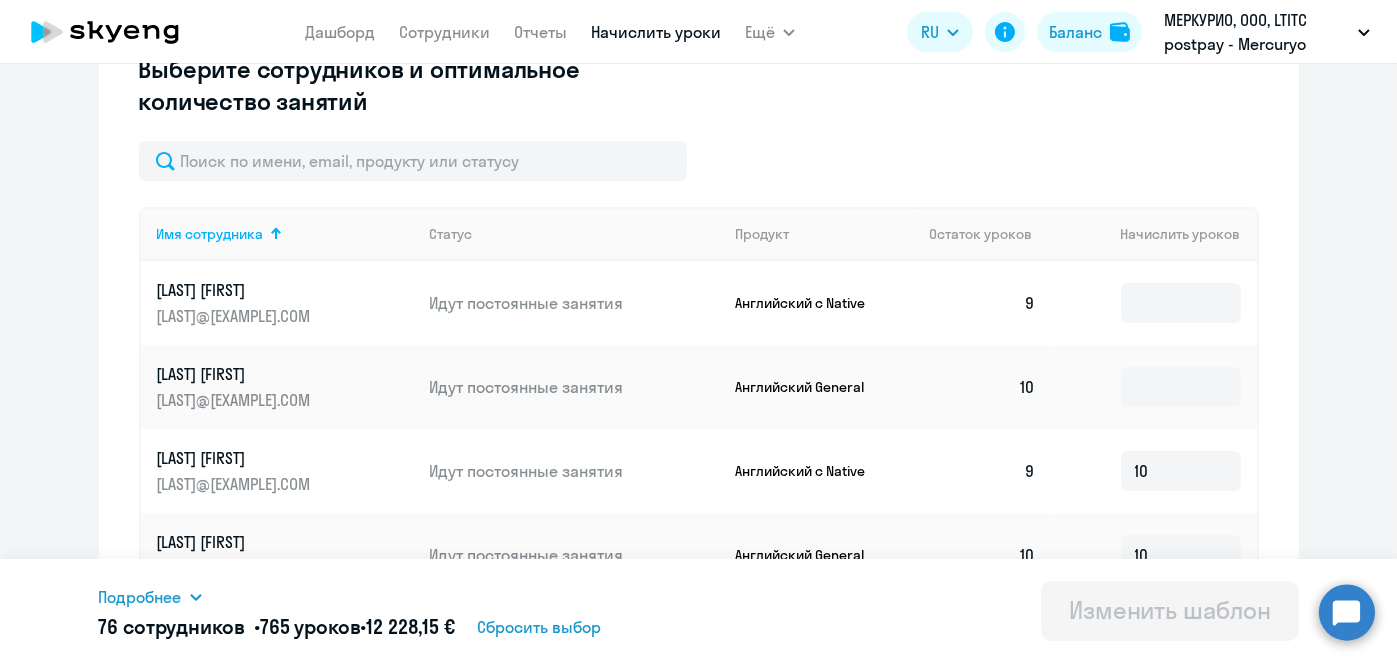 scroll, scrollTop: 536, scrollLeft: 0, axis: vertical 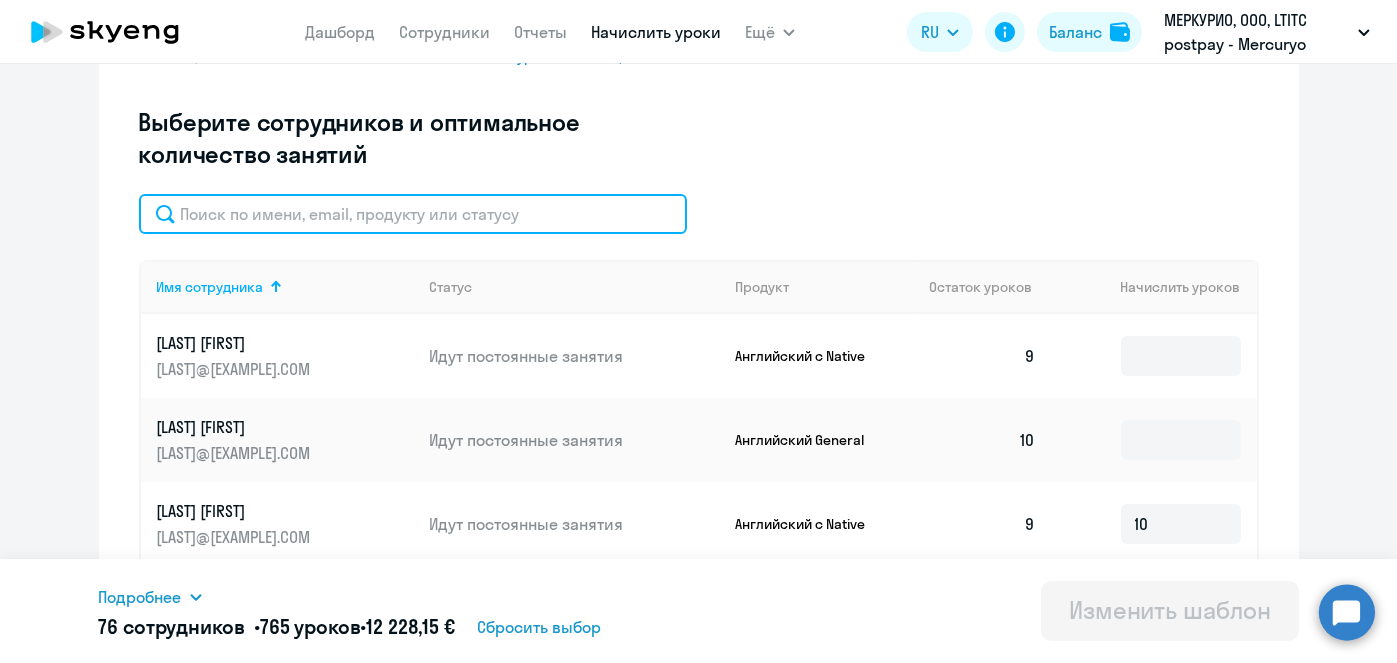 click 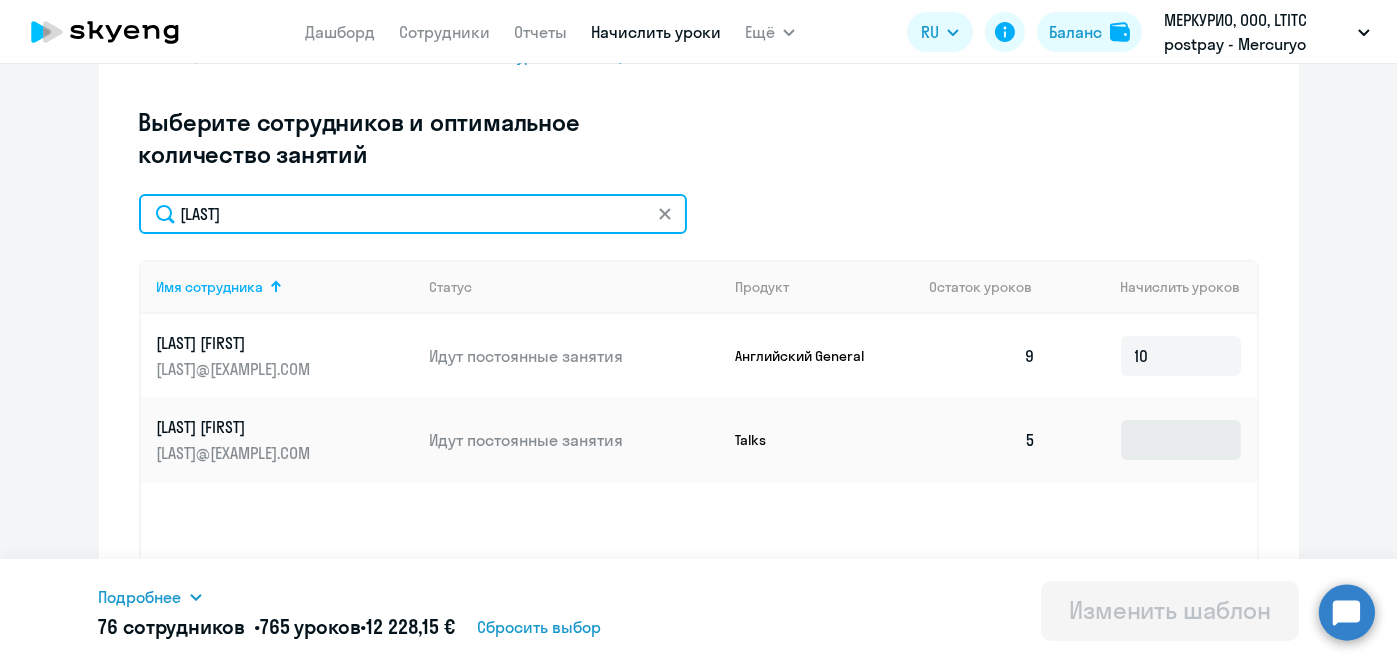 type on "[LAST]" 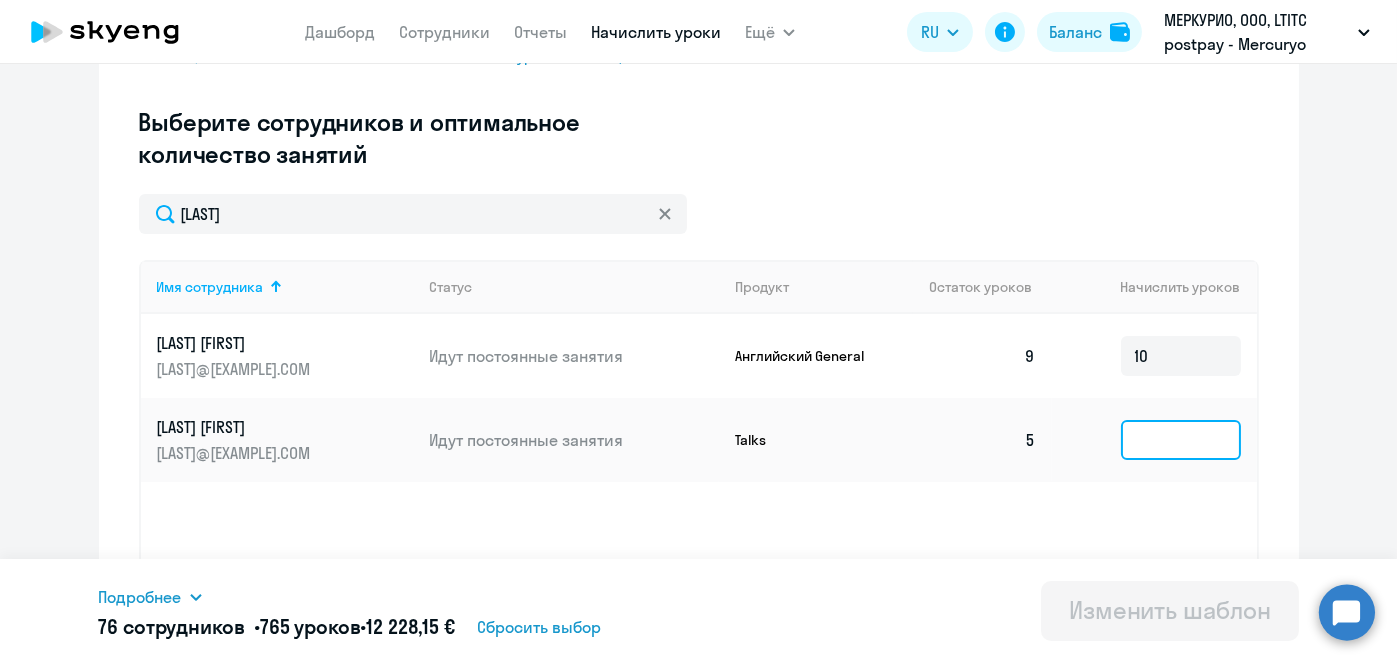 click 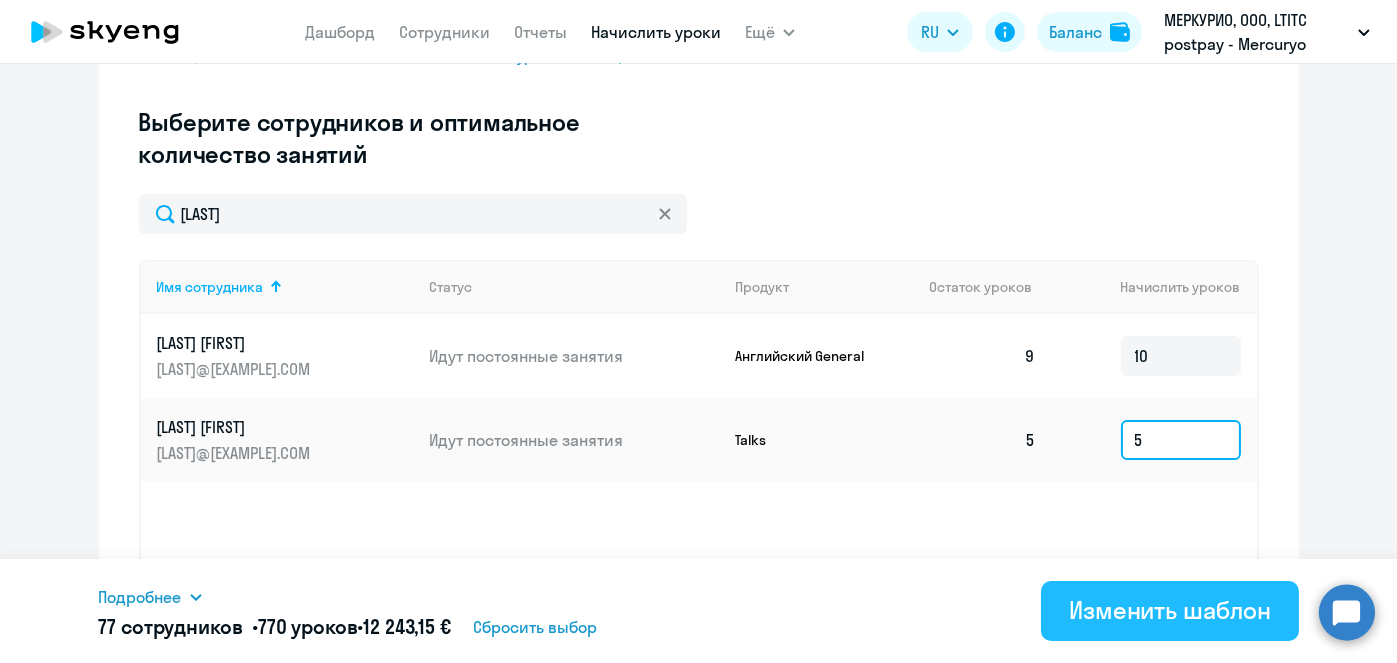 type on "5" 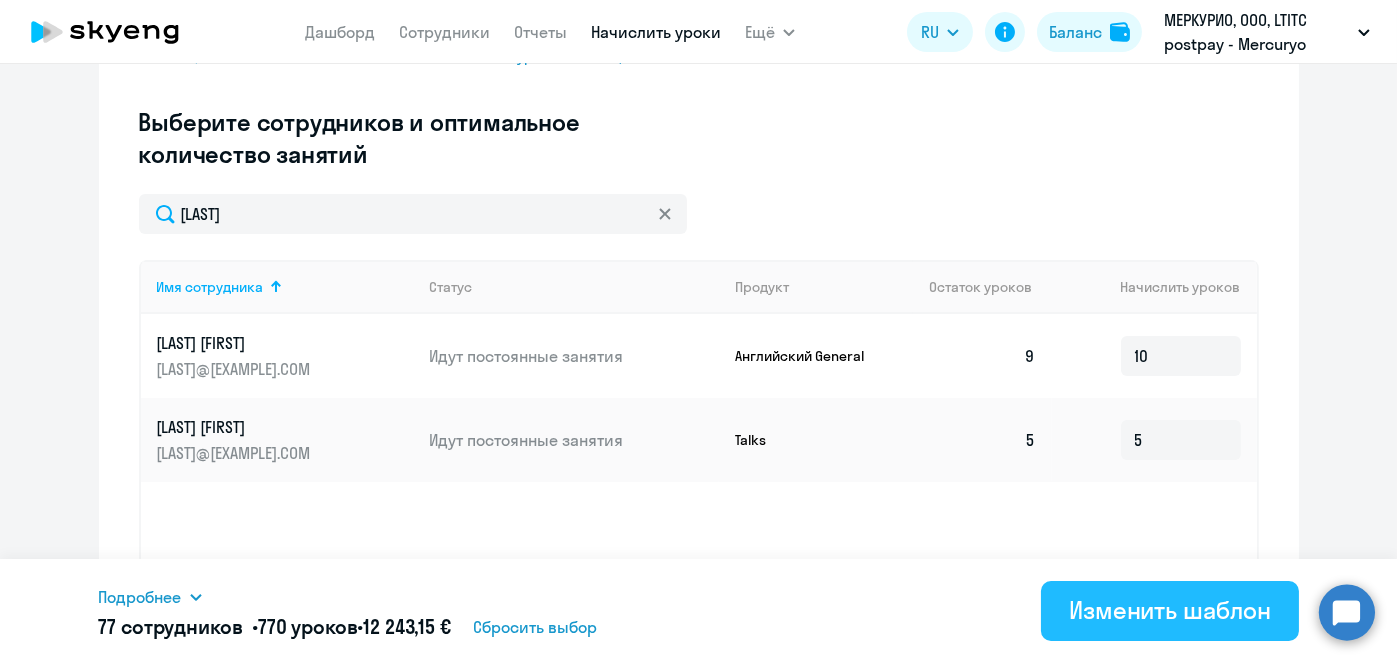 click on "Изменить шаблон" at bounding box center [1170, 610] 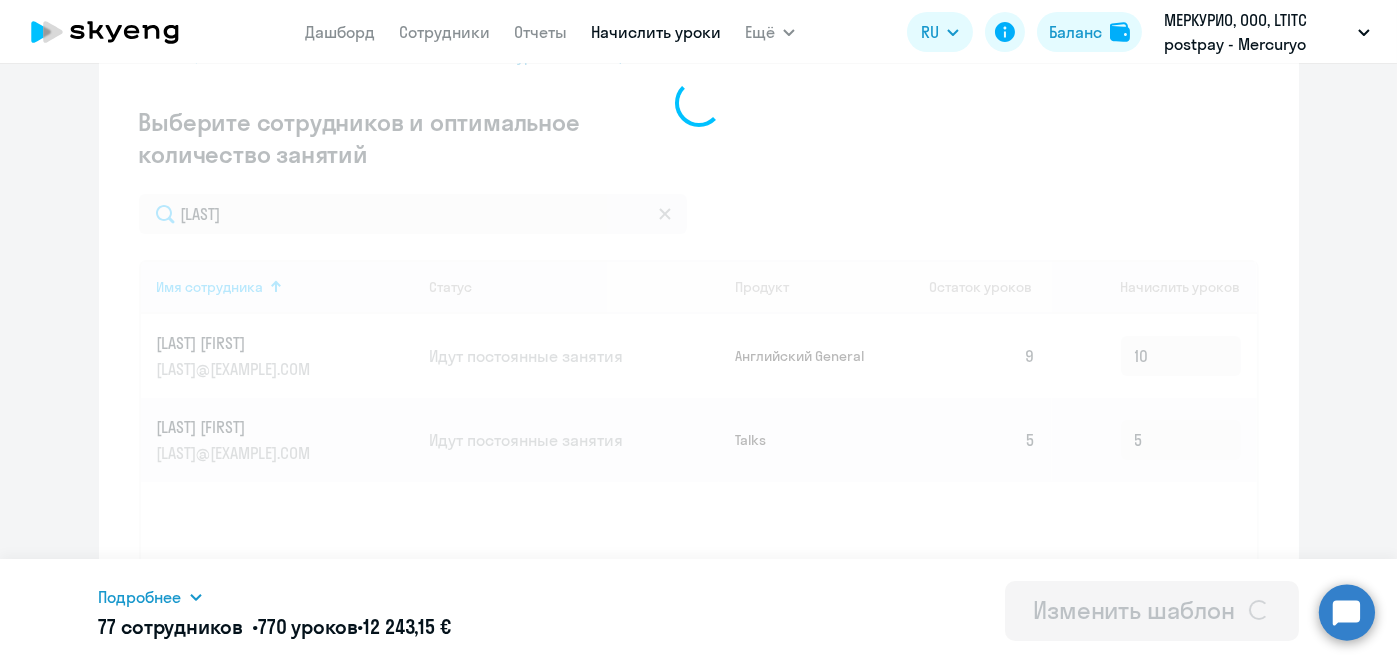 scroll, scrollTop: 0, scrollLeft: 0, axis: both 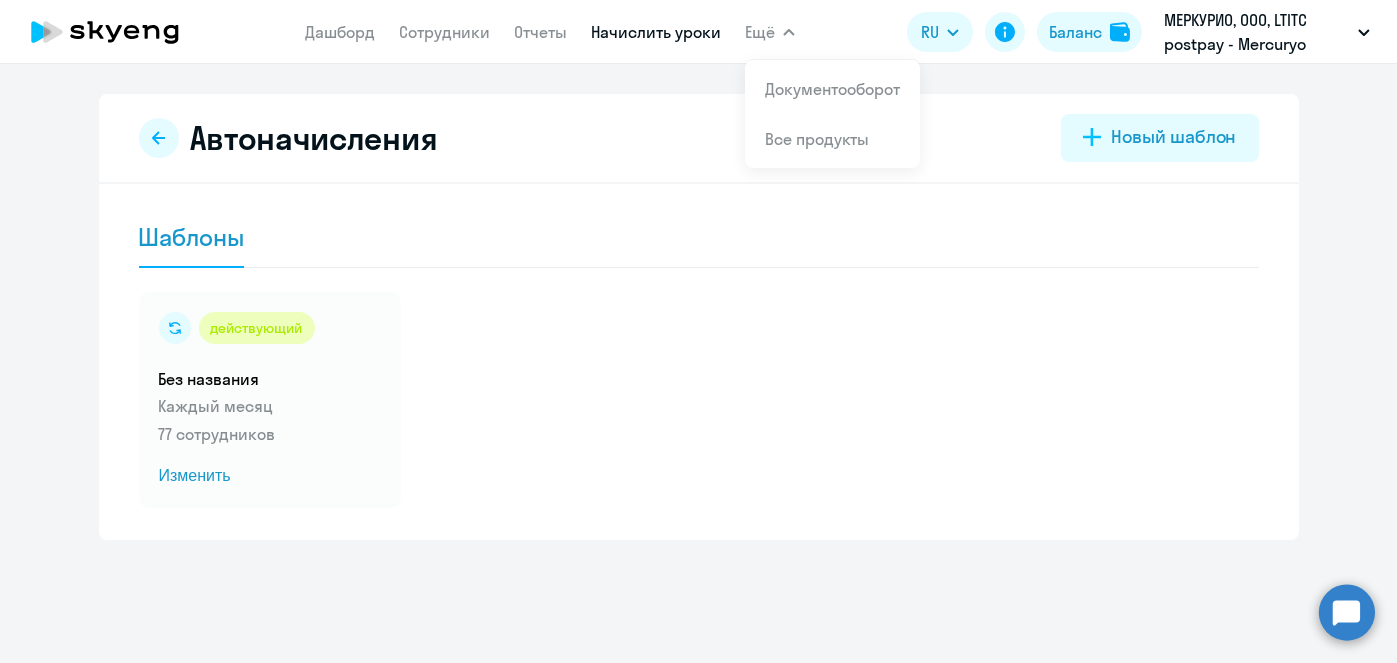 click on "Начислить уроки" at bounding box center (656, 32) 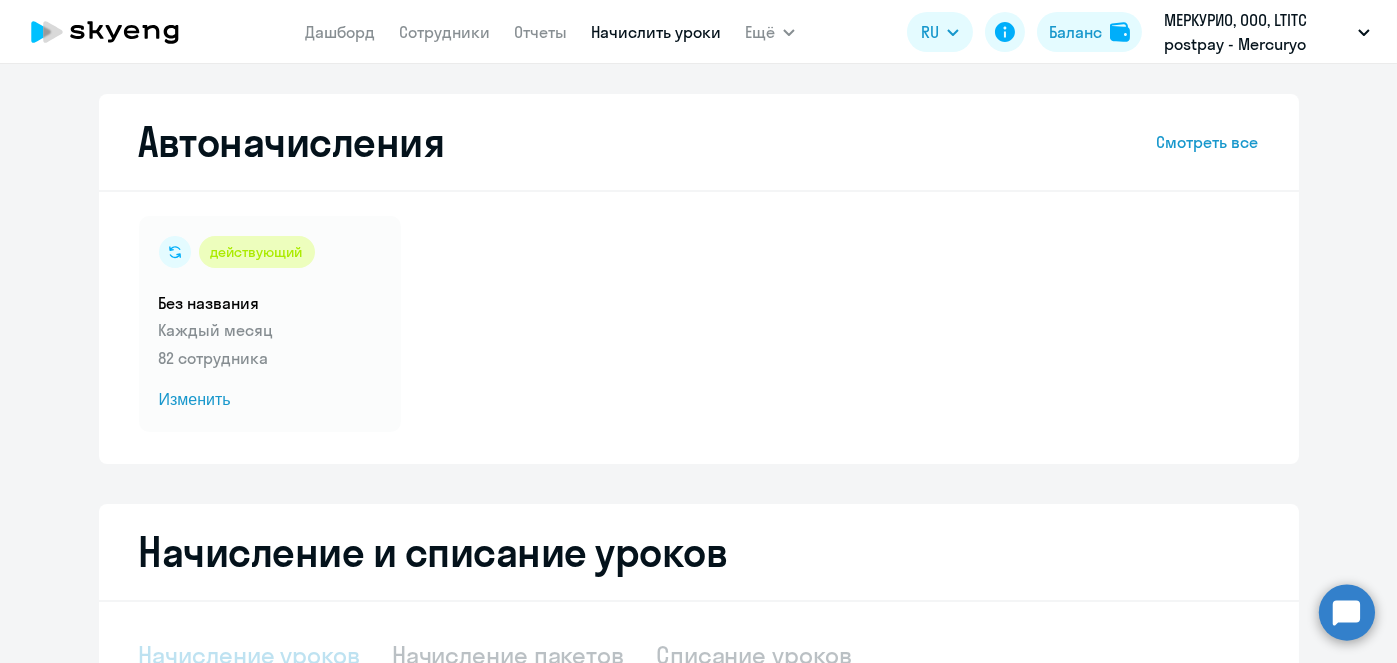 select on "10" 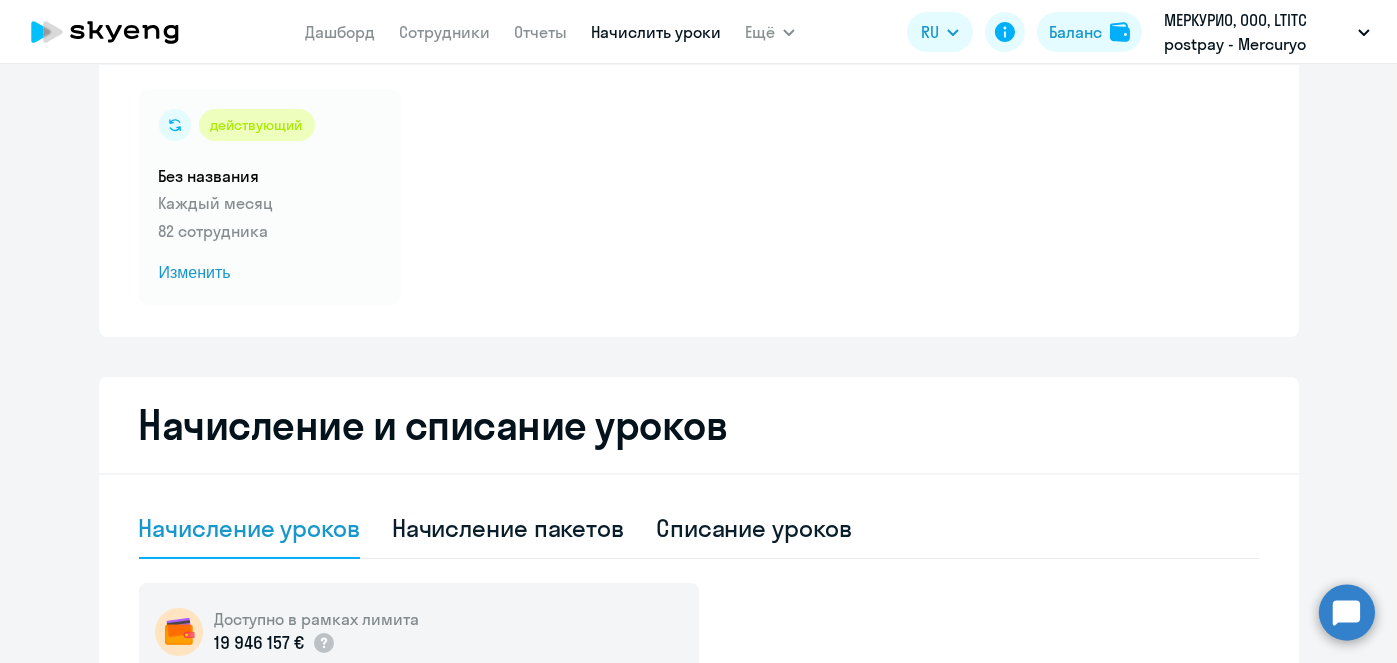 scroll, scrollTop: 124, scrollLeft: 0, axis: vertical 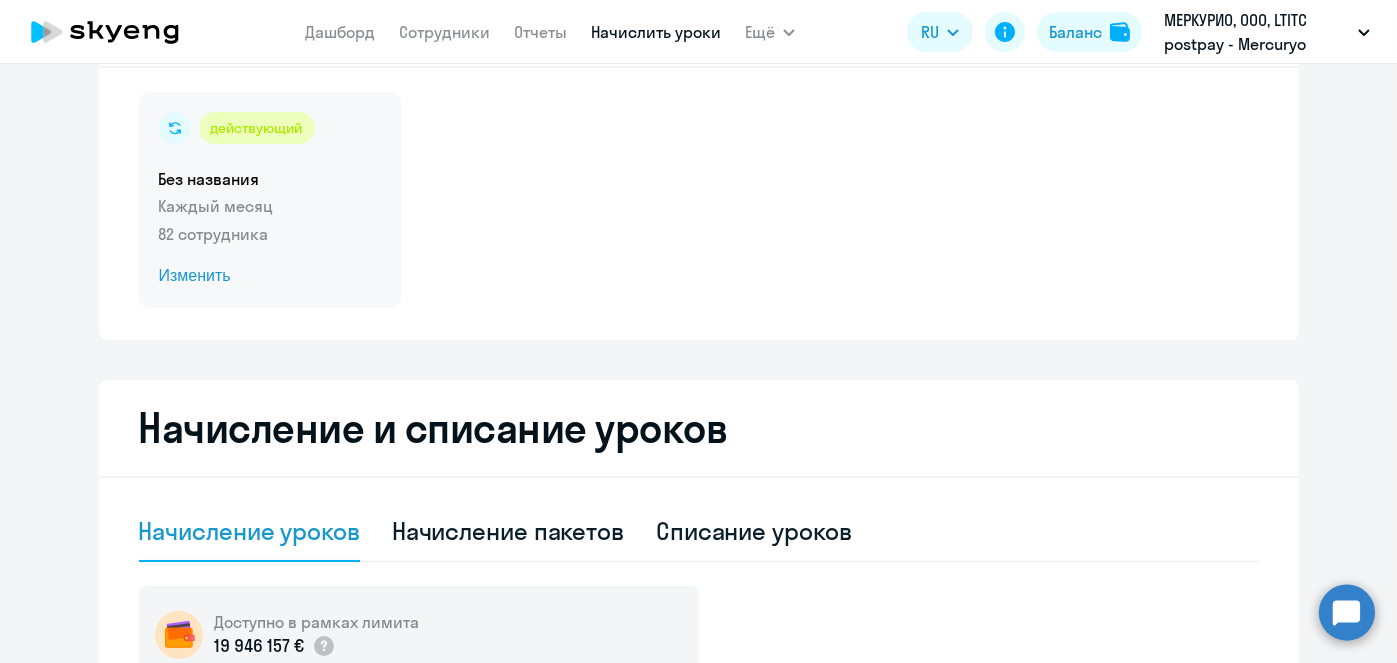 click on "Изменить" 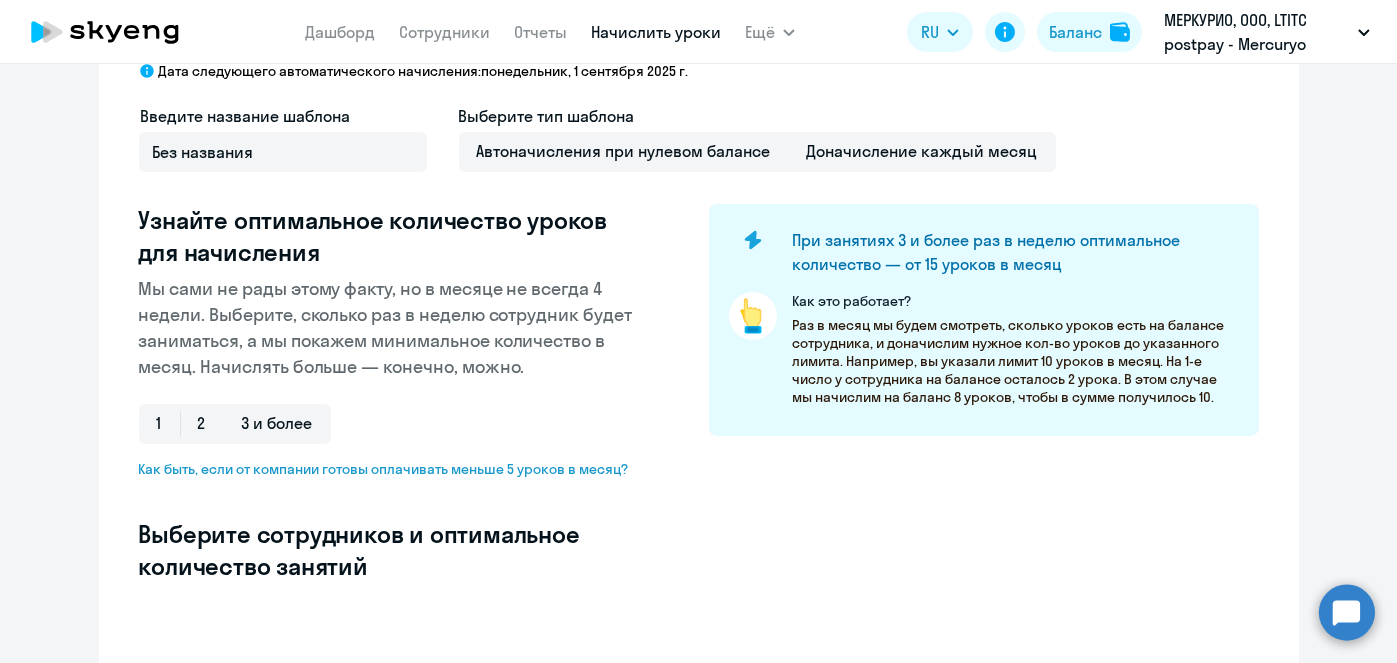 select on "10" 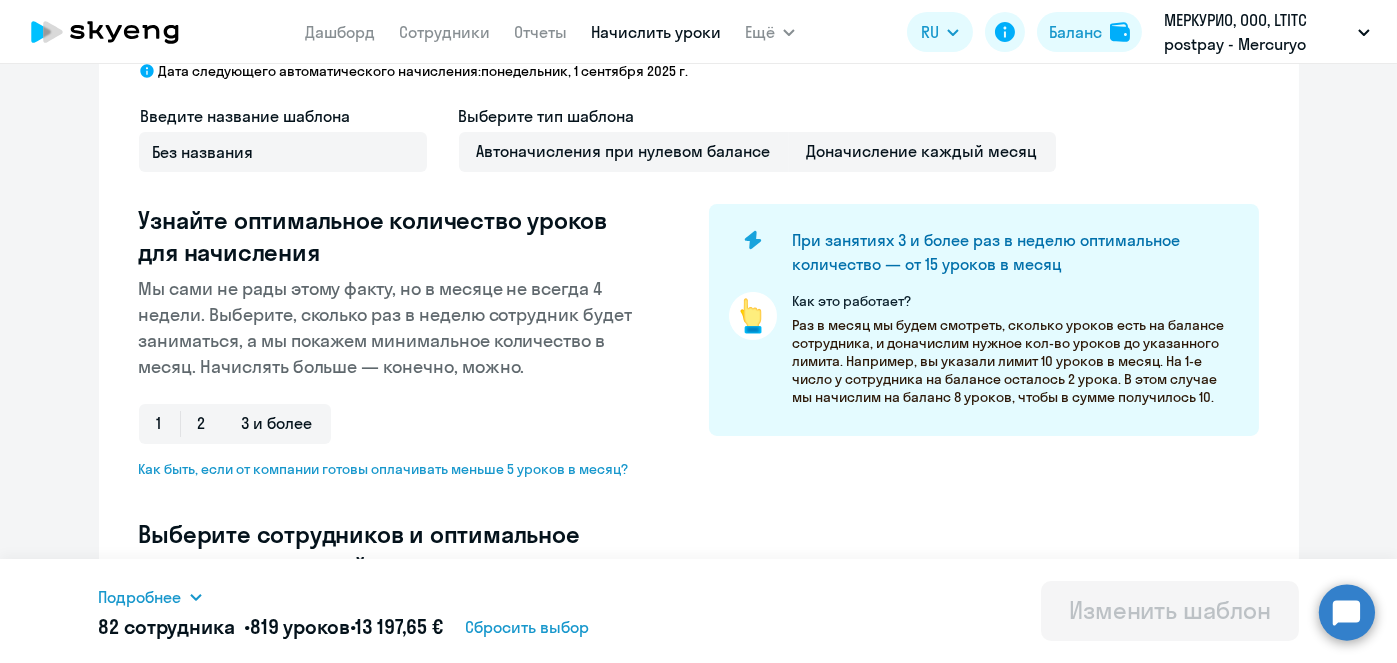 scroll, scrollTop: 0, scrollLeft: 0, axis: both 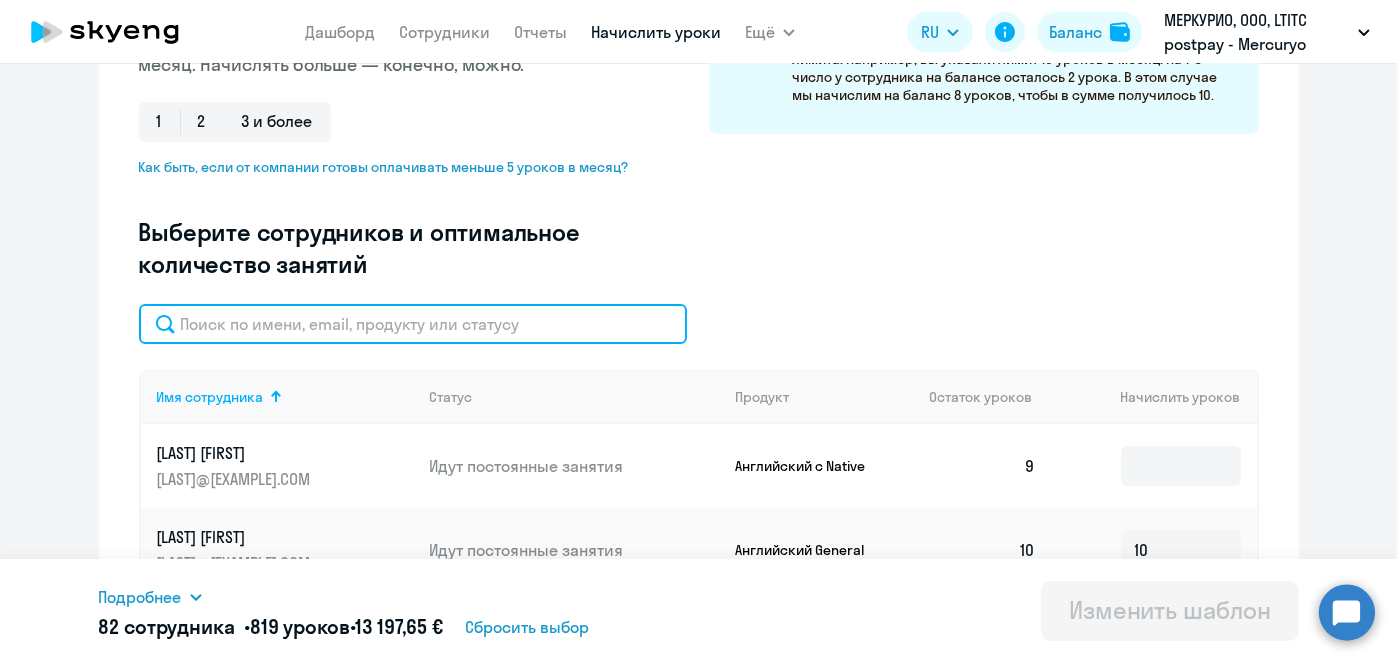 click 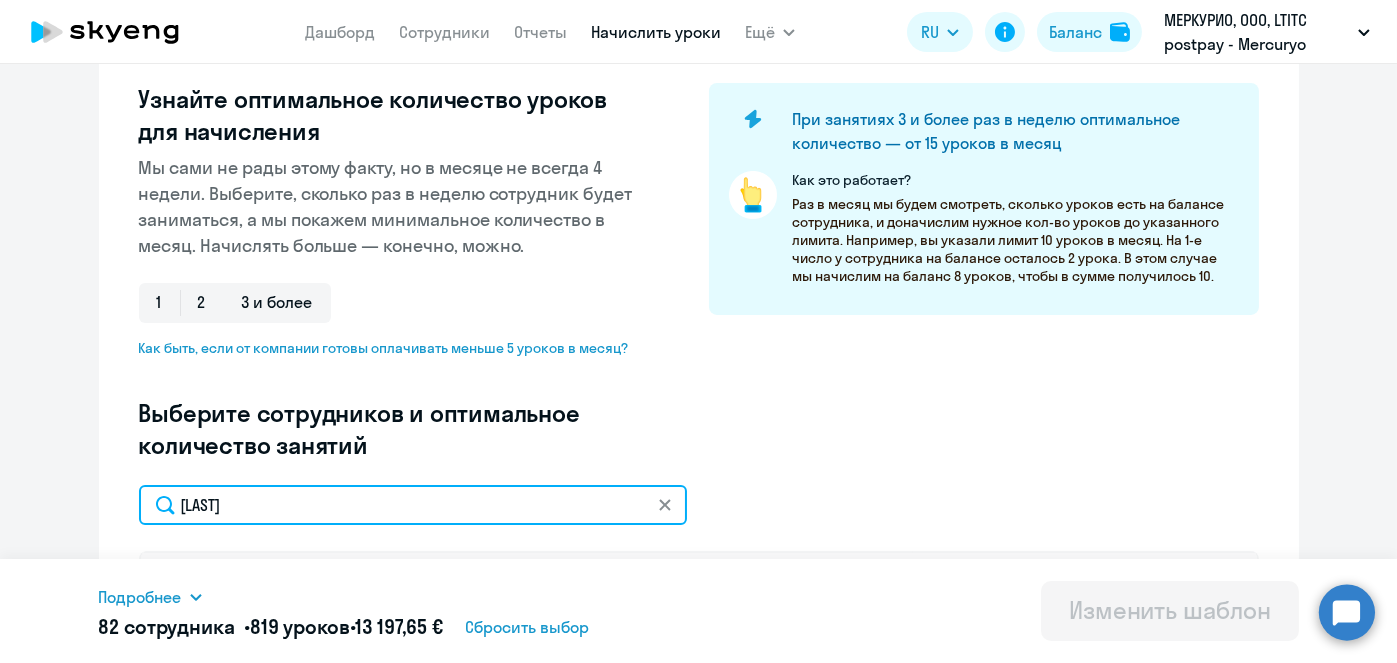 scroll, scrollTop: 0, scrollLeft: 0, axis: both 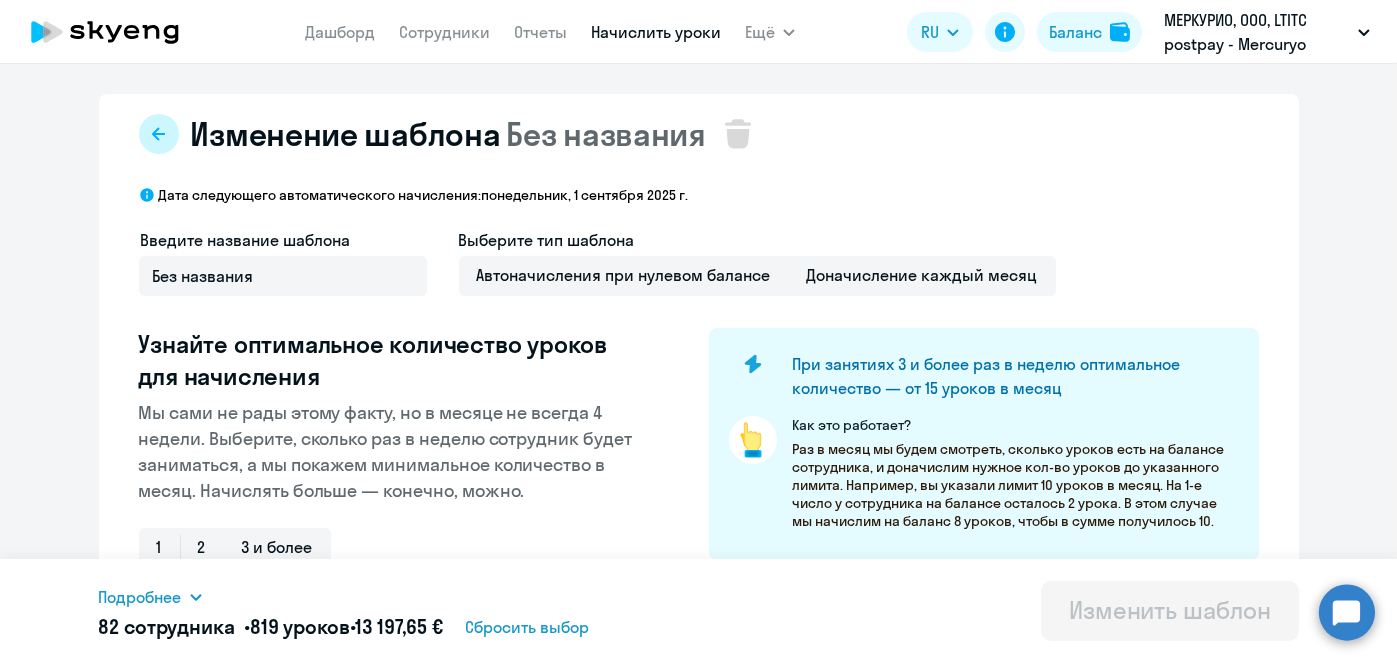 type on "[LAST]" 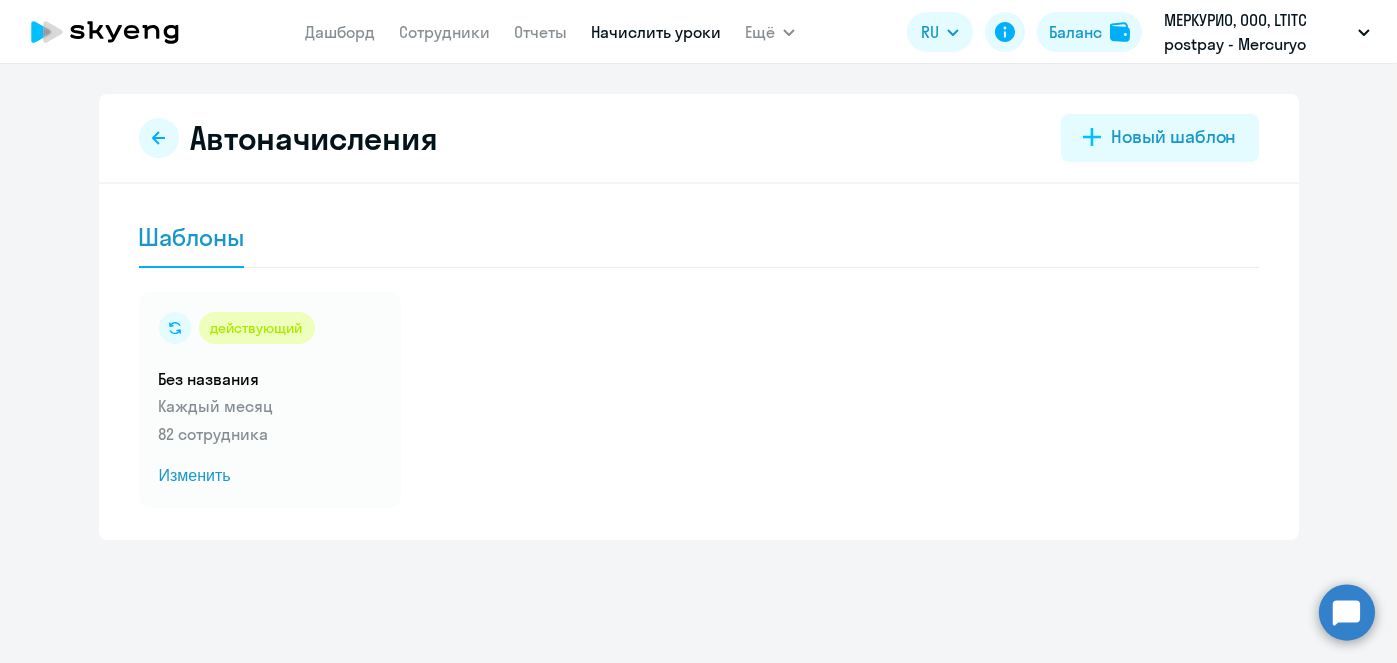click on "Начислить уроки" at bounding box center (656, 32) 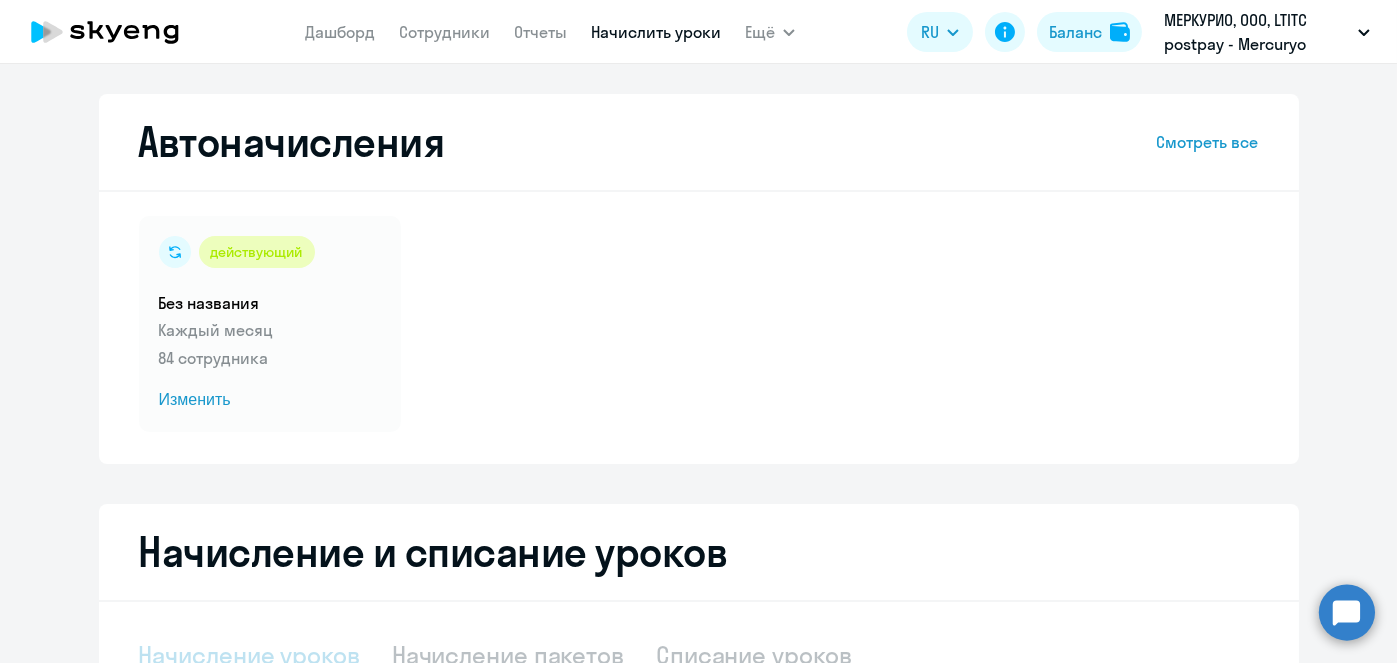 select on "10" 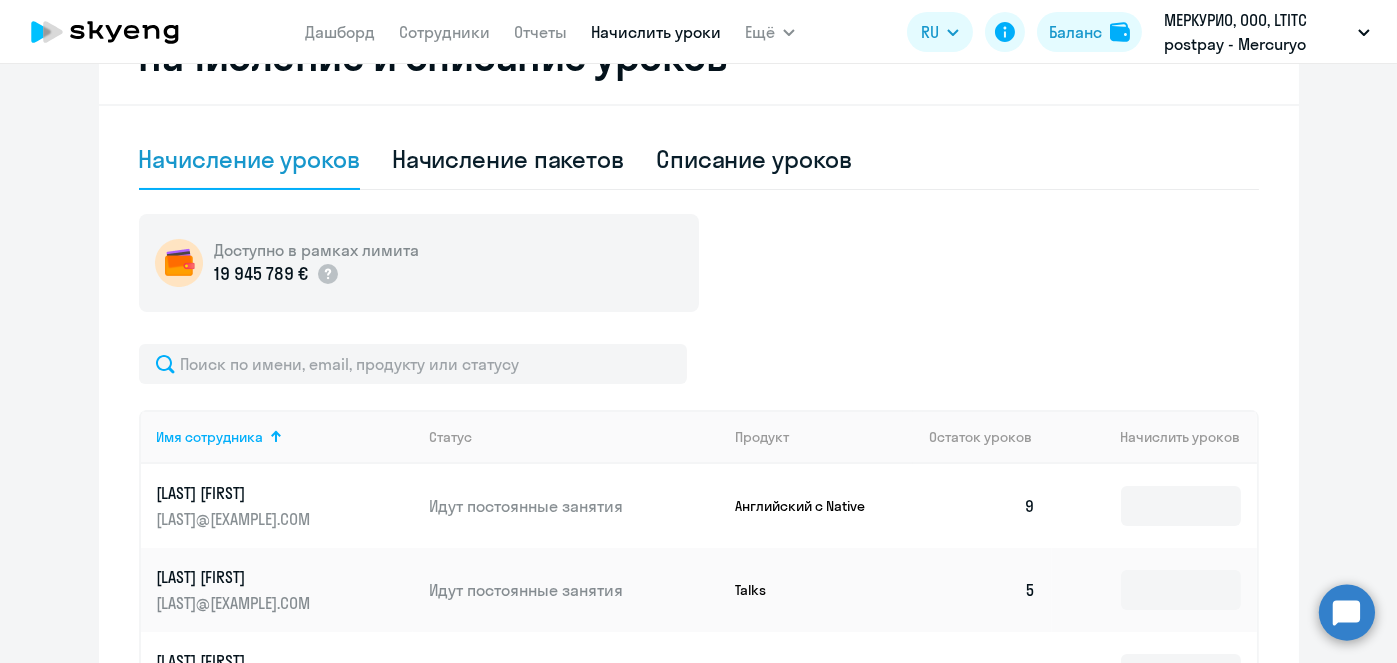 scroll, scrollTop: 511, scrollLeft: 0, axis: vertical 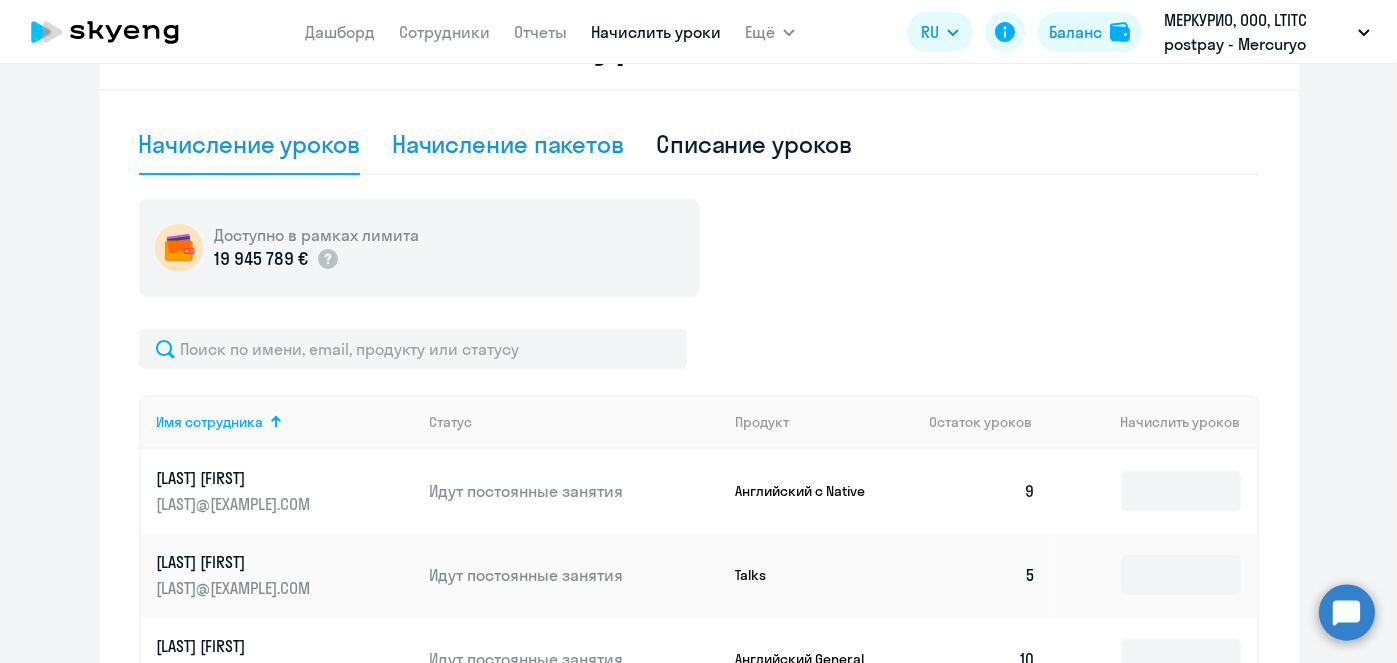 click on "Начисление пакетов" 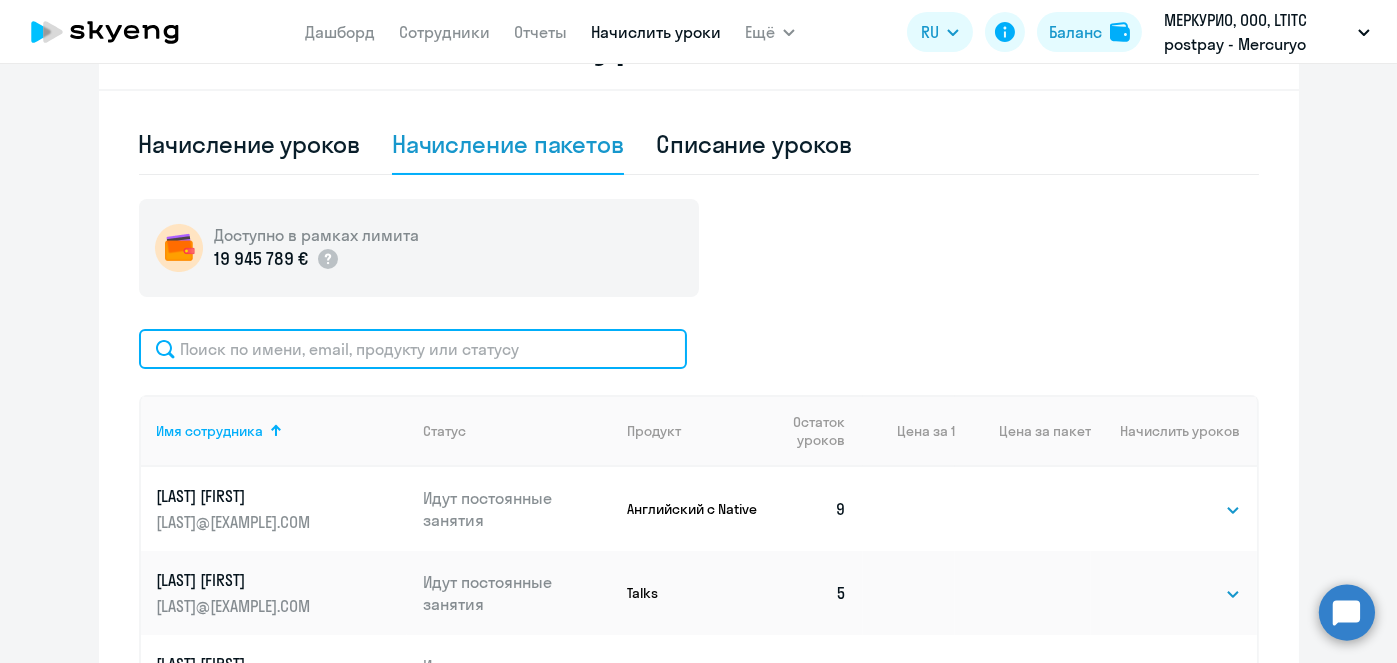 click 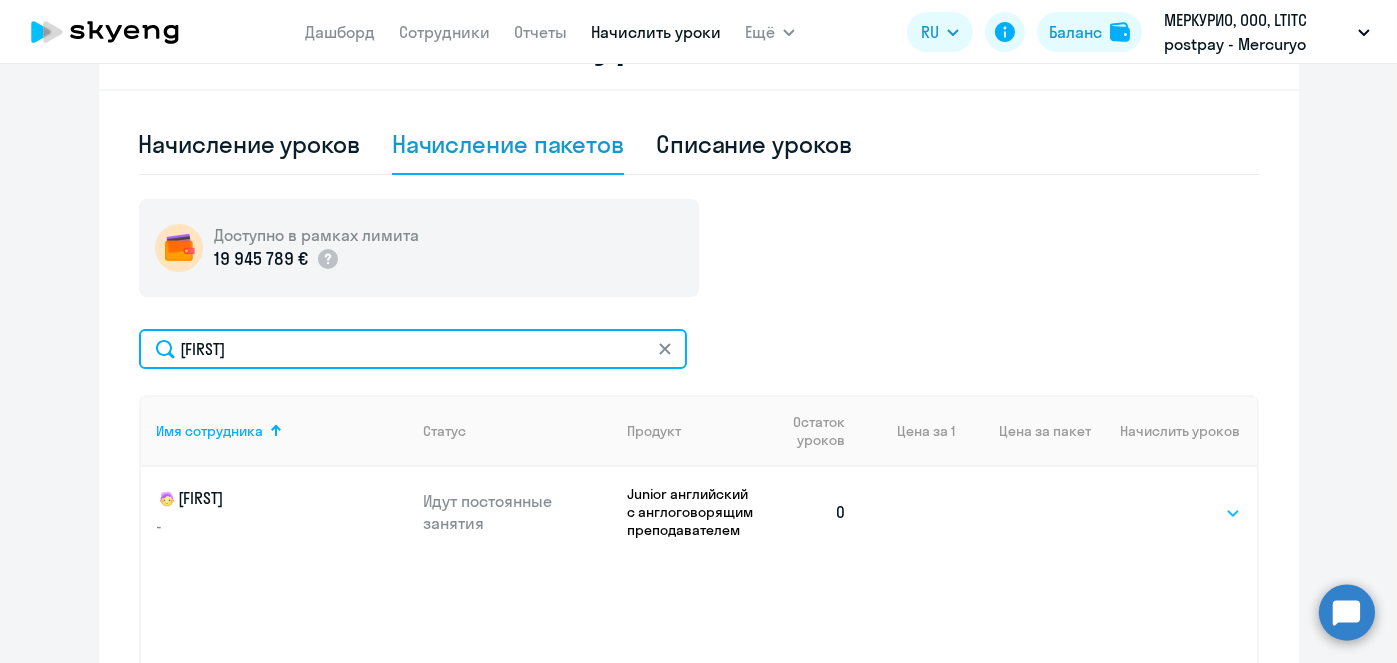 type on "[FIRST]" 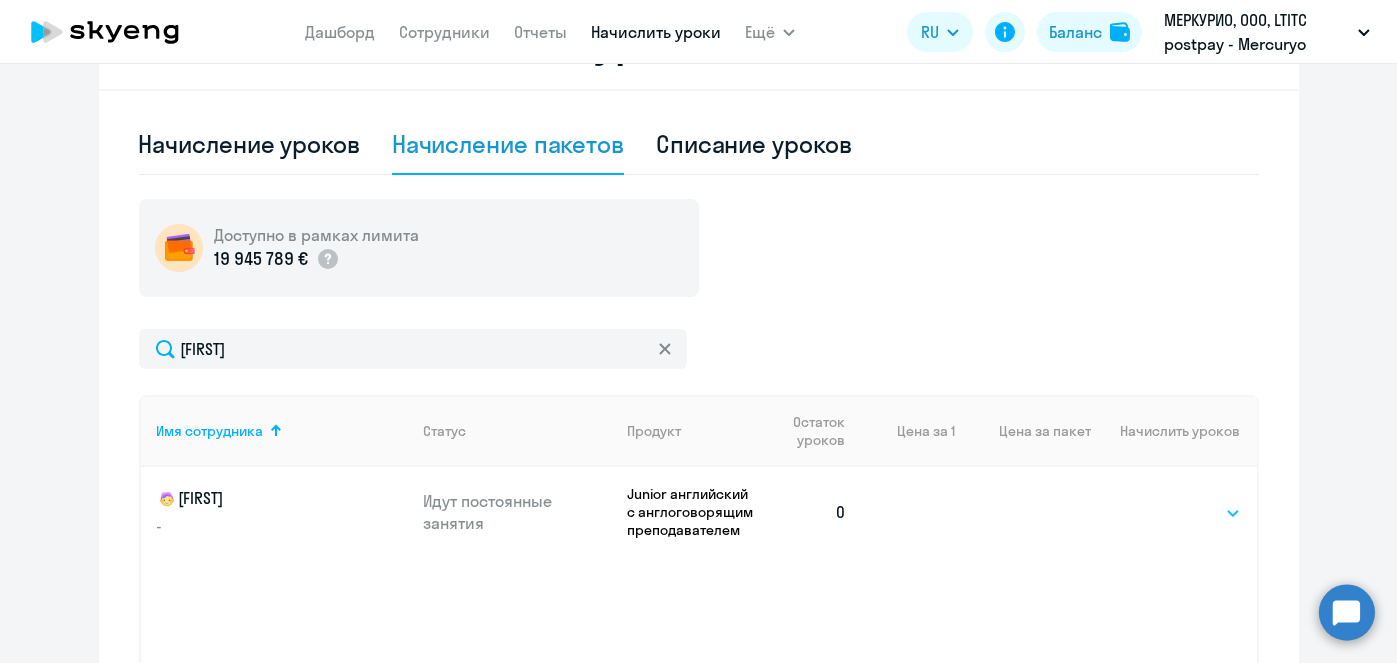 click on "Выбрать   4   8   16   32   64" 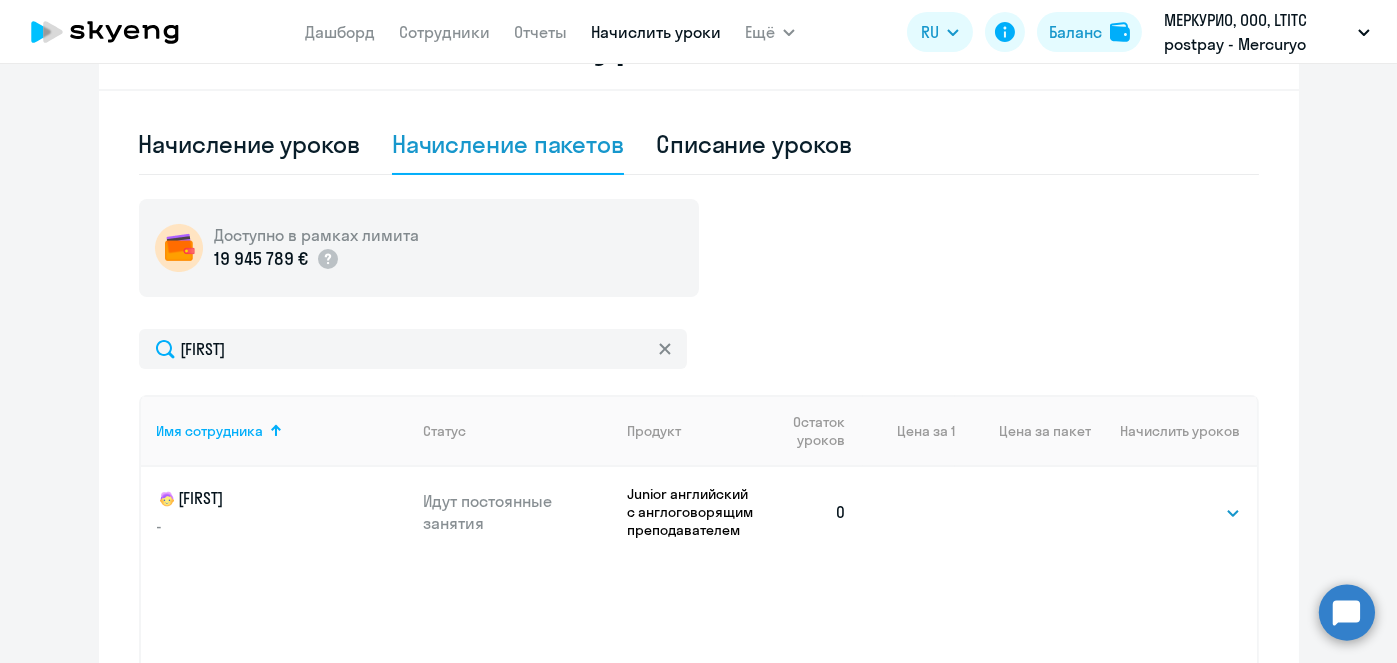select on "4" 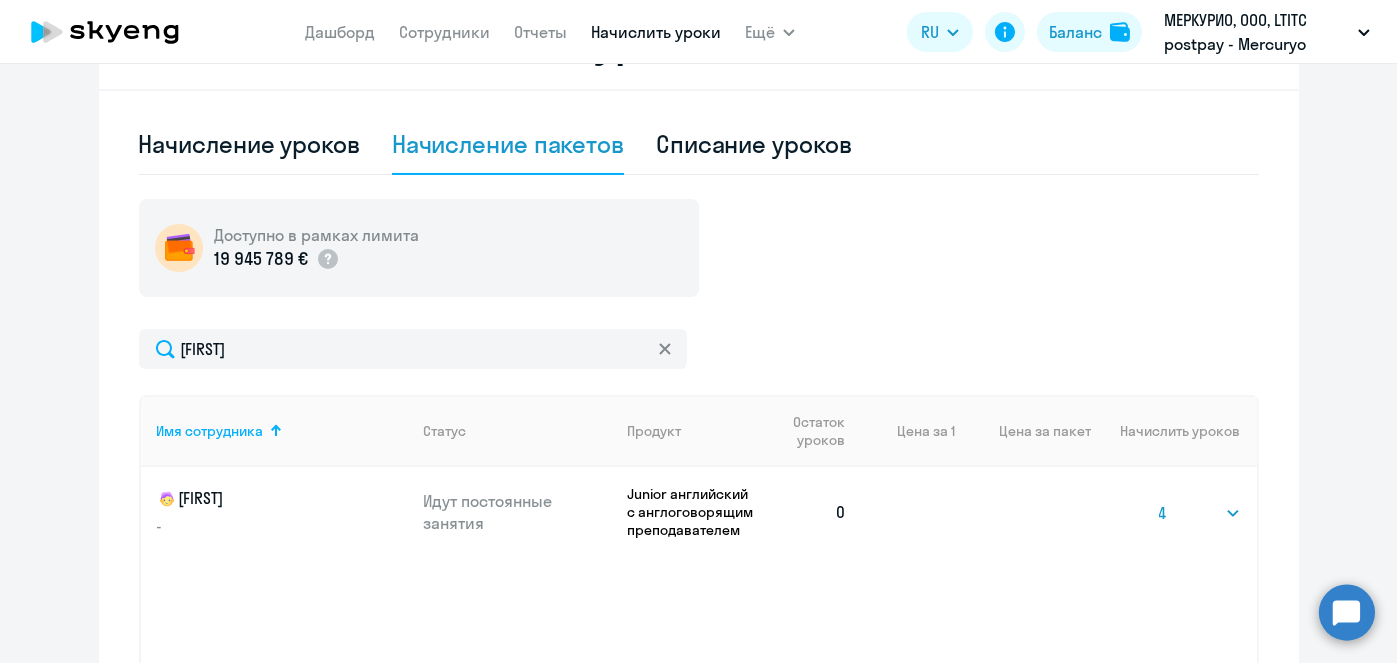 click on "Выбрать   4   8   16   32   64" 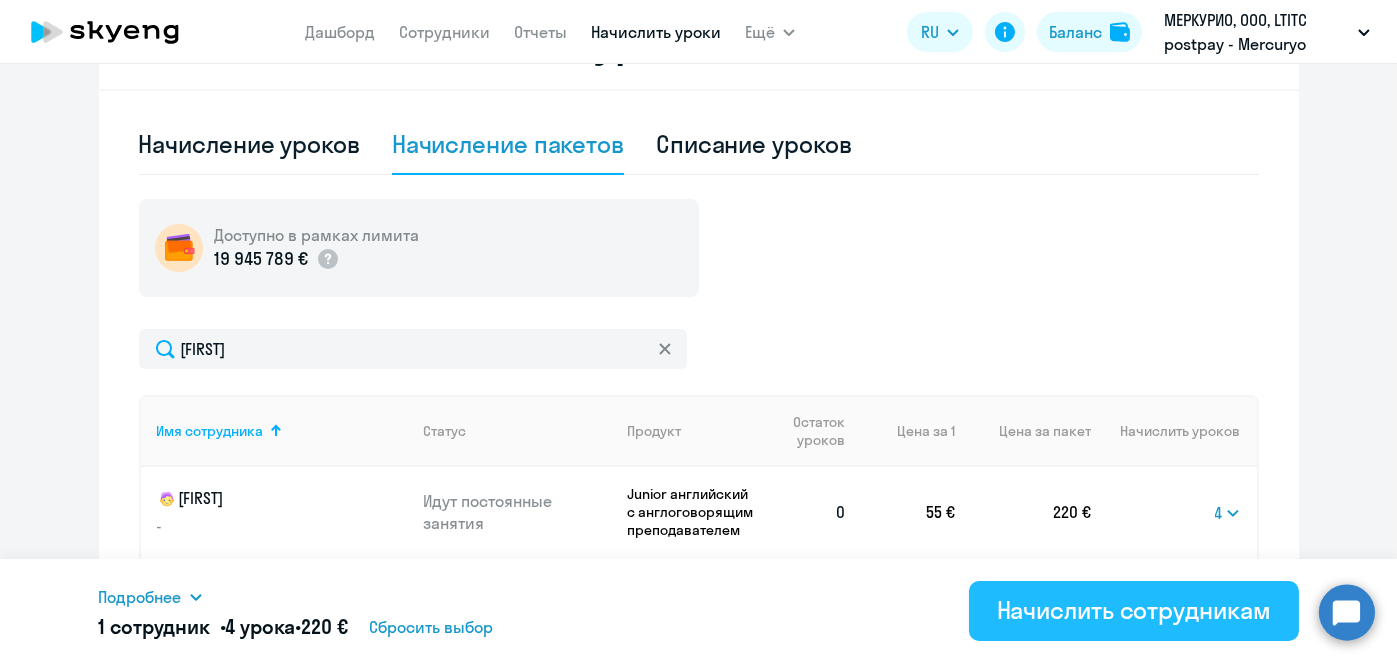 click on "Начислить сотрудникам" at bounding box center [1134, 611] 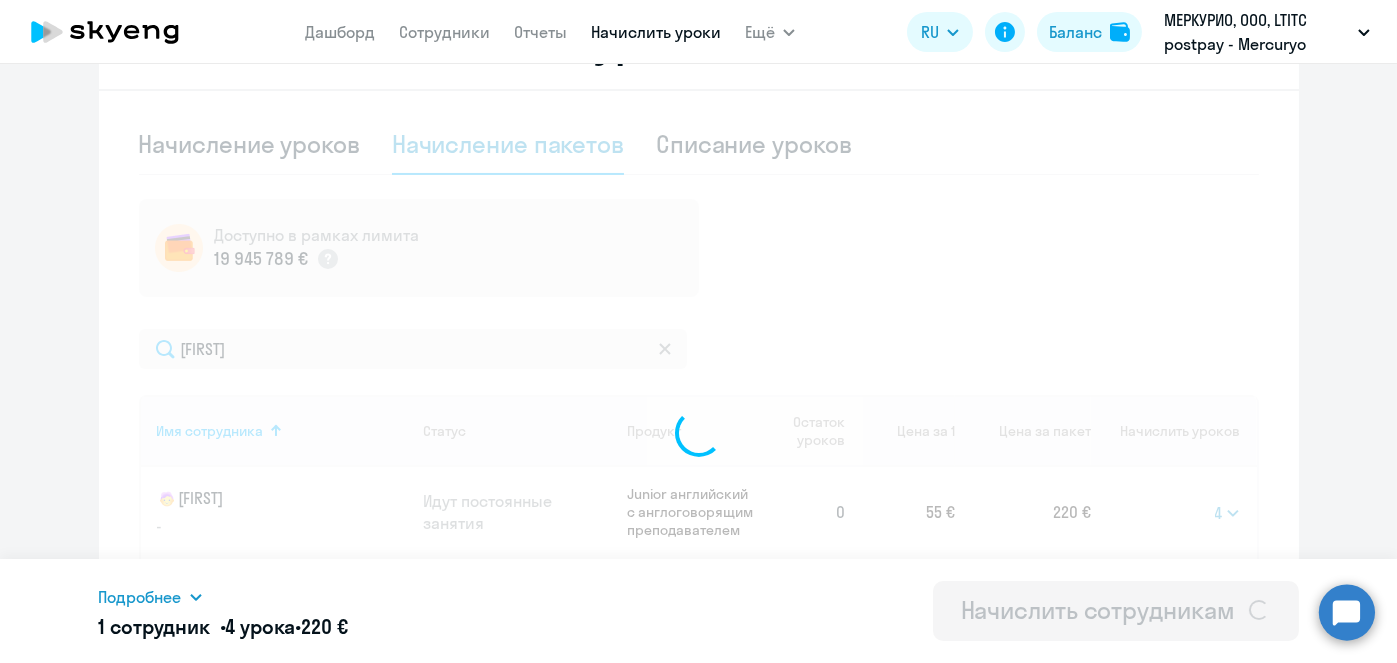 select 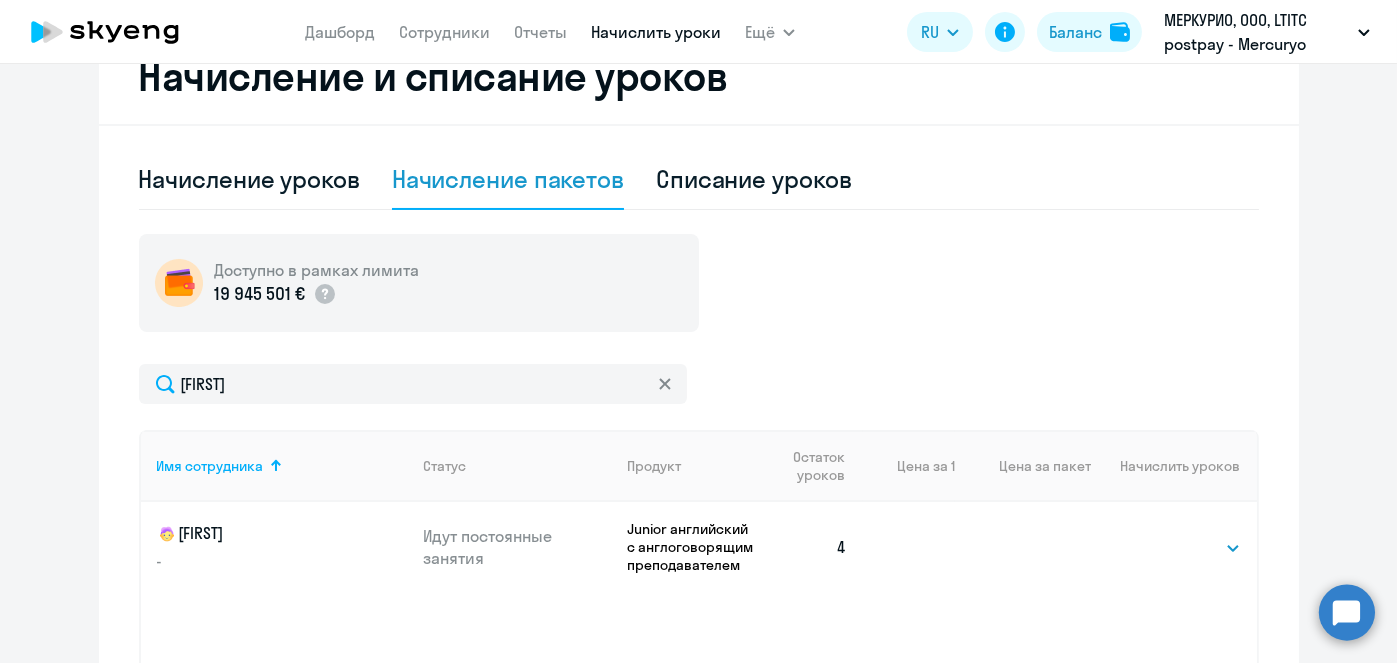 scroll, scrollTop: 469, scrollLeft: 0, axis: vertical 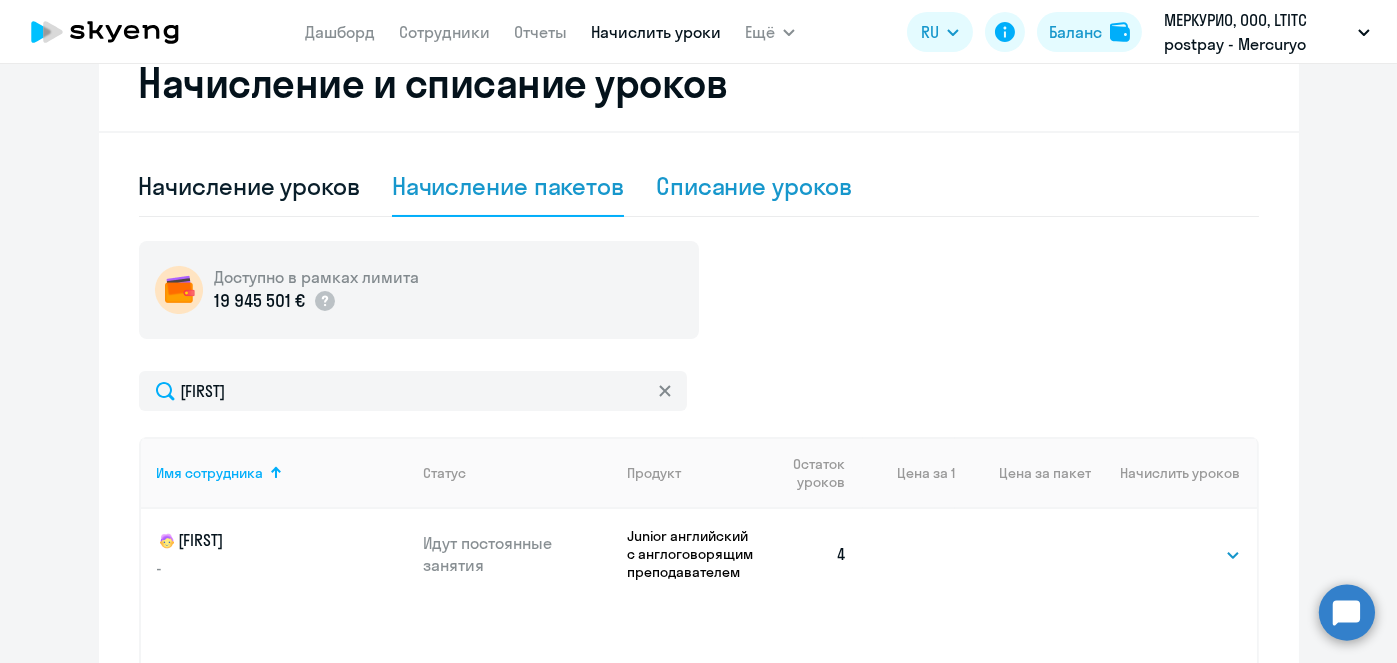 click on "Списание уроков" 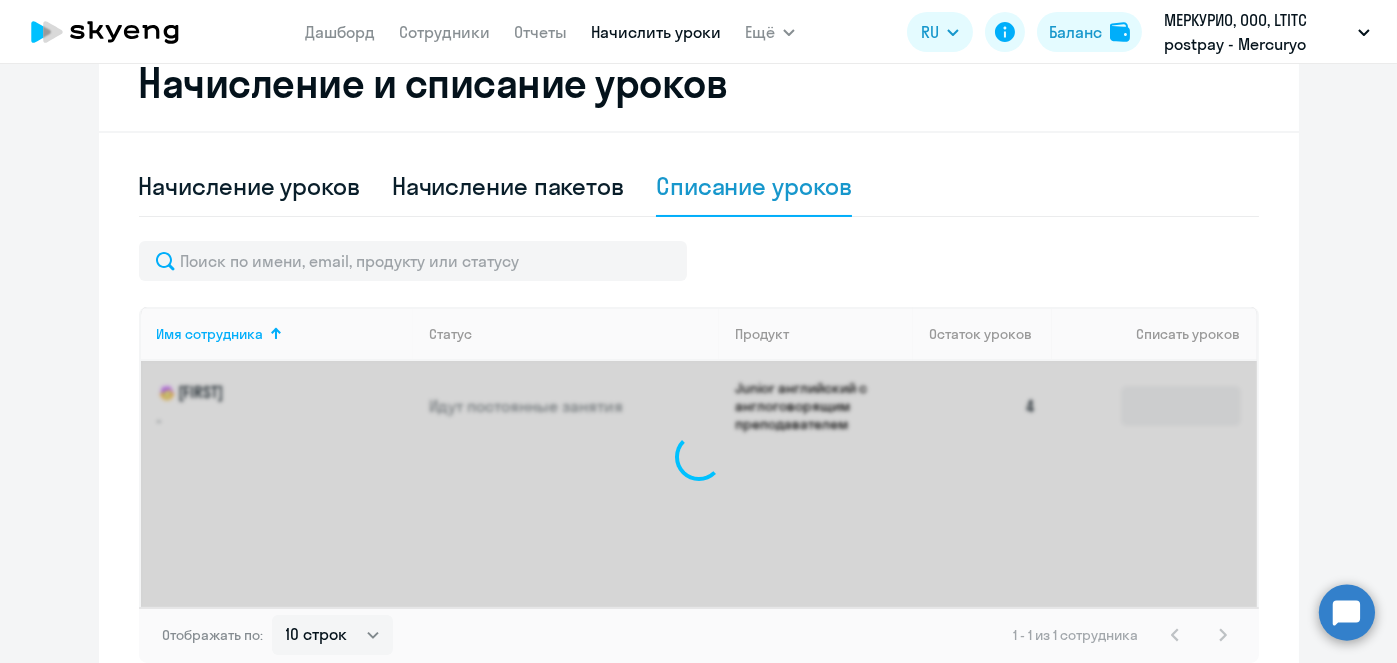 click on "Списание уроков" 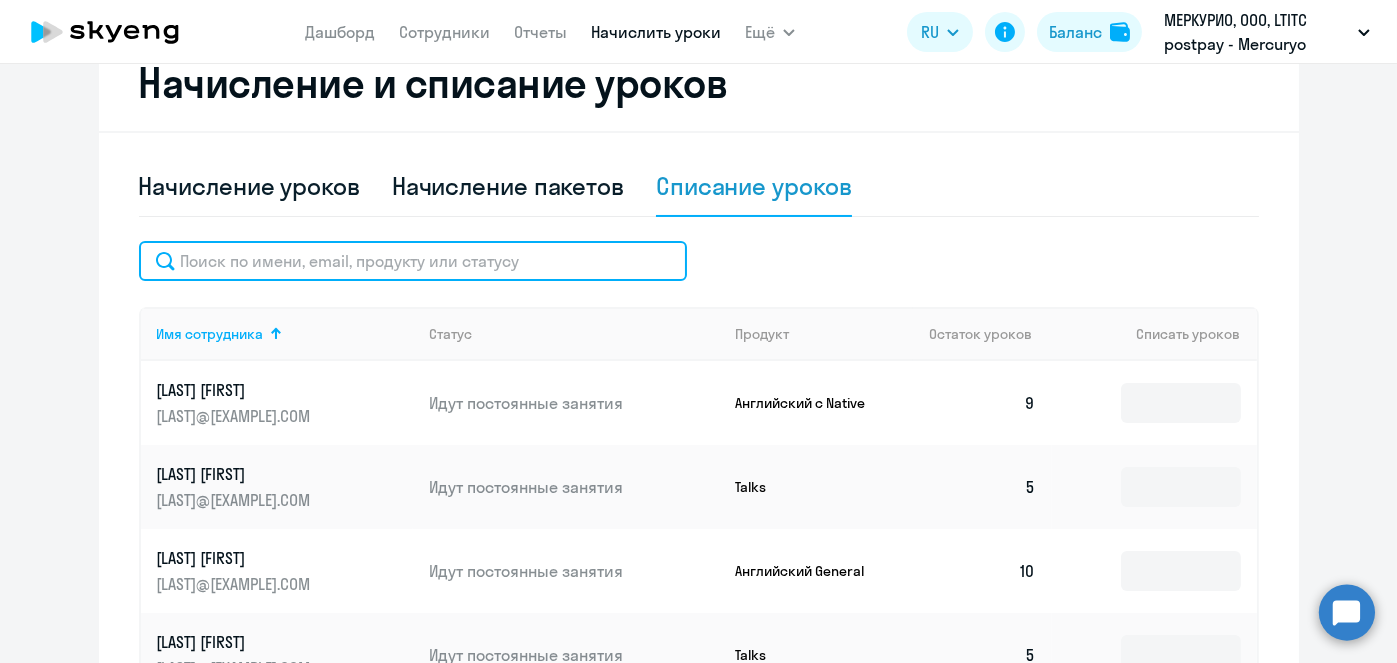 click 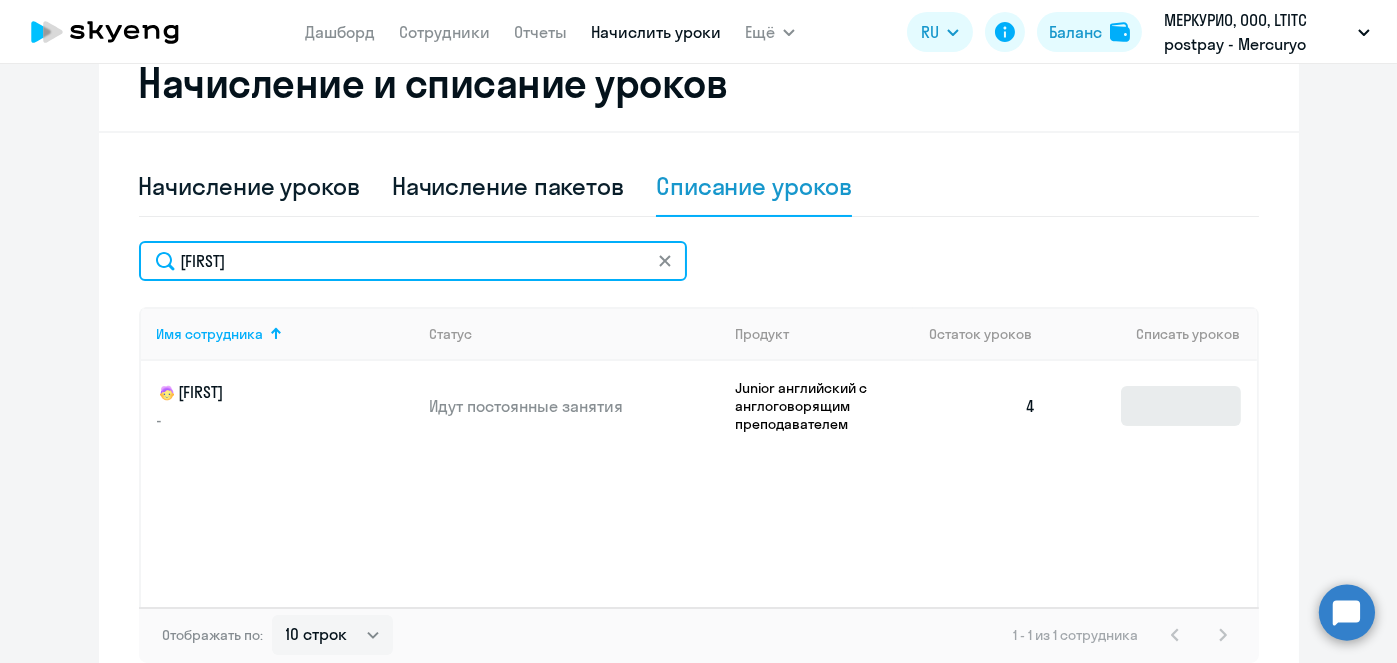 type on "[FIRST]" 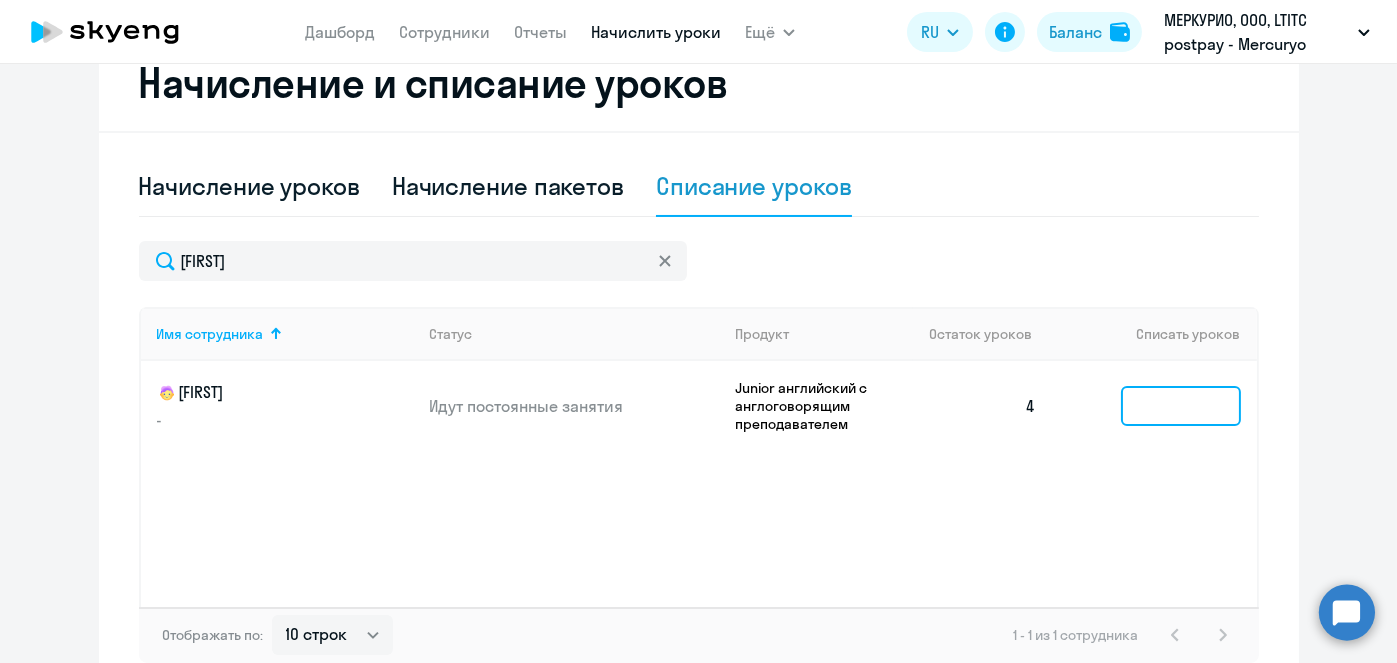 click 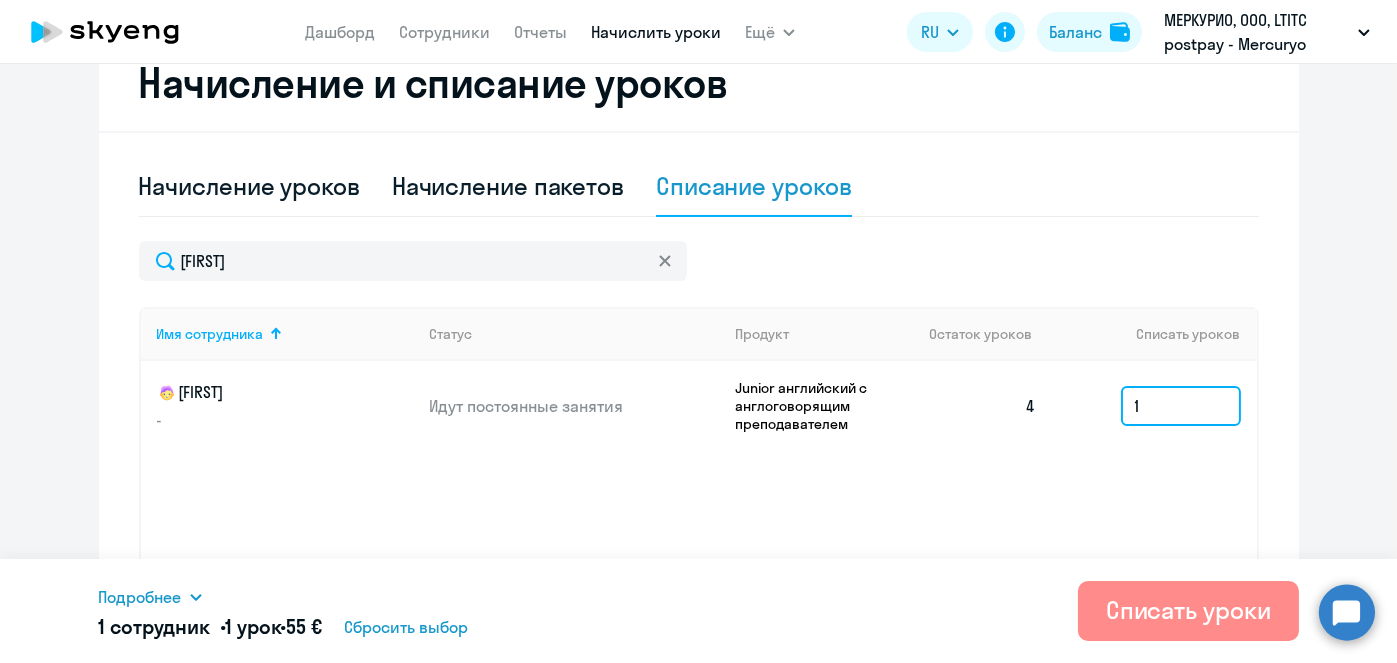 type on "1" 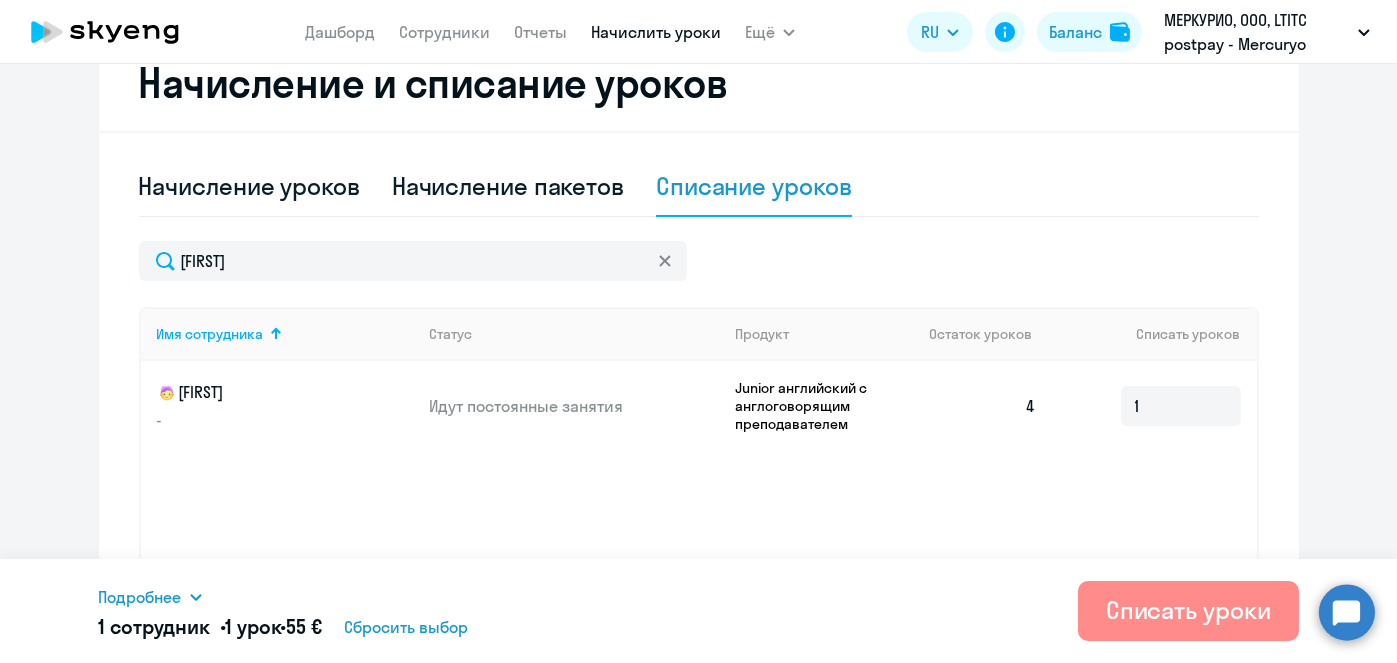 click on "Списать уроки" at bounding box center (1188, 610) 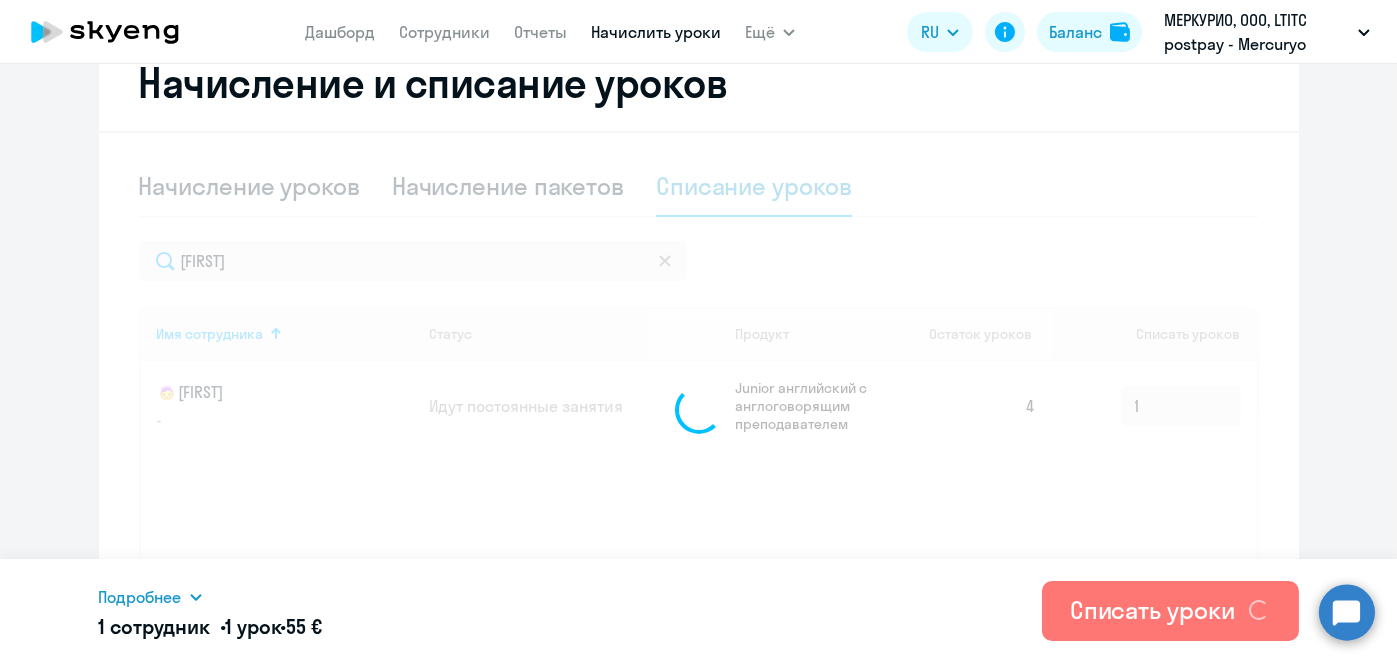 type 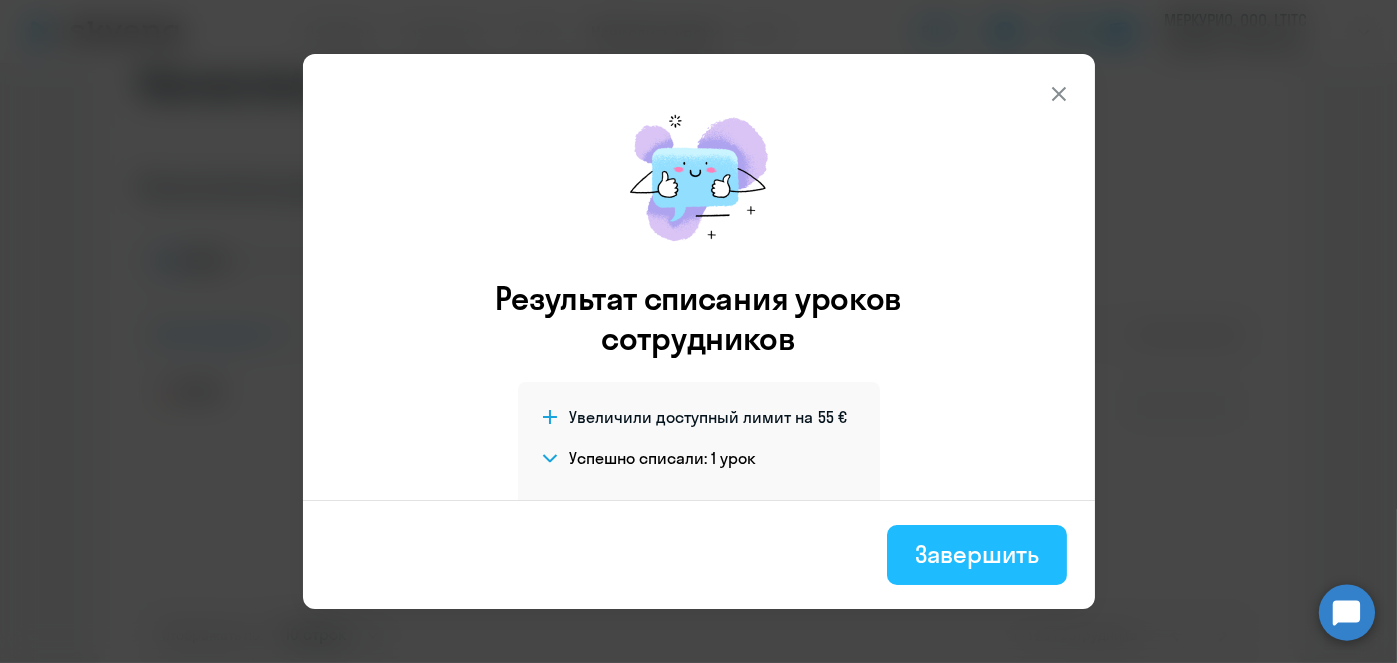 click on "Завершить" at bounding box center [976, 554] 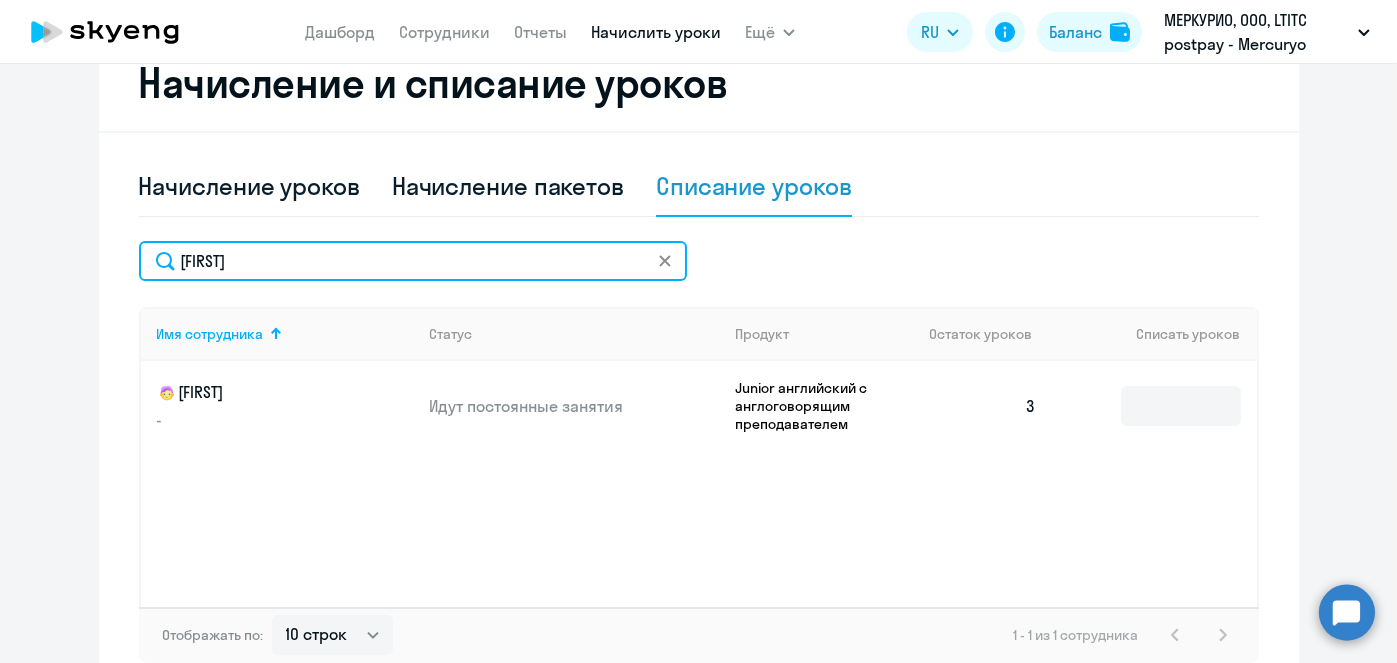 click on "[FIRST]" 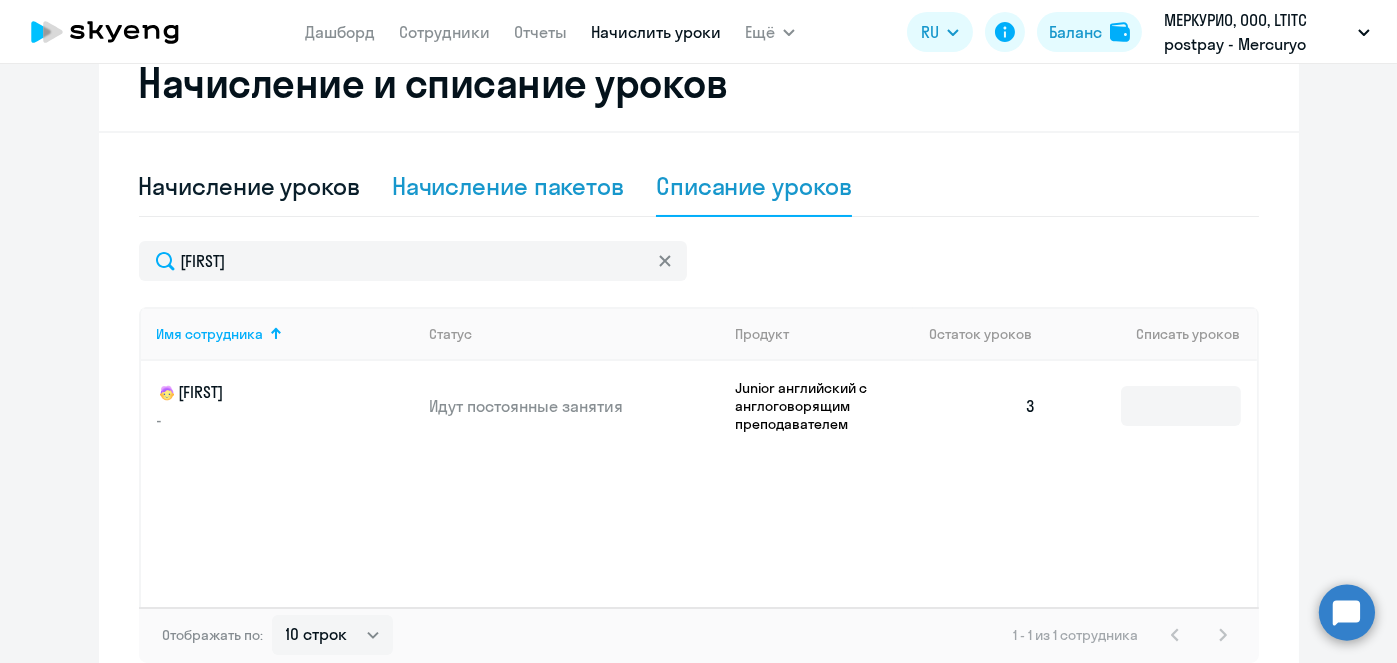 click on "Начисление пакетов" 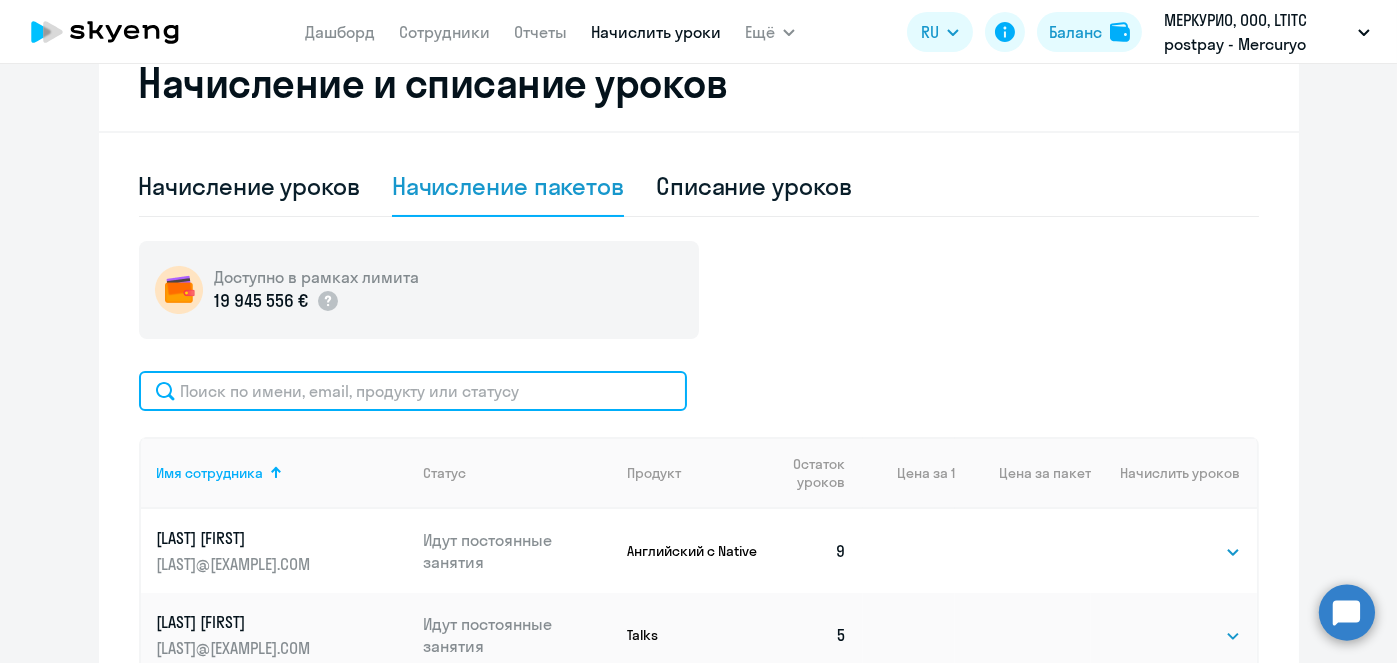 click 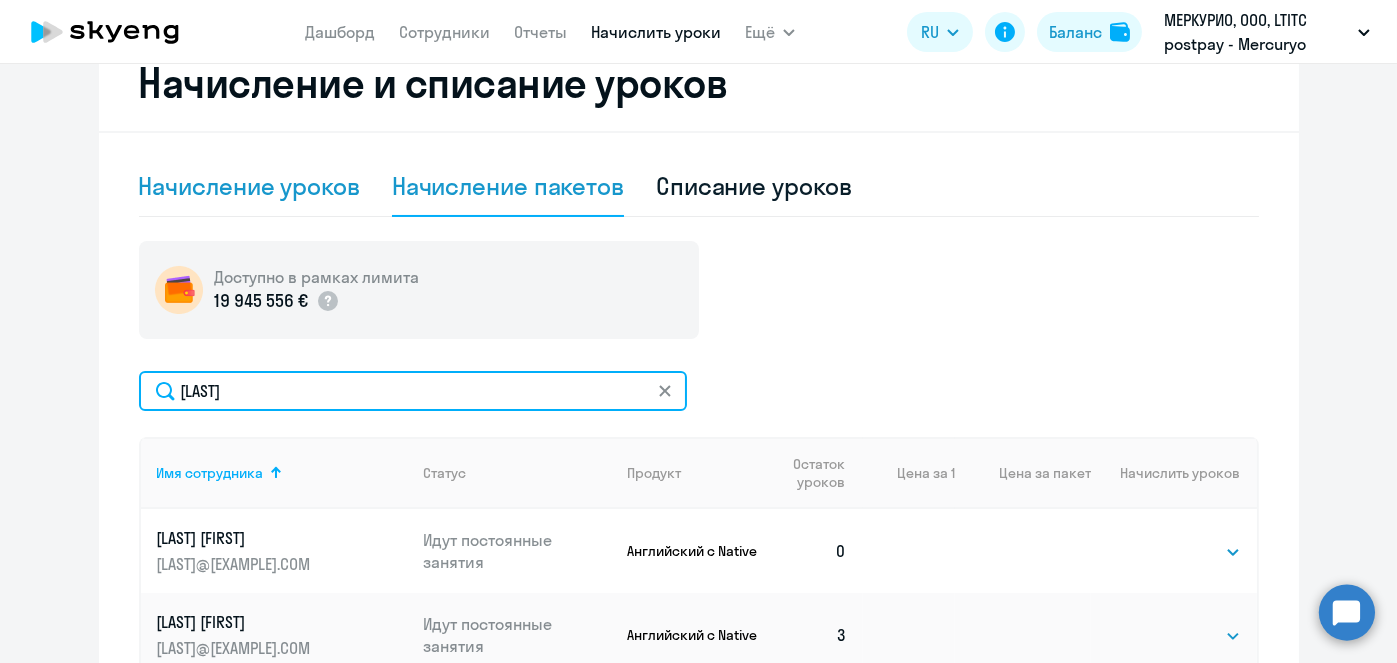 type on "[LAST]" 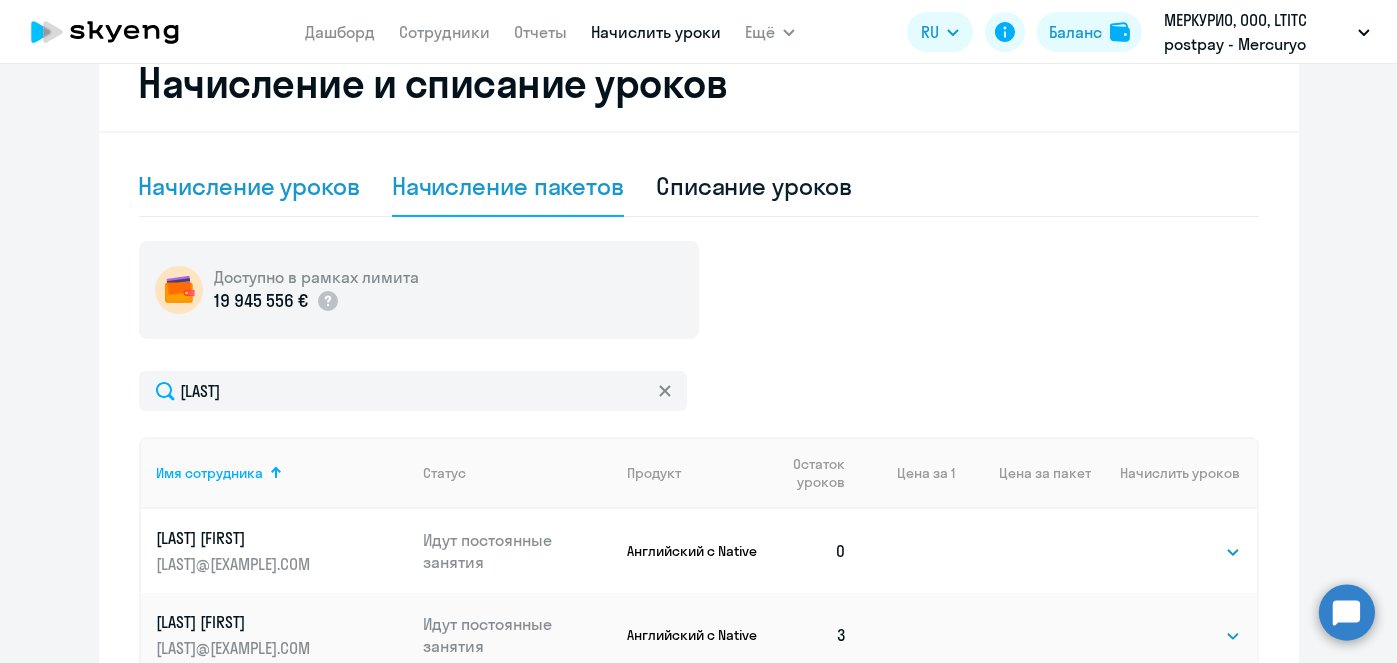 click on "Начисление уроков" 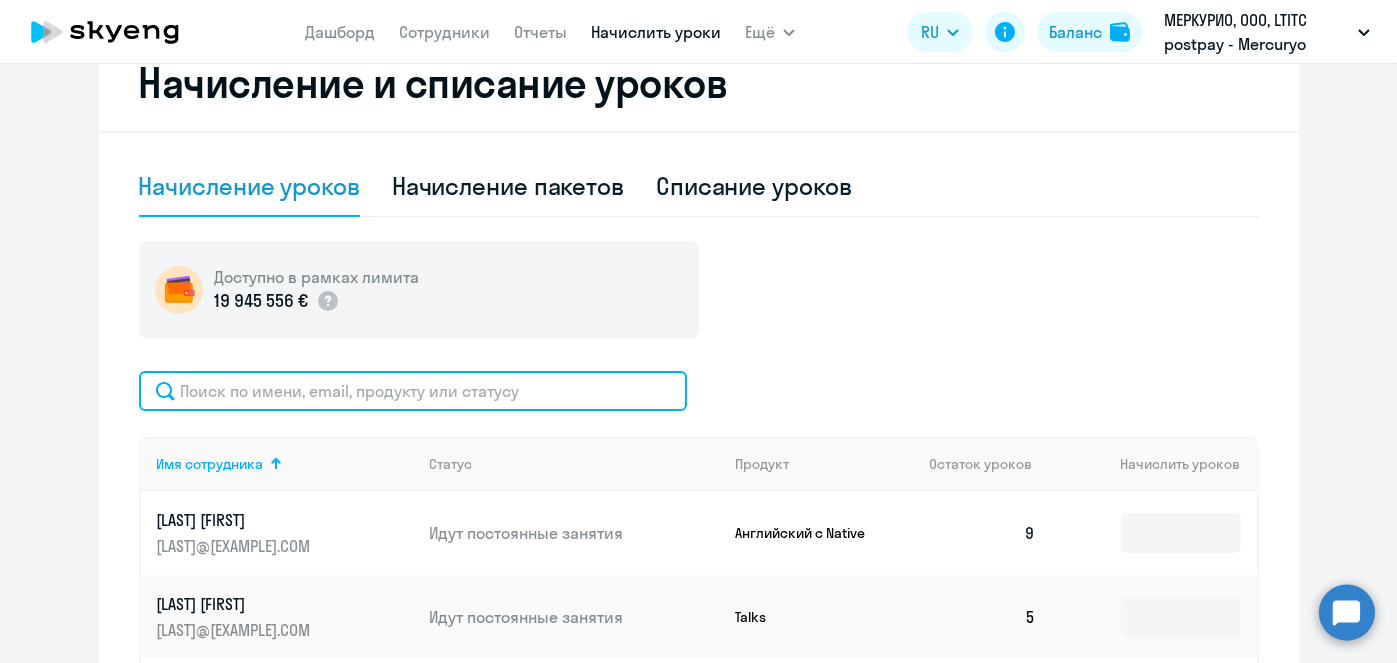 click 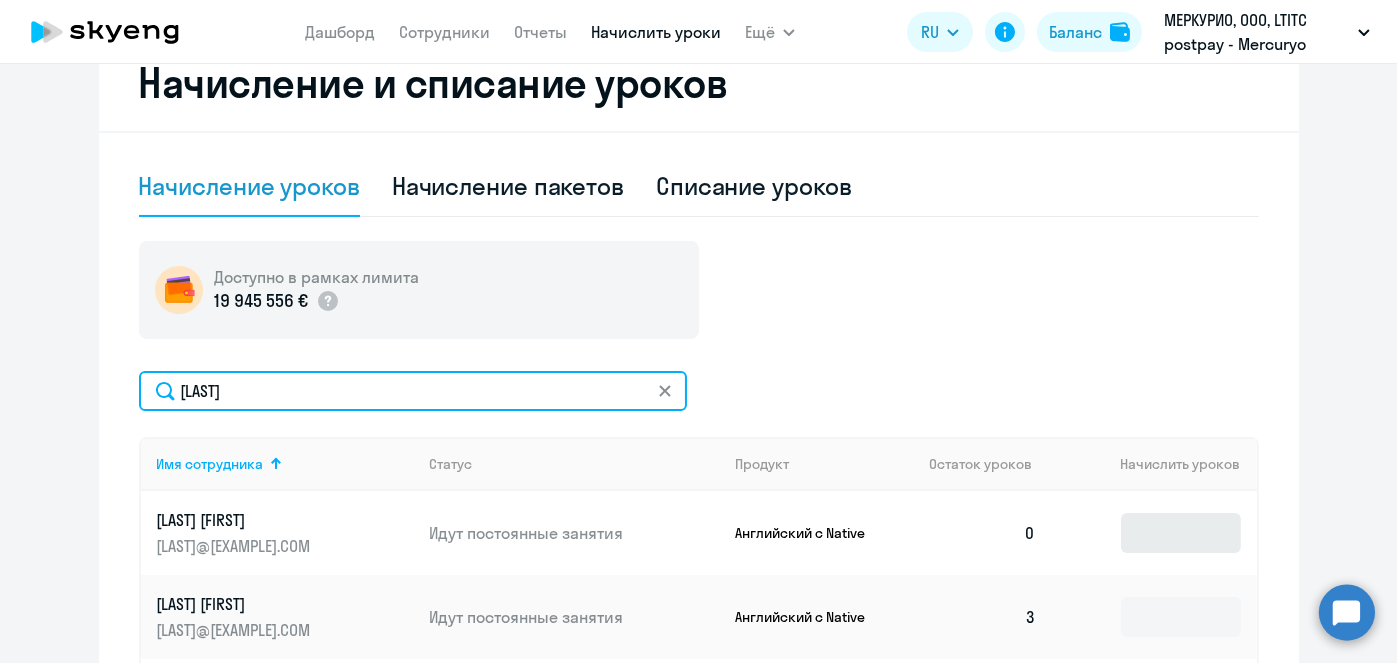type on "[LAST]" 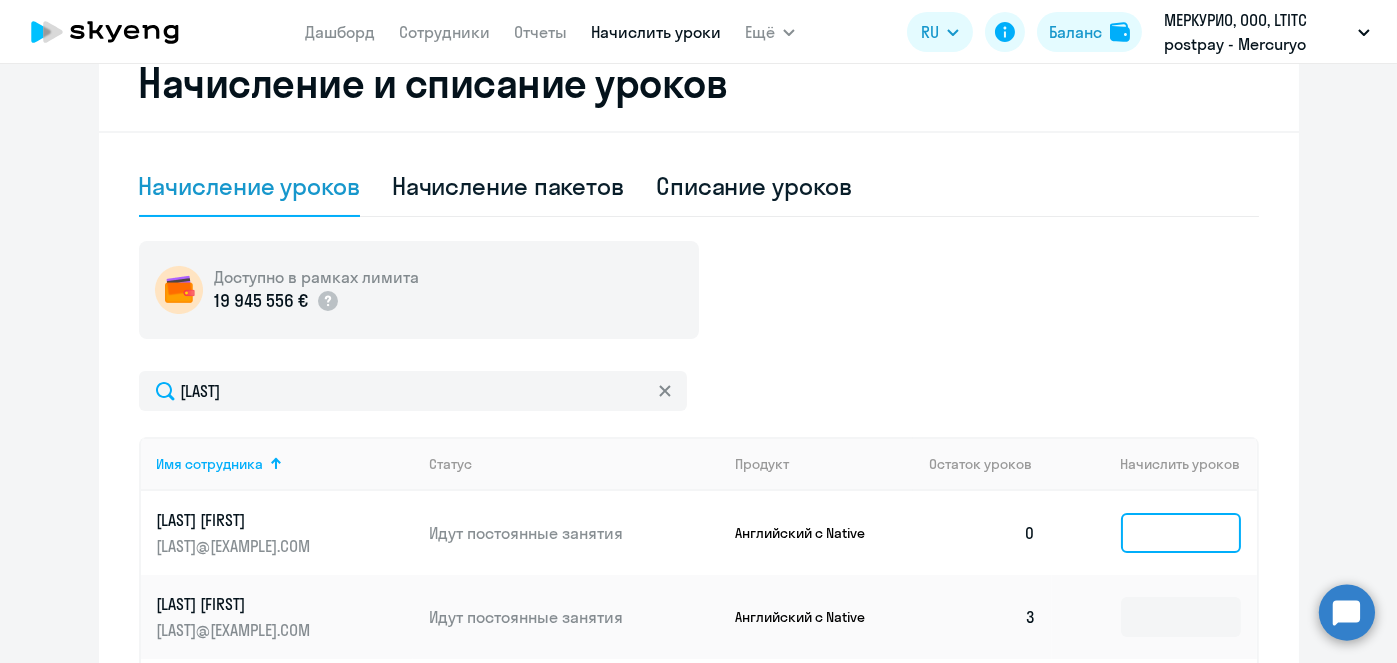 click 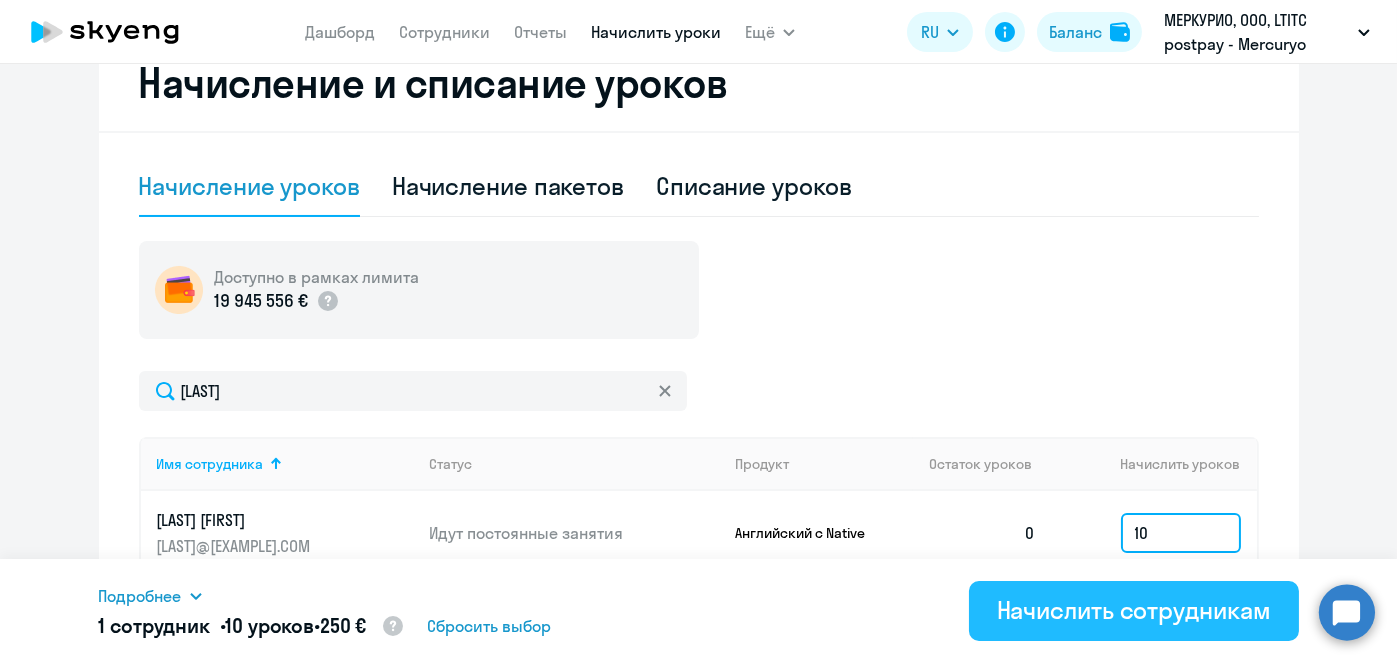 type on "10" 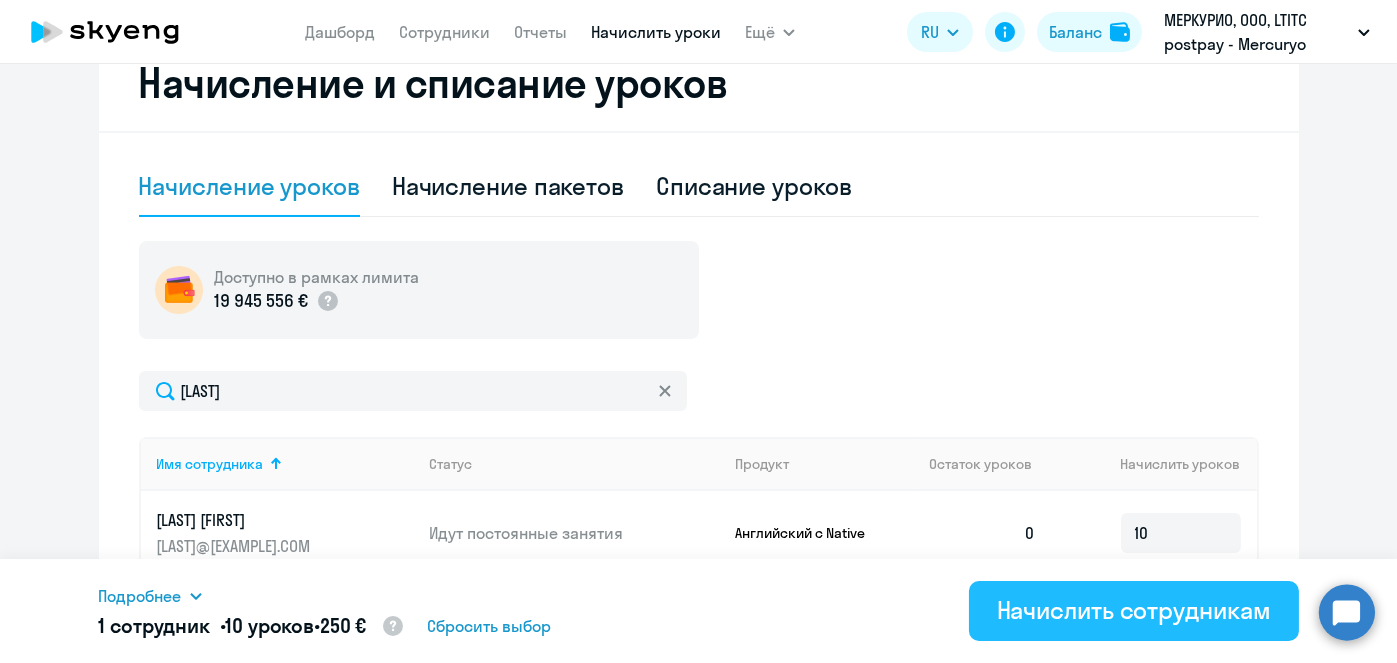 click on "Начислить сотрудникам" at bounding box center (1134, 610) 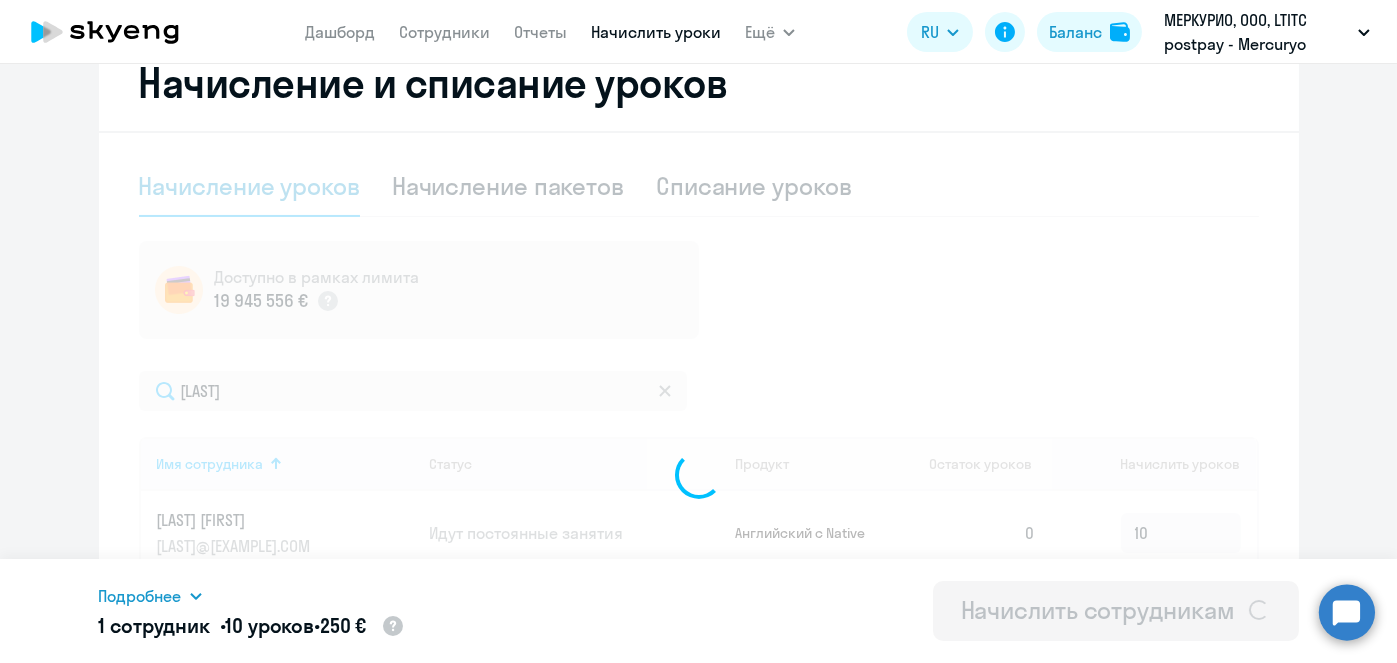 type 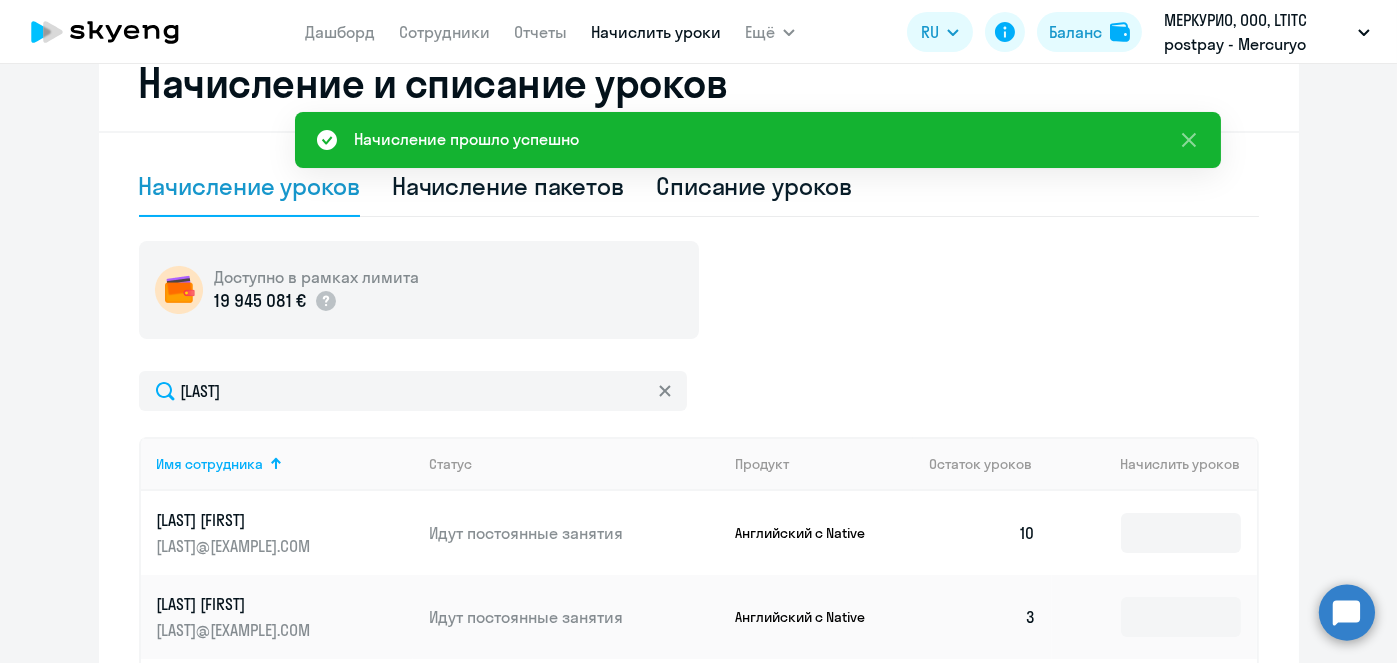 scroll, scrollTop: 0, scrollLeft: 0, axis: both 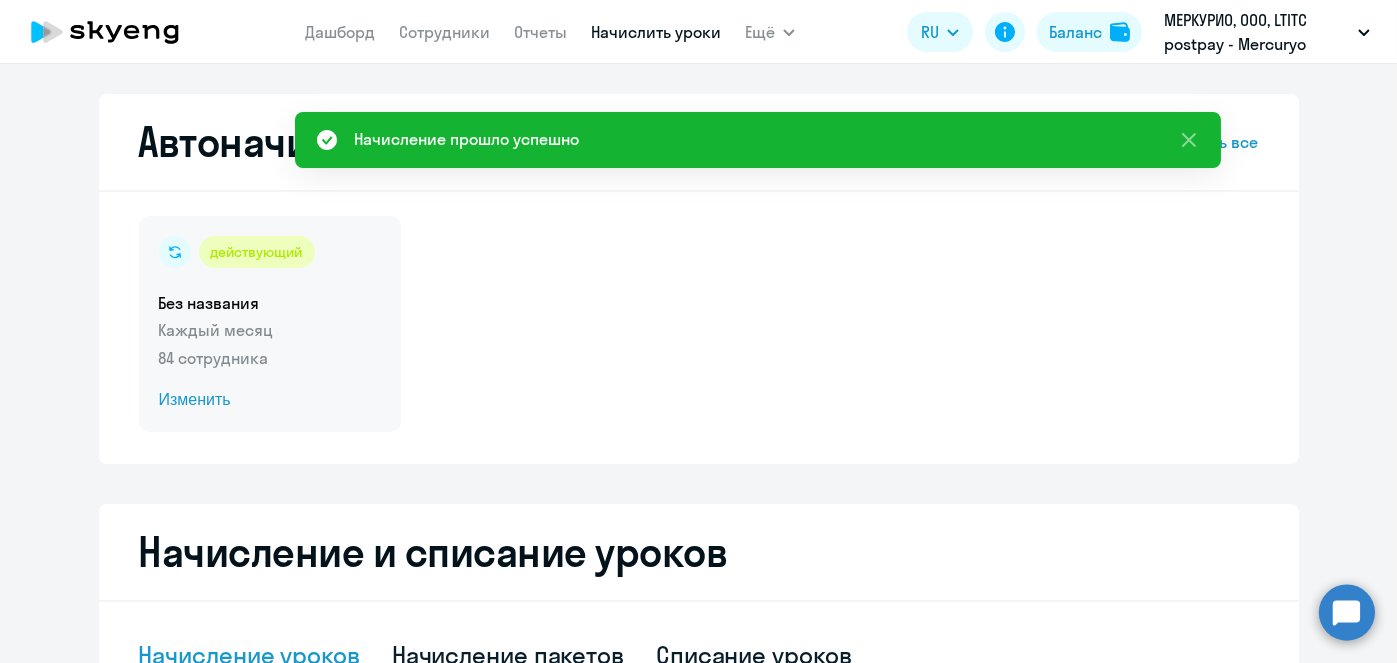 click on "Изменить" 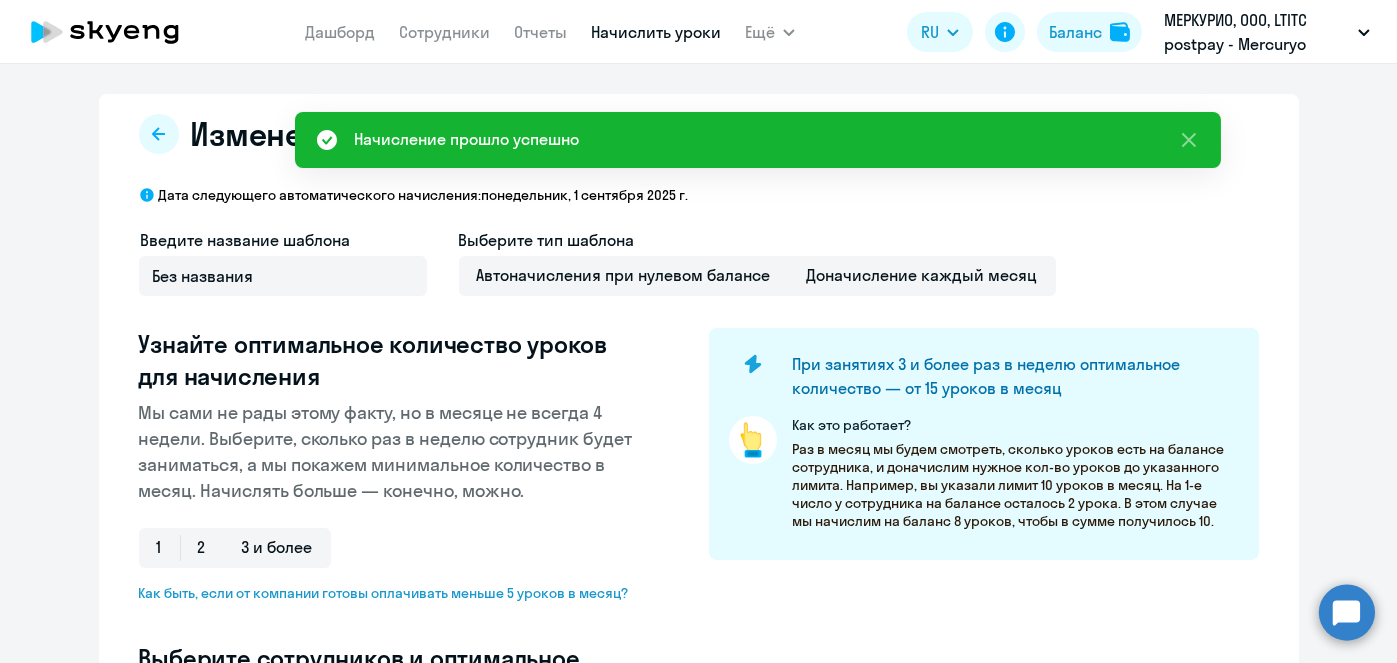 select on "10" 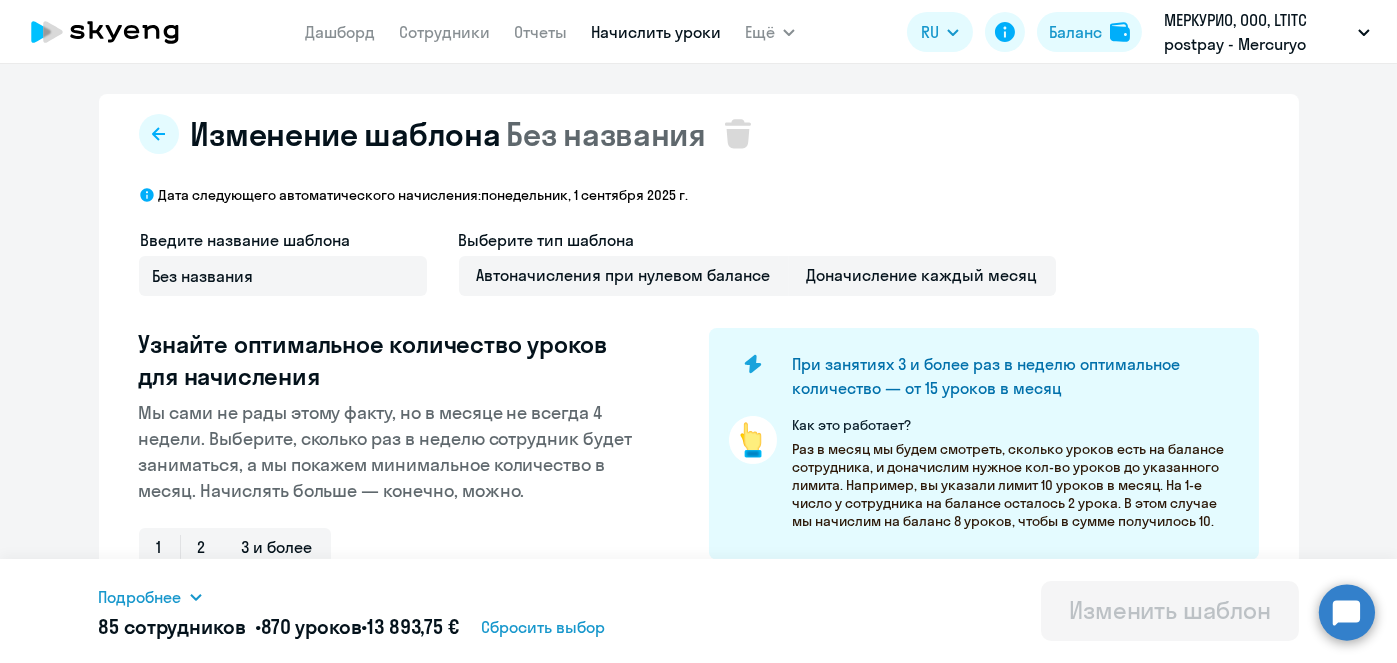 scroll, scrollTop: 524, scrollLeft: 0, axis: vertical 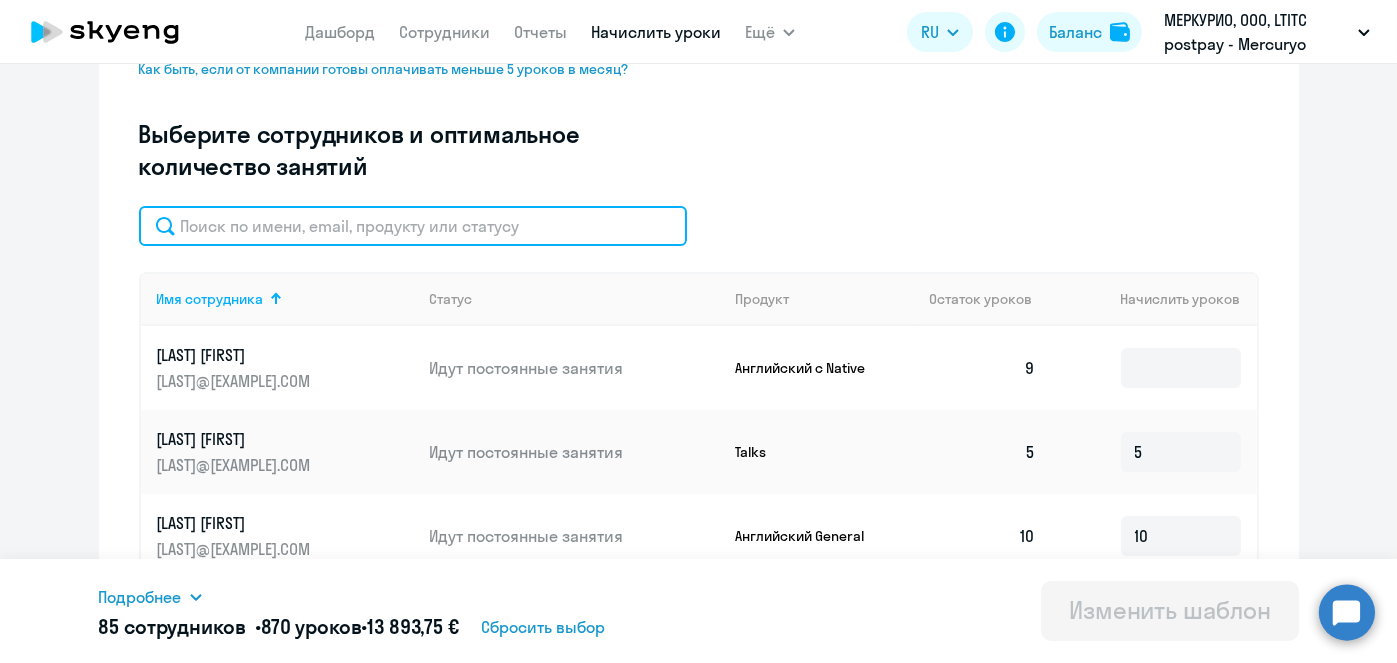 click 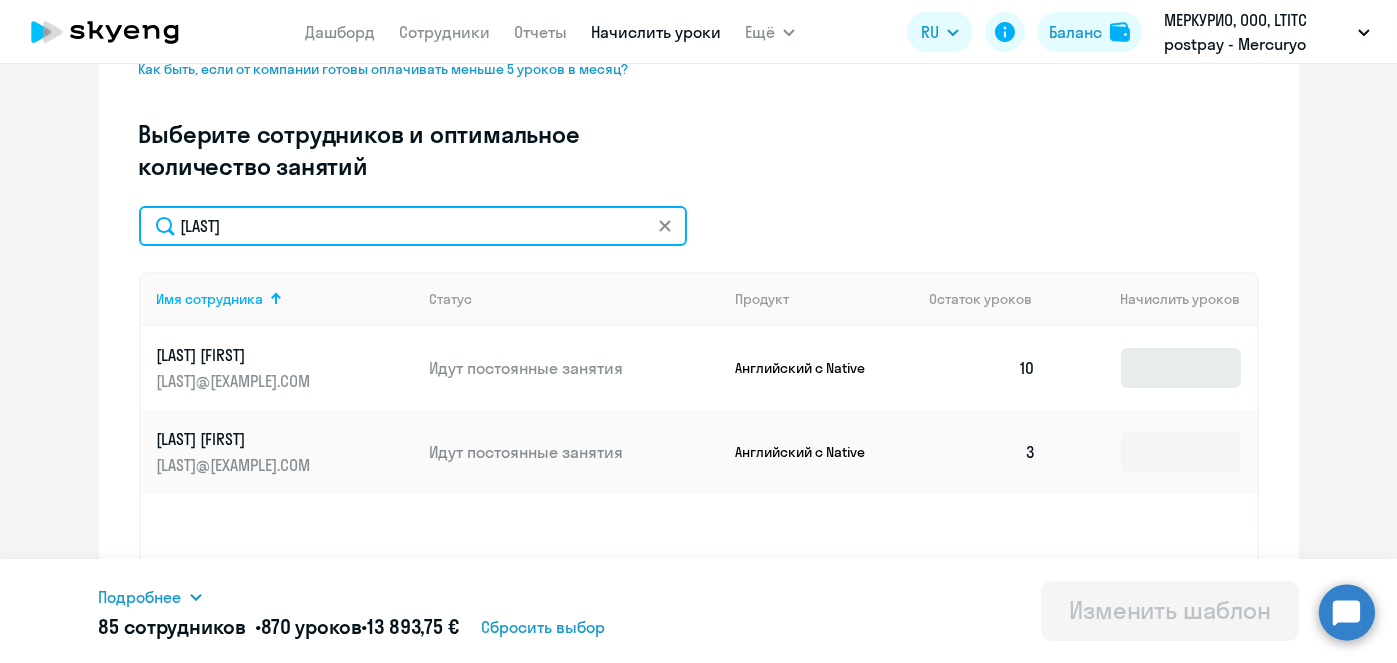 type on "[LAST]" 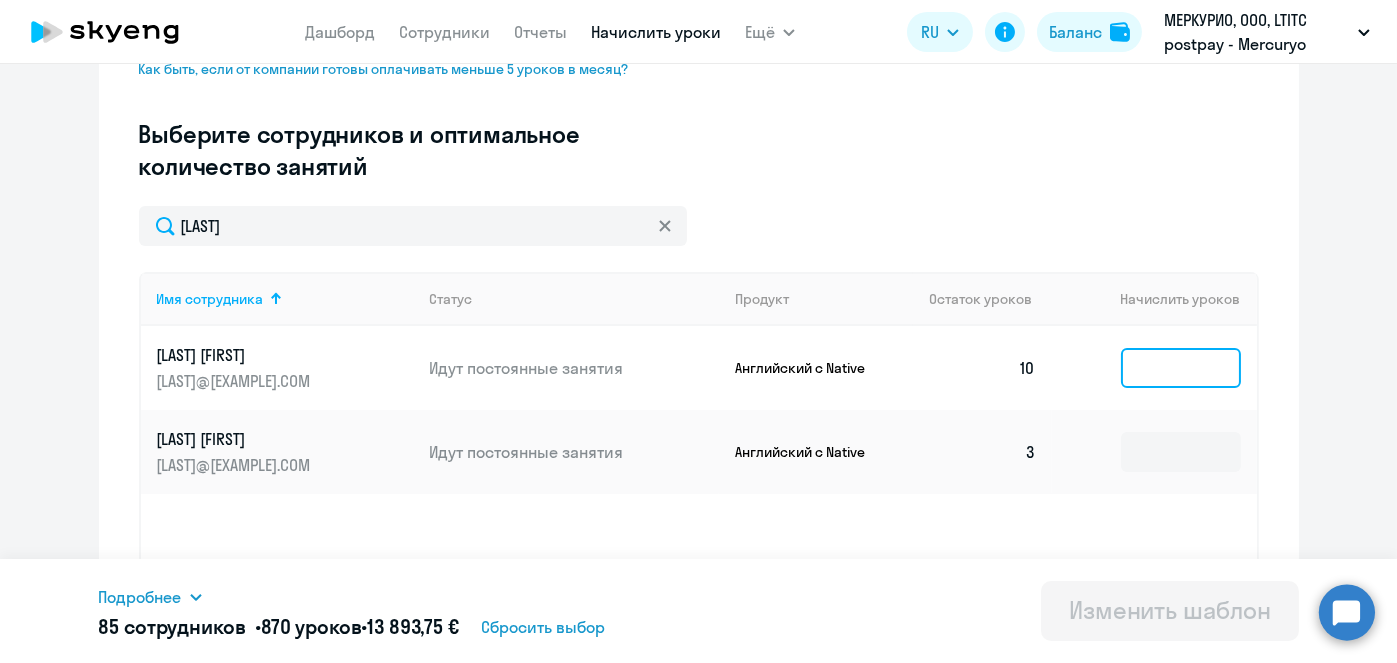 click 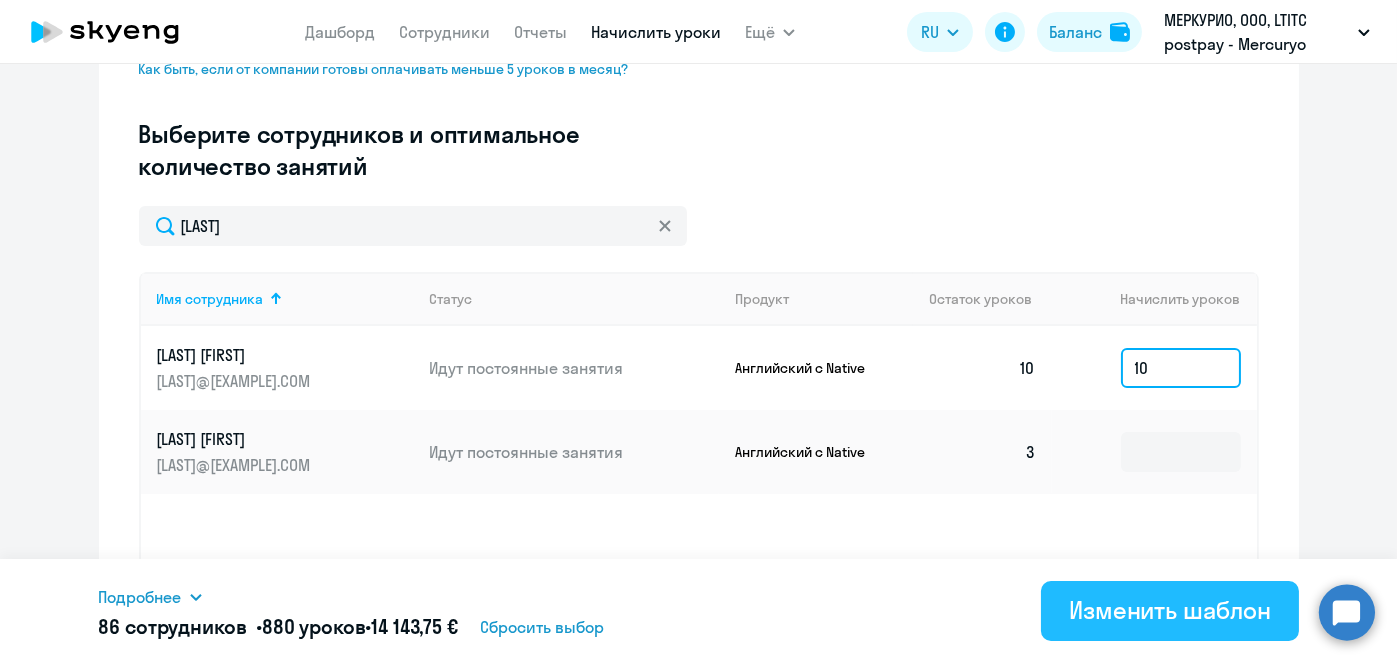 type on "10" 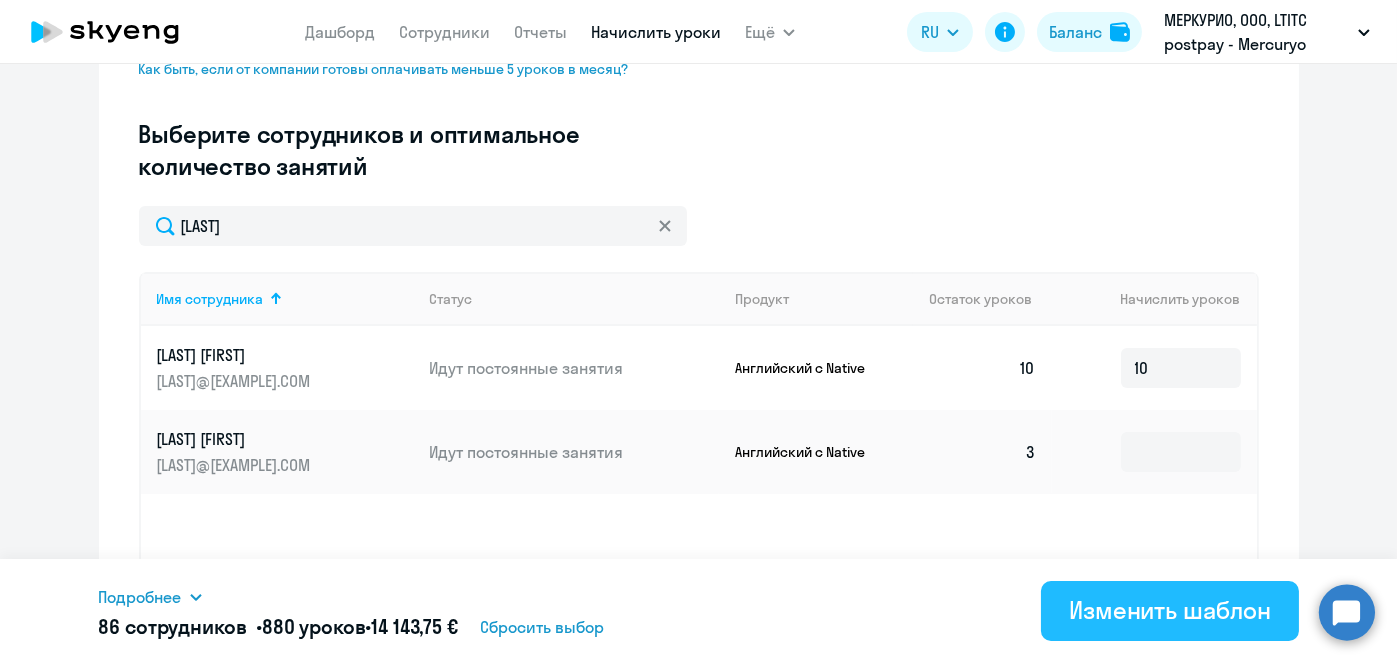 click on "Изменить шаблон" at bounding box center (1170, 610) 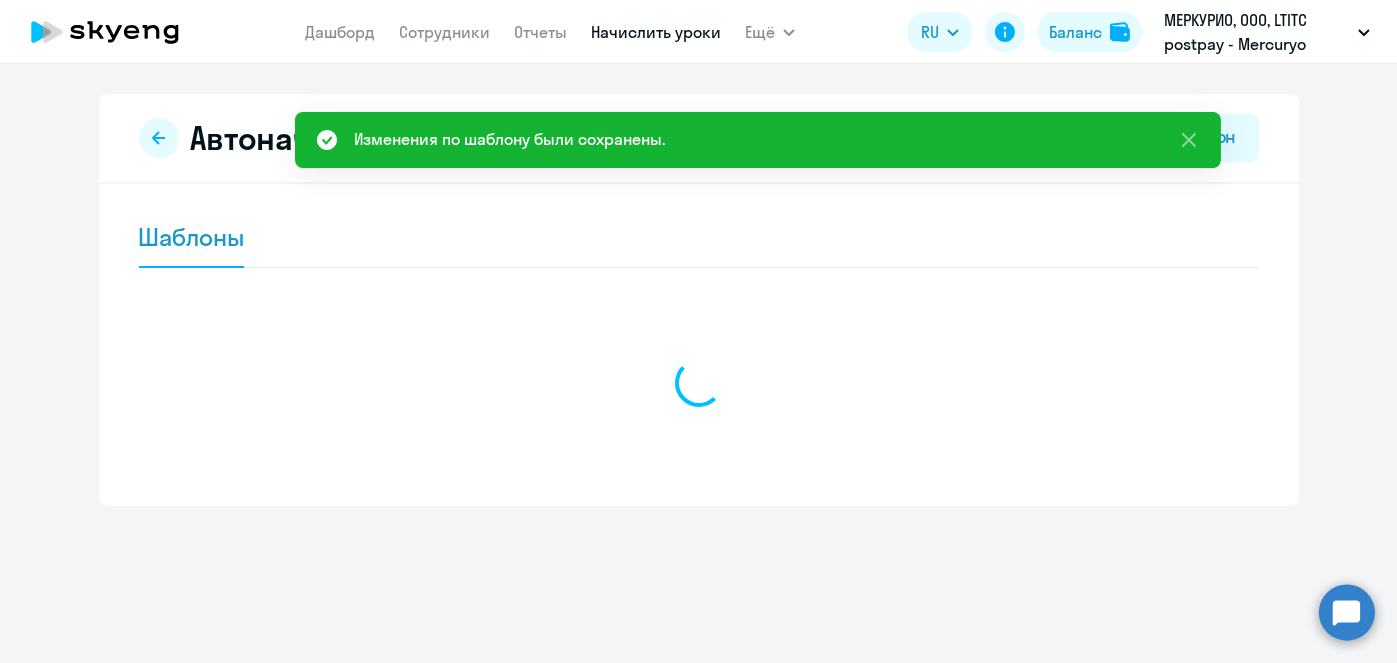 scroll, scrollTop: 0, scrollLeft: 0, axis: both 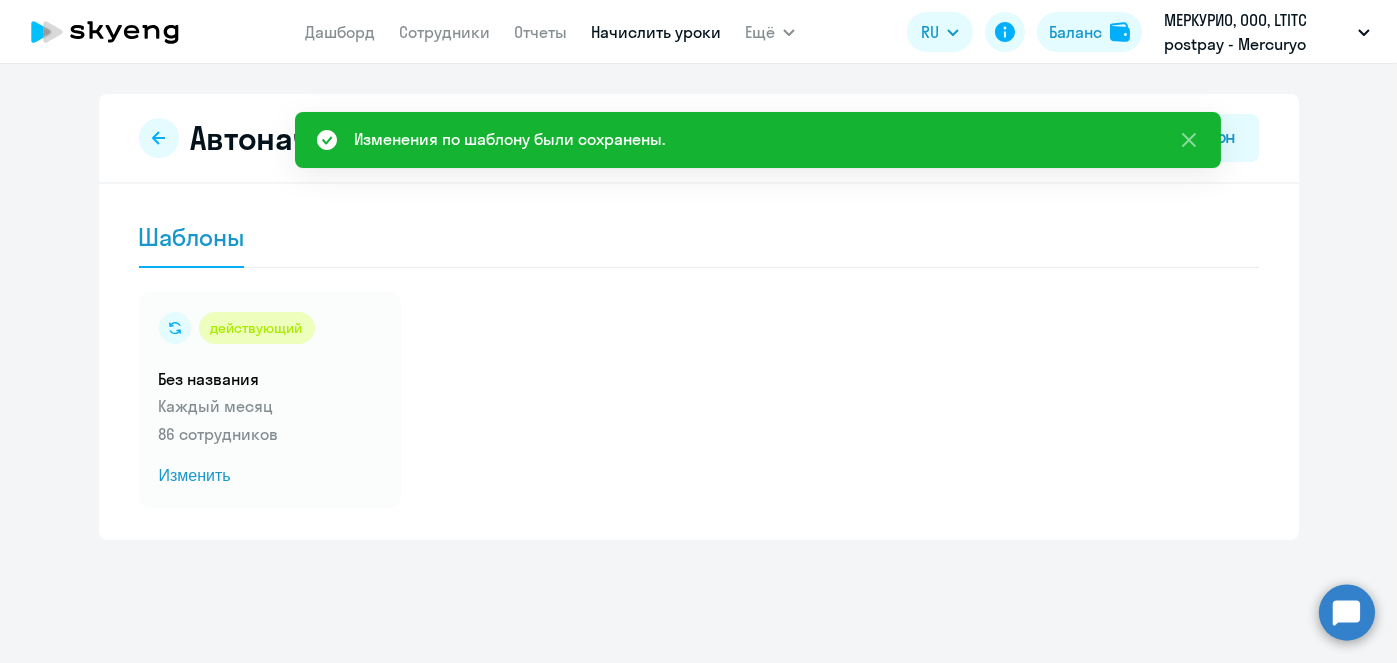 click on "Начислить уроки" at bounding box center [656, 32] 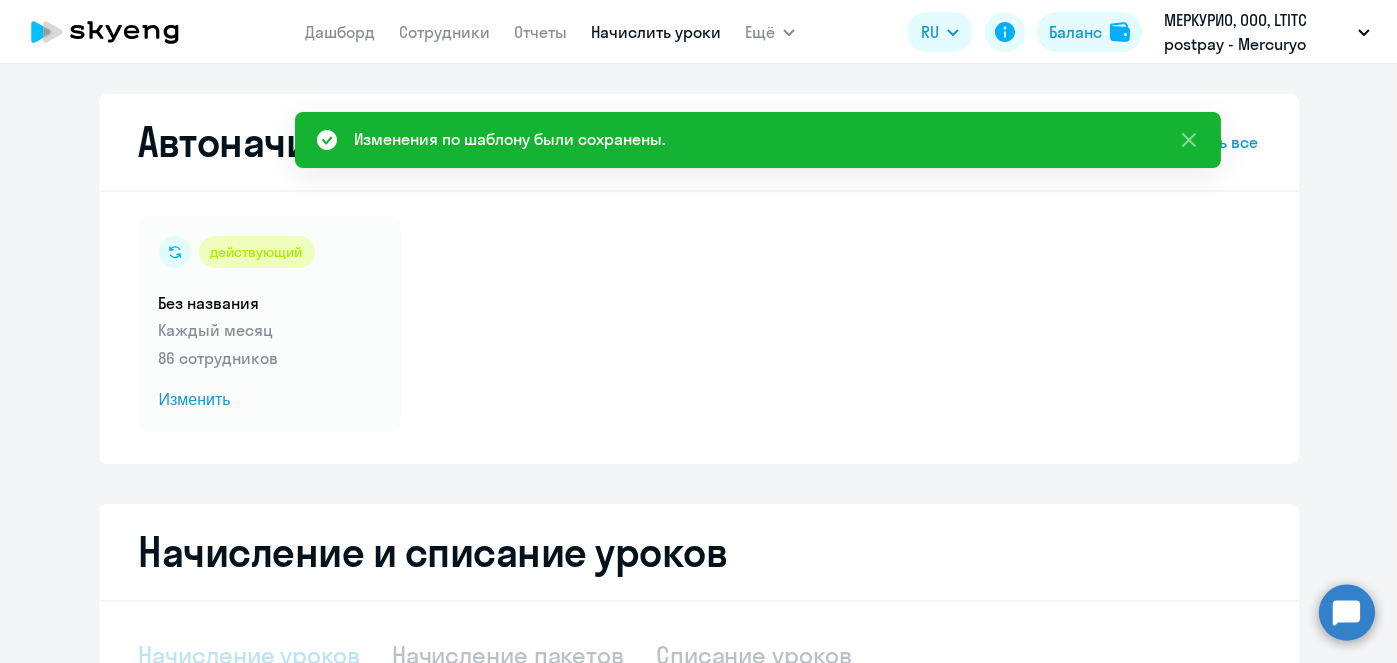 select on "10" 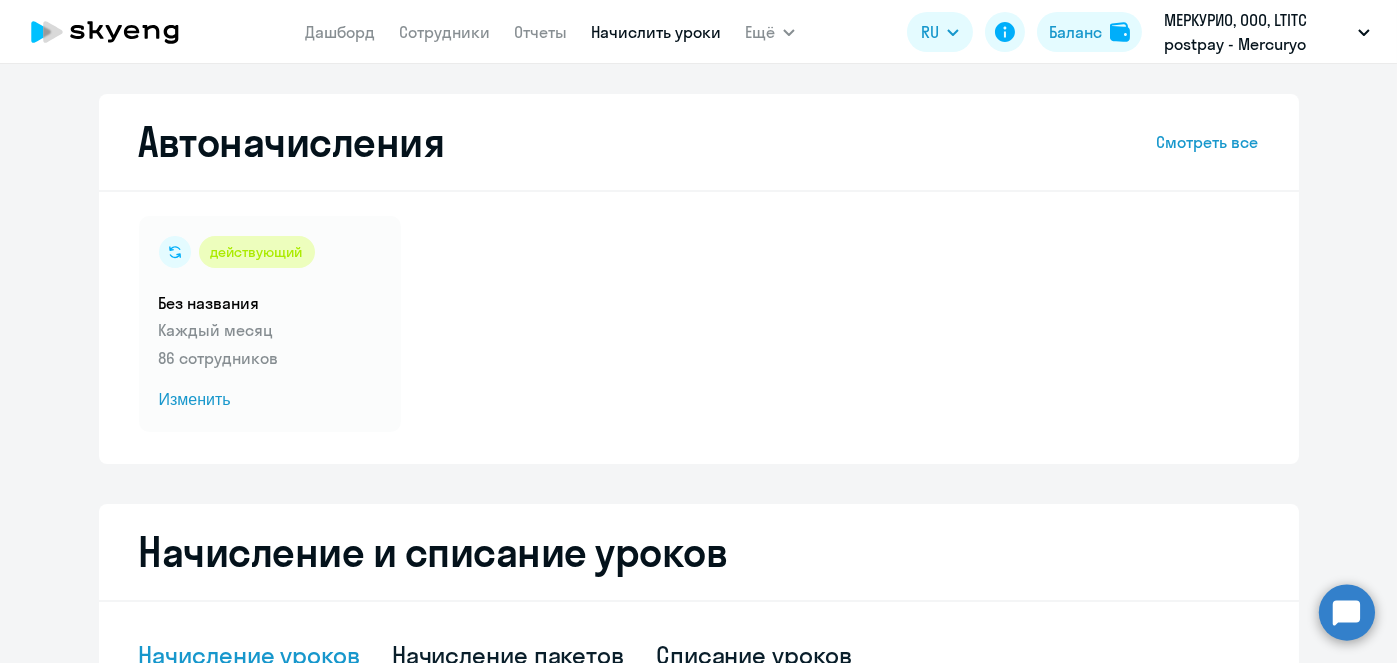 click on "Начислить уроки" at bounding box center (656, 32) 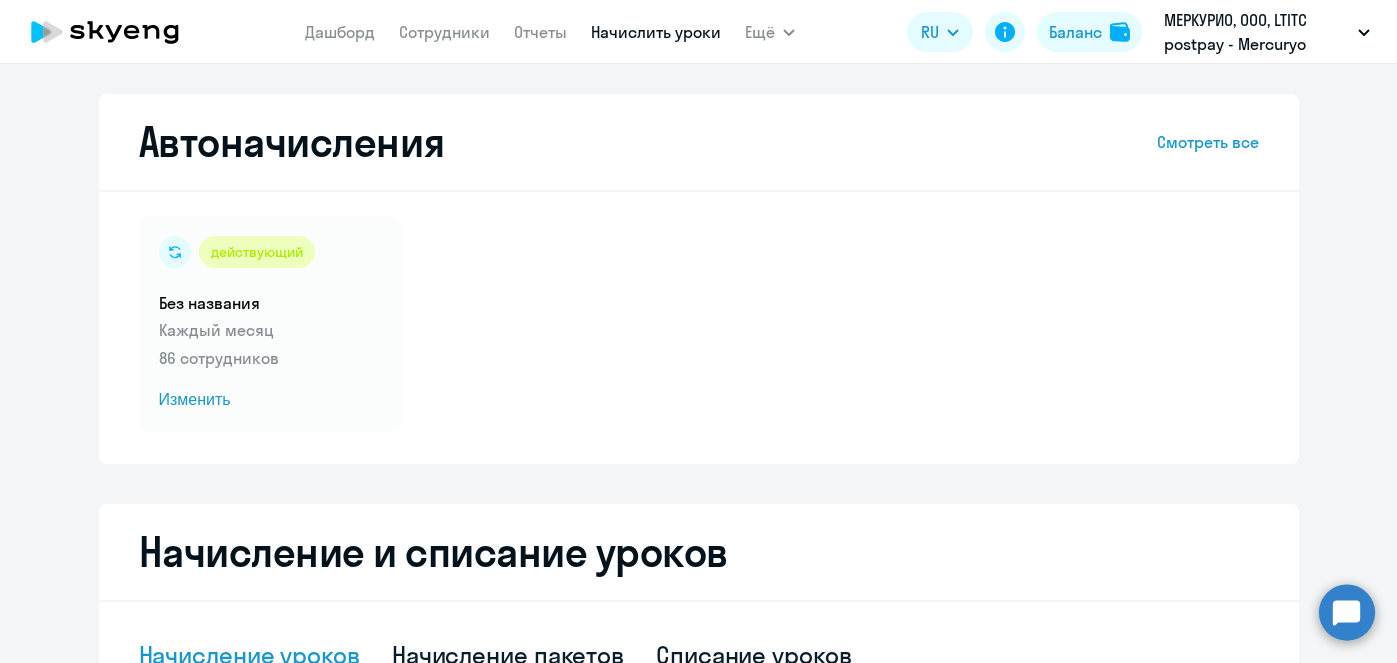 select on "10" 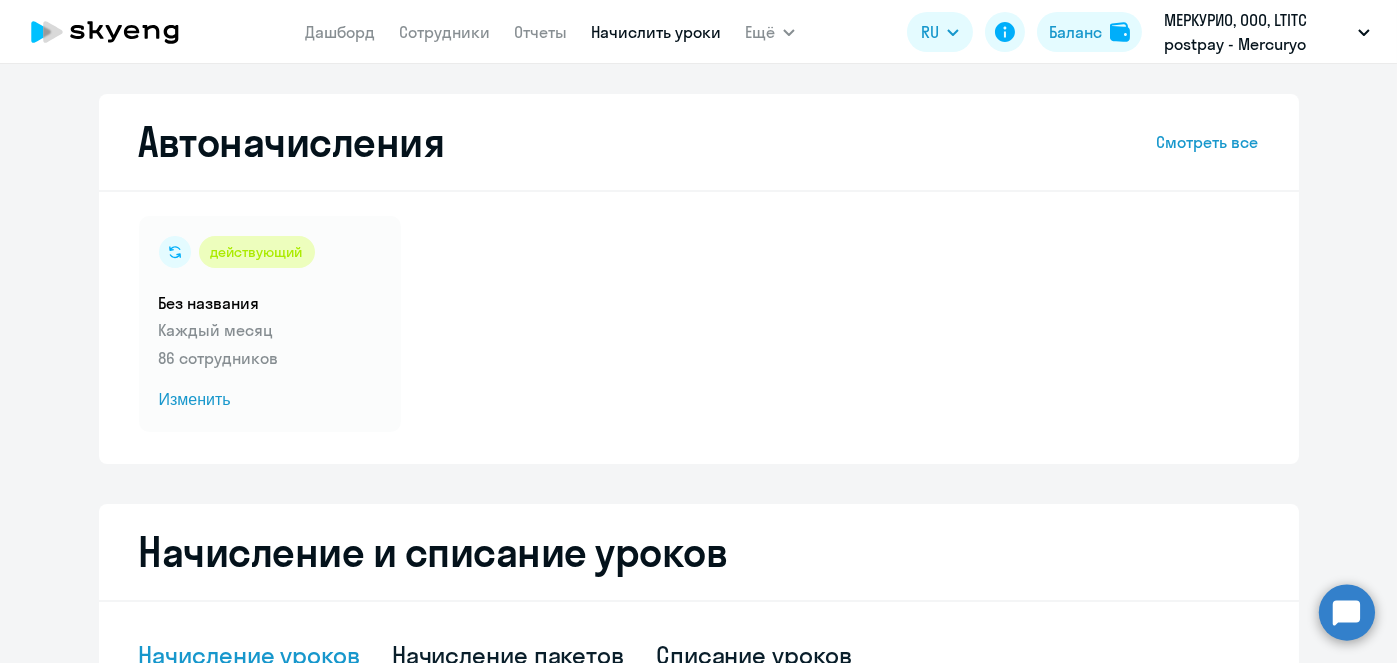 scroll, scrollTop: 524, scrollLeft: 0, axis: vertical 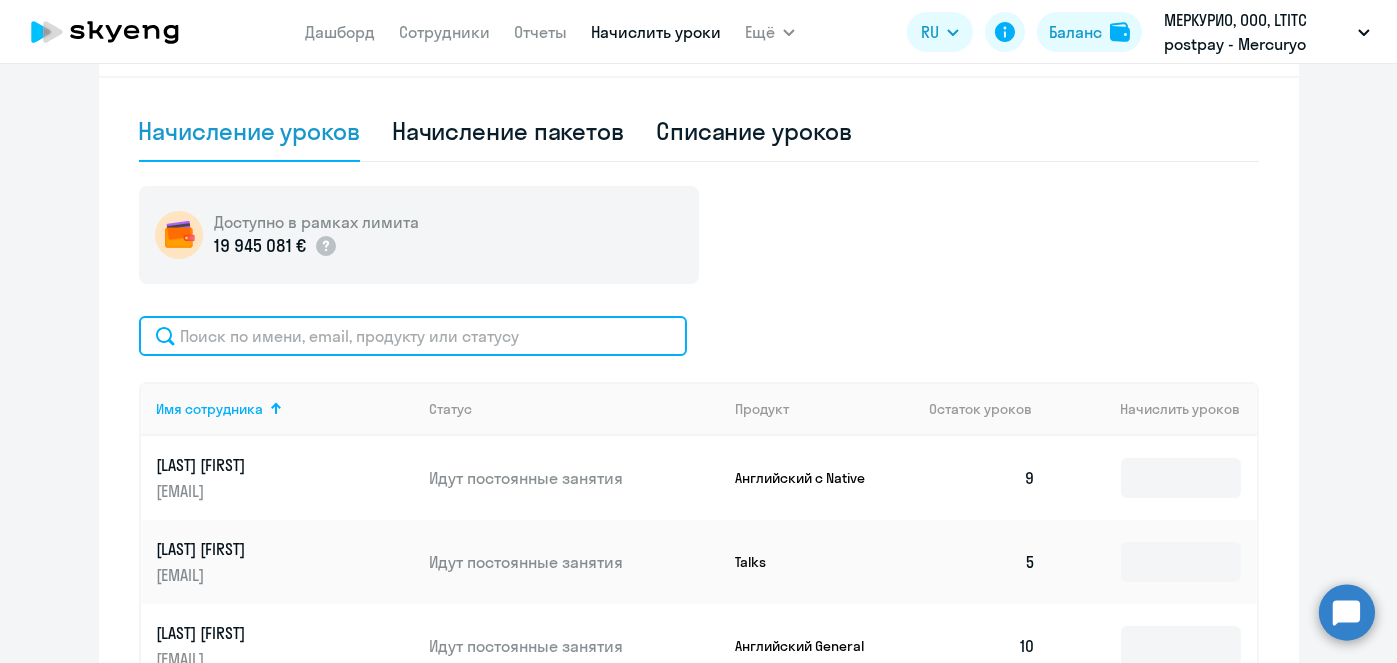 click 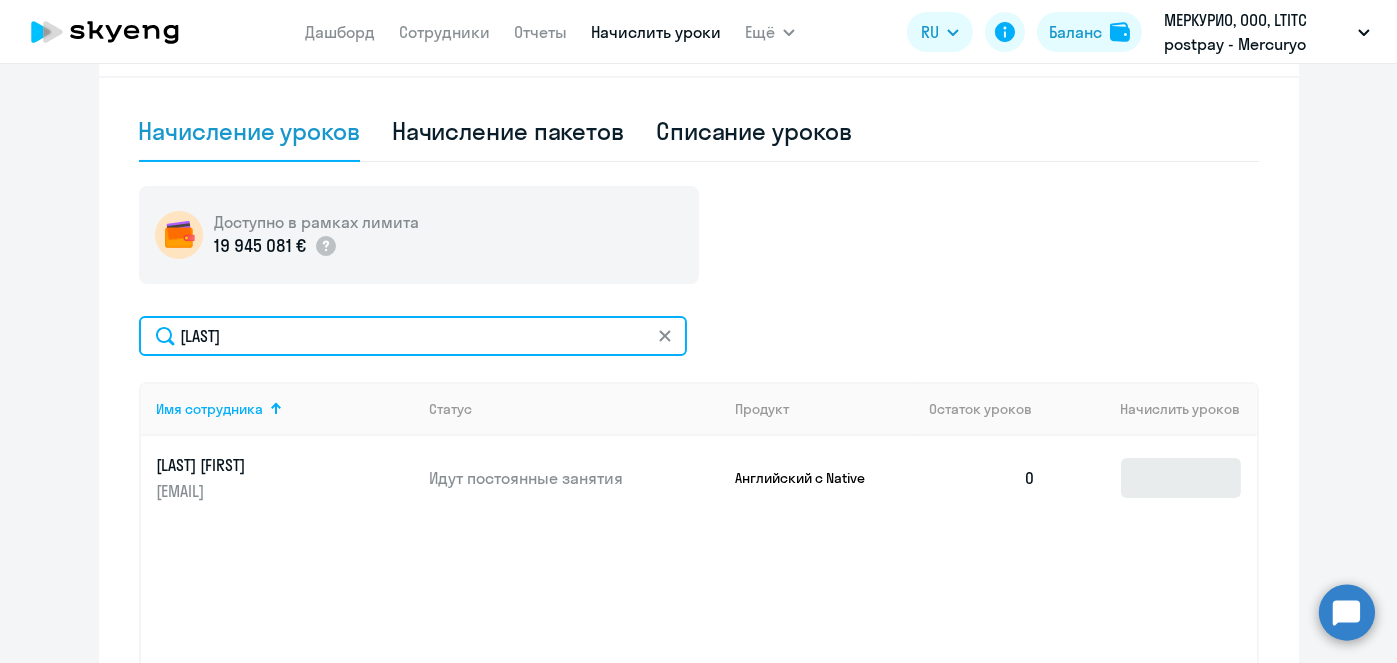 type on "Иванова" 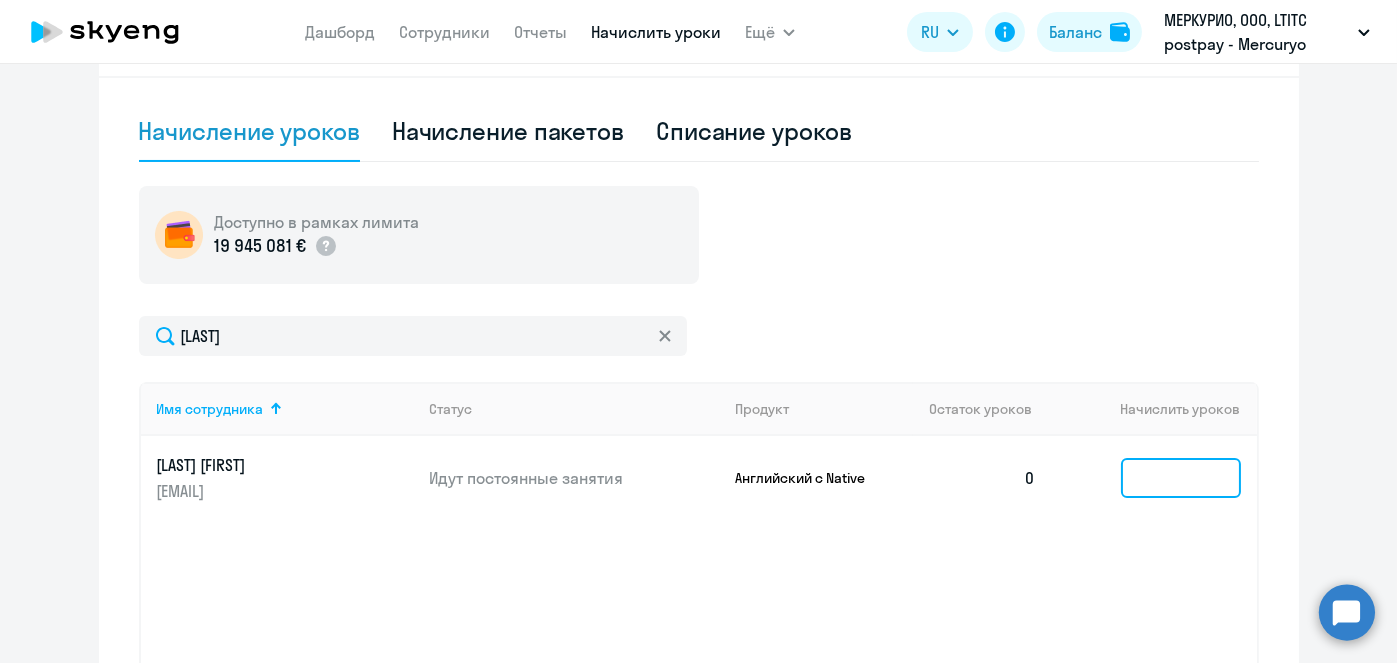 click 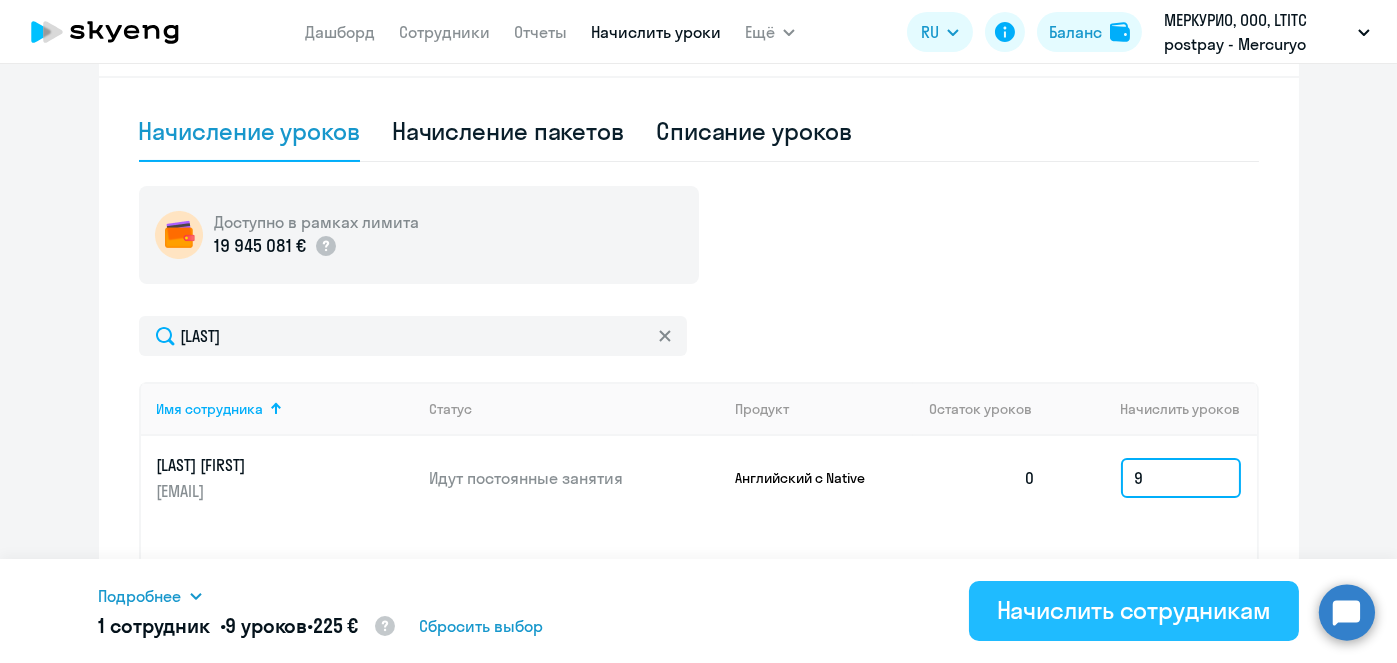 type on "9" 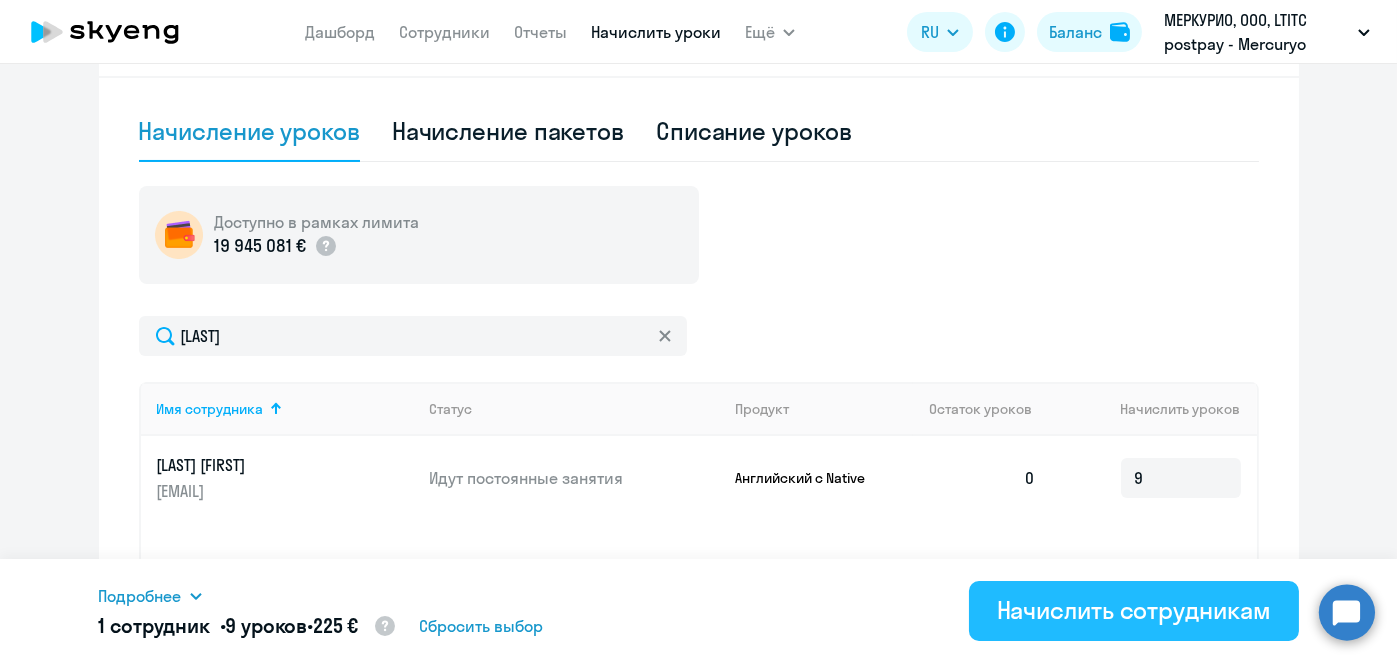 click on "Начислить сотрудникам" at bounding box center [1134, 610] 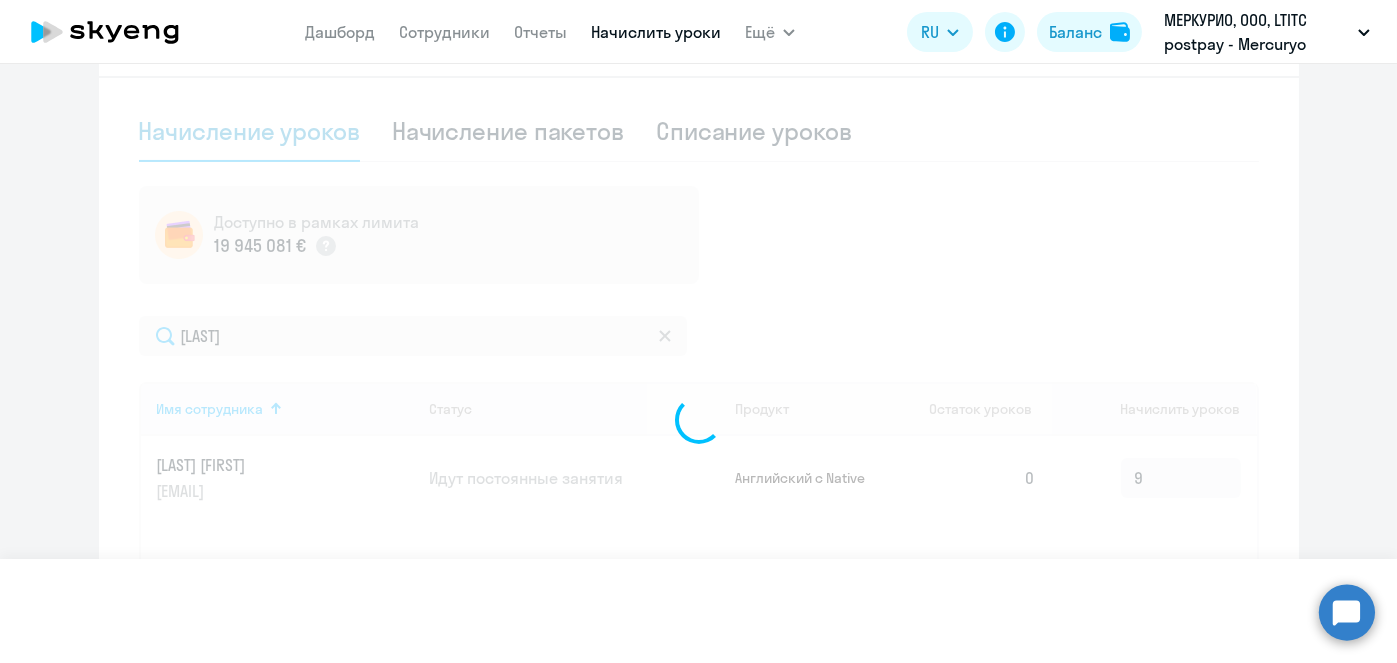 type 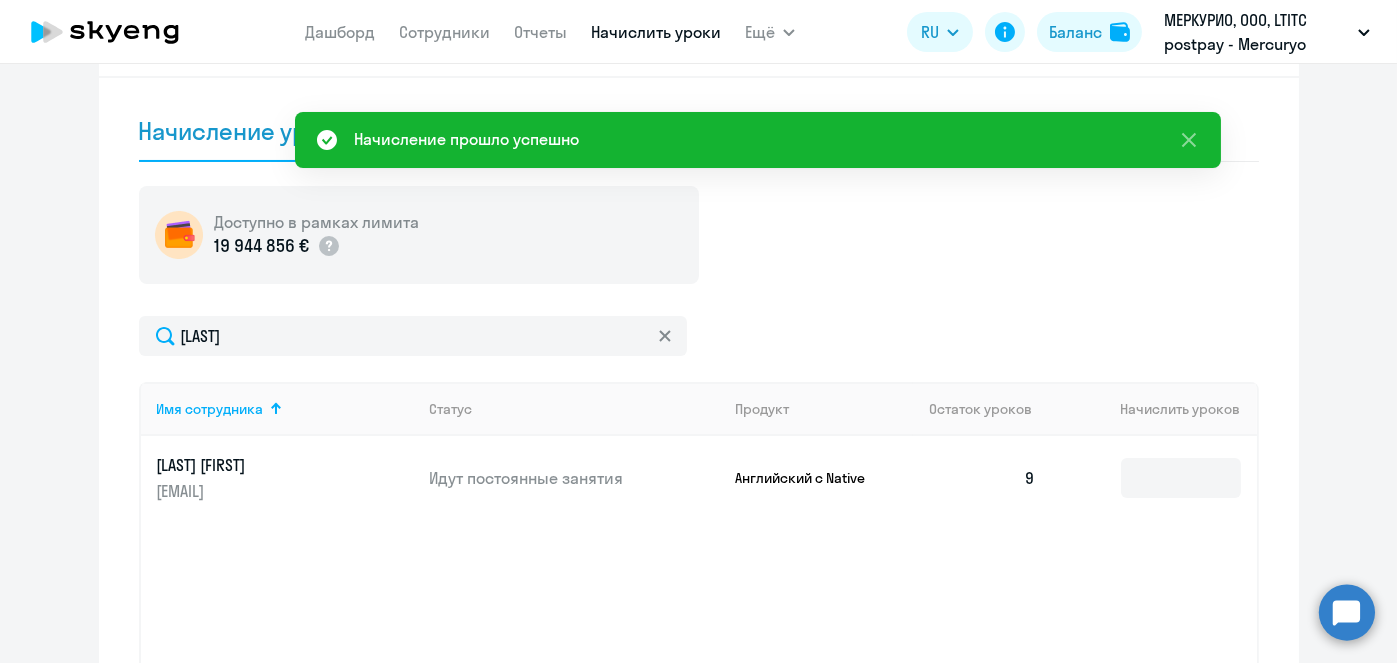 scroll, scrollTop: 0, scrollLeft: 0, axis: both 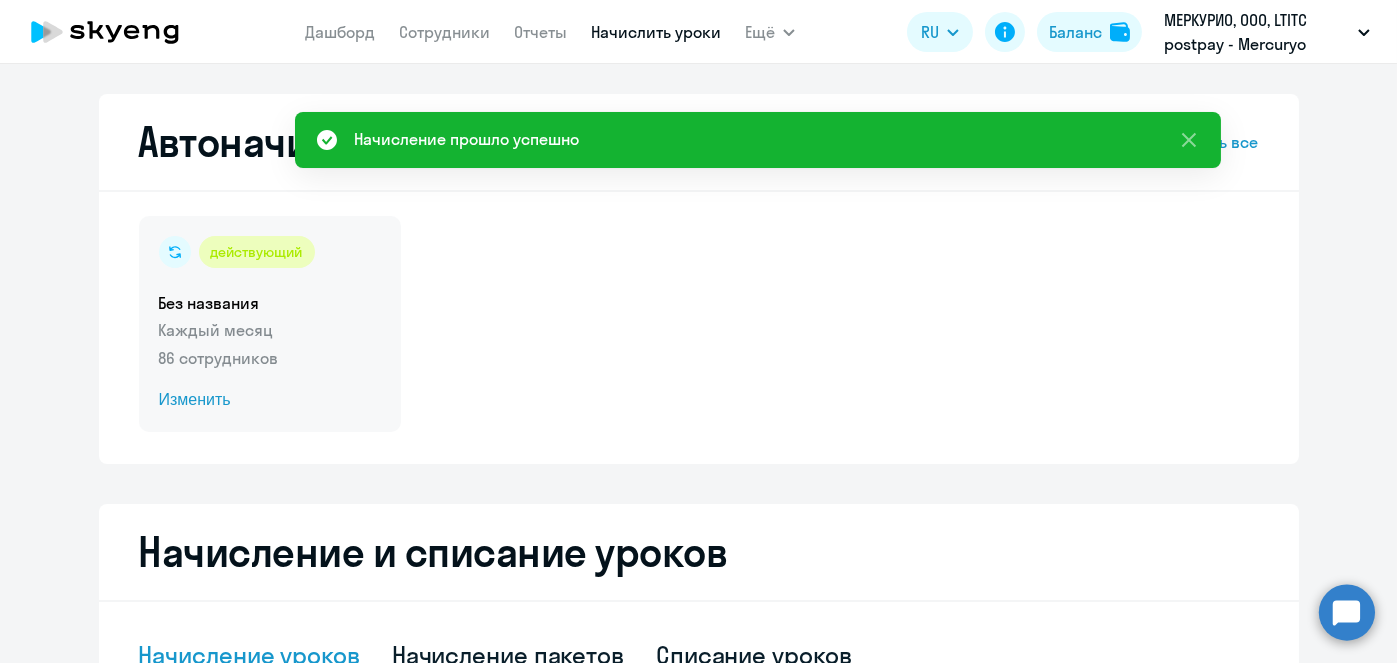 click on "Изменить" 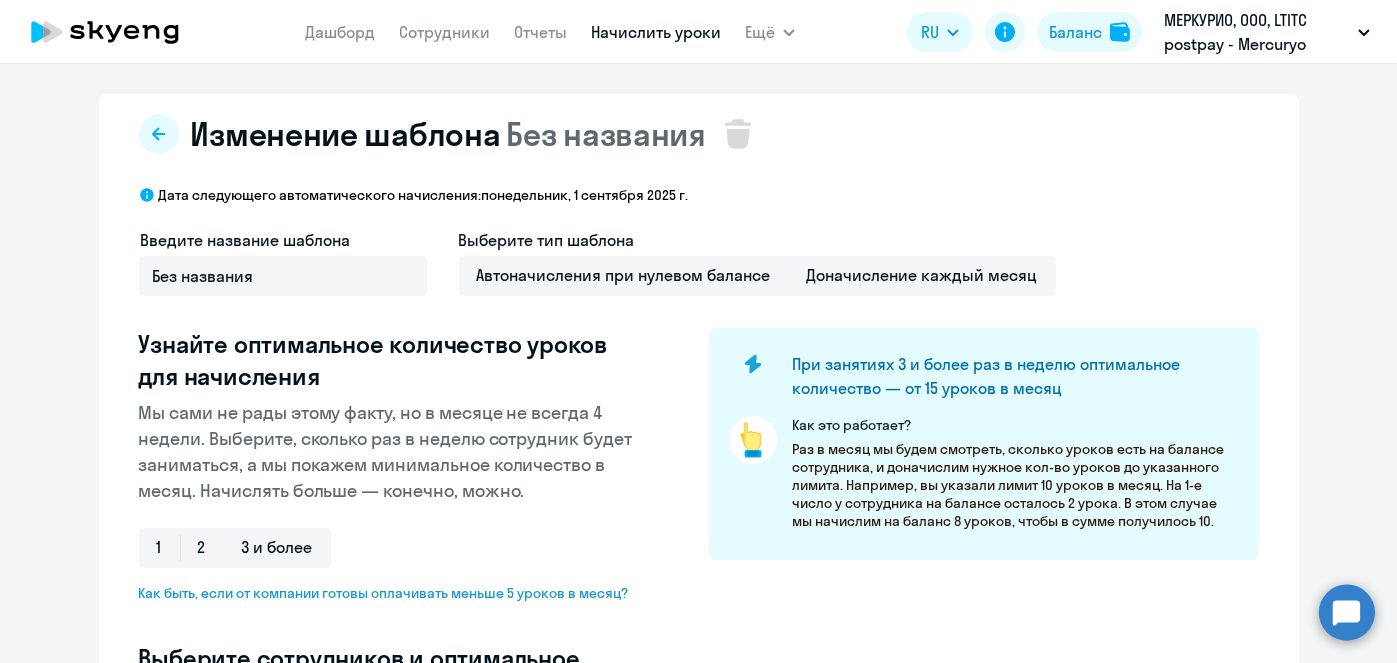 select on "10" 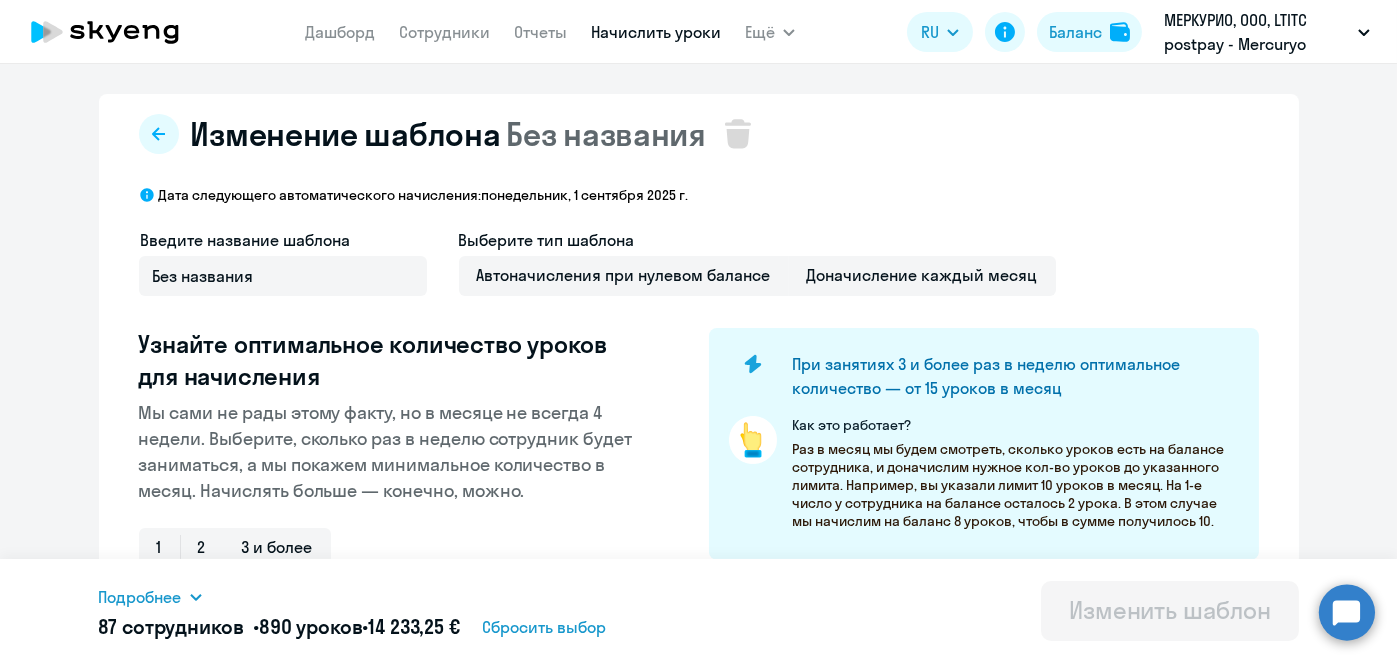 scroll, scrollTop: 524, scrollLeft: 0, axis: vertical 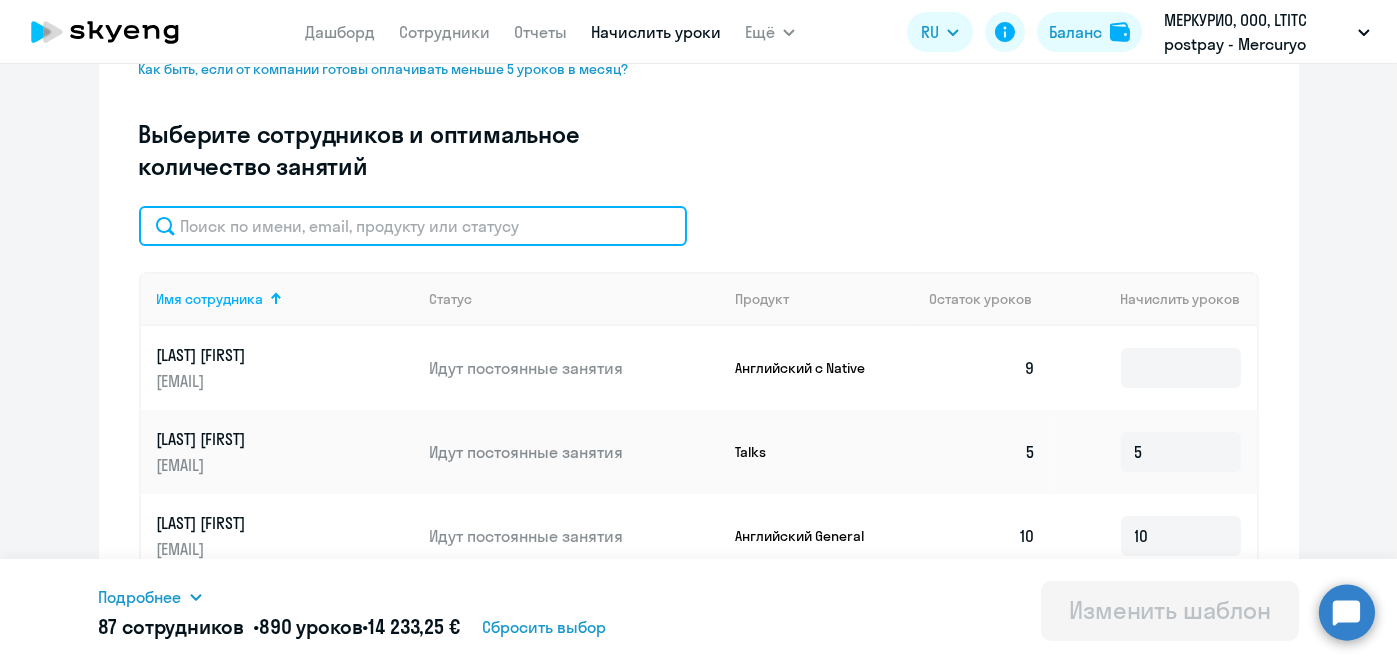 click 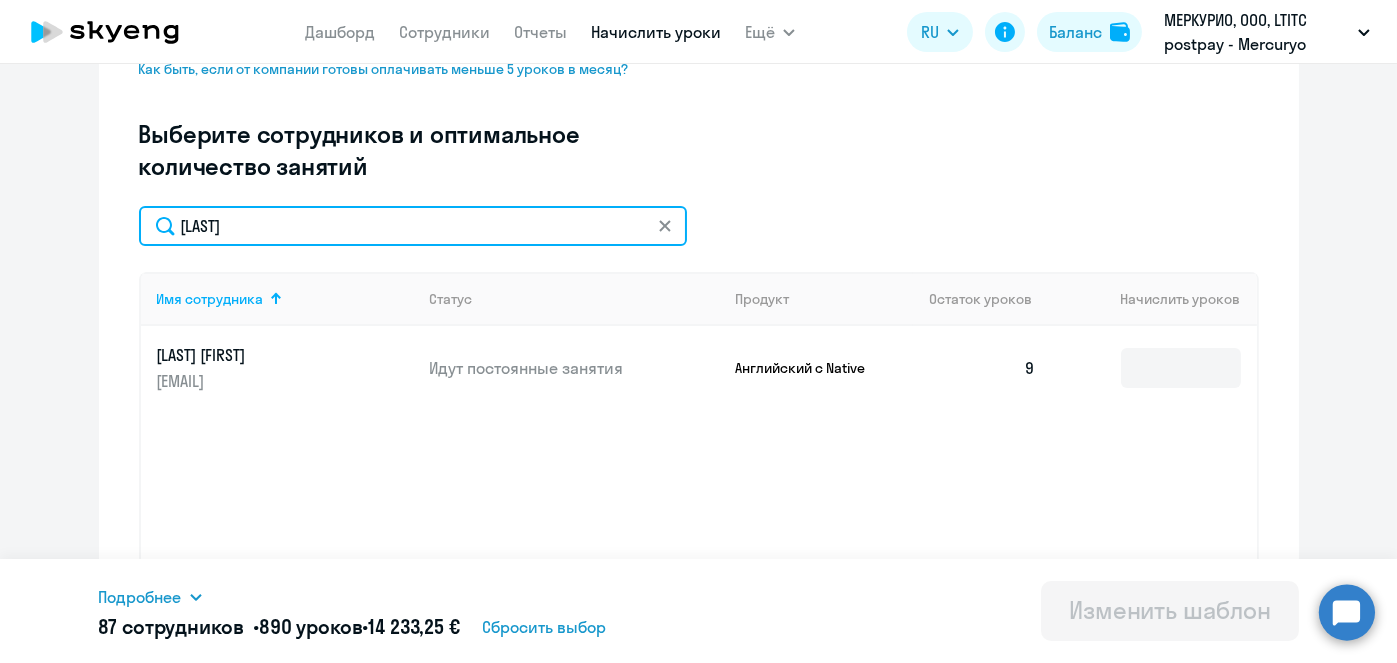type on "Иванова" 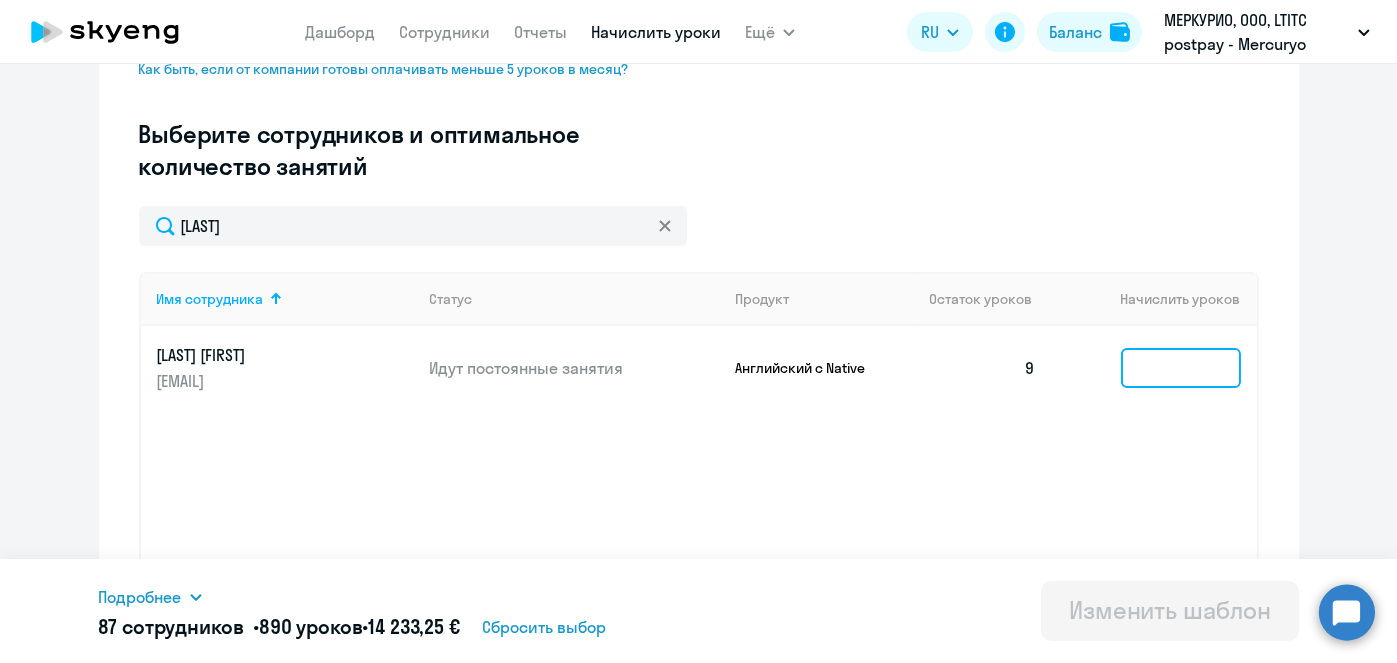 click 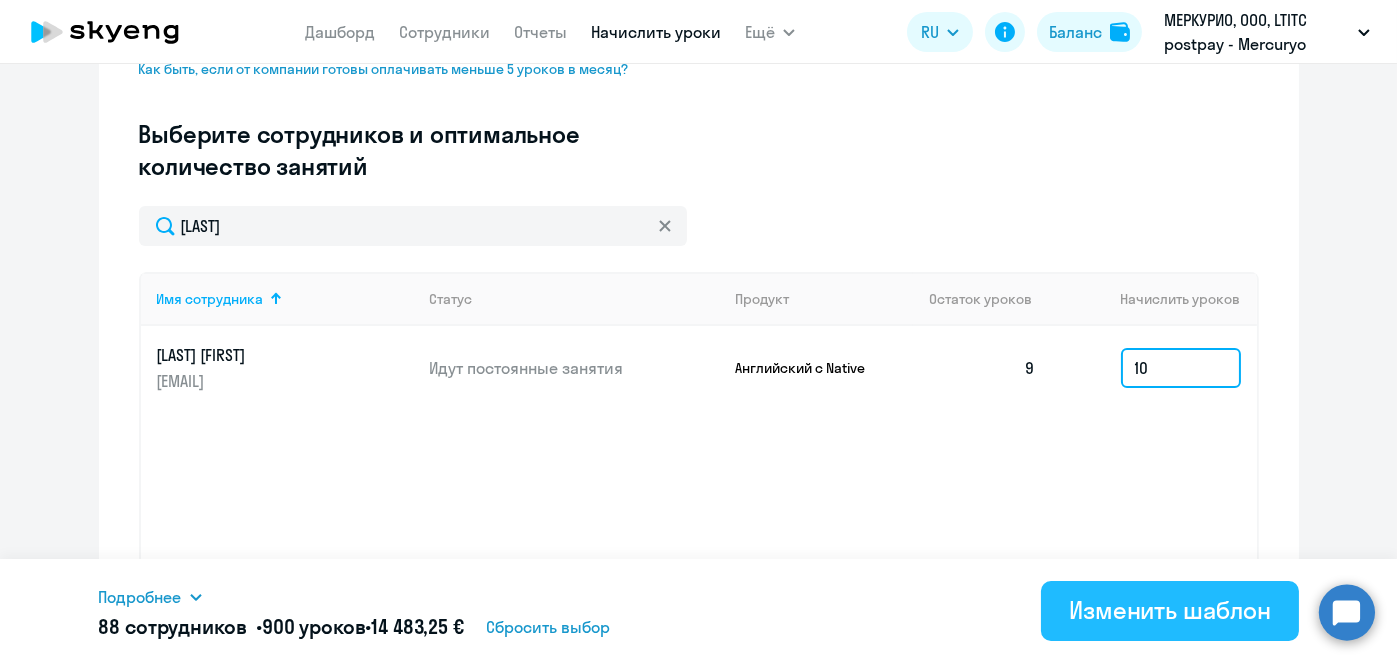 type on "10" 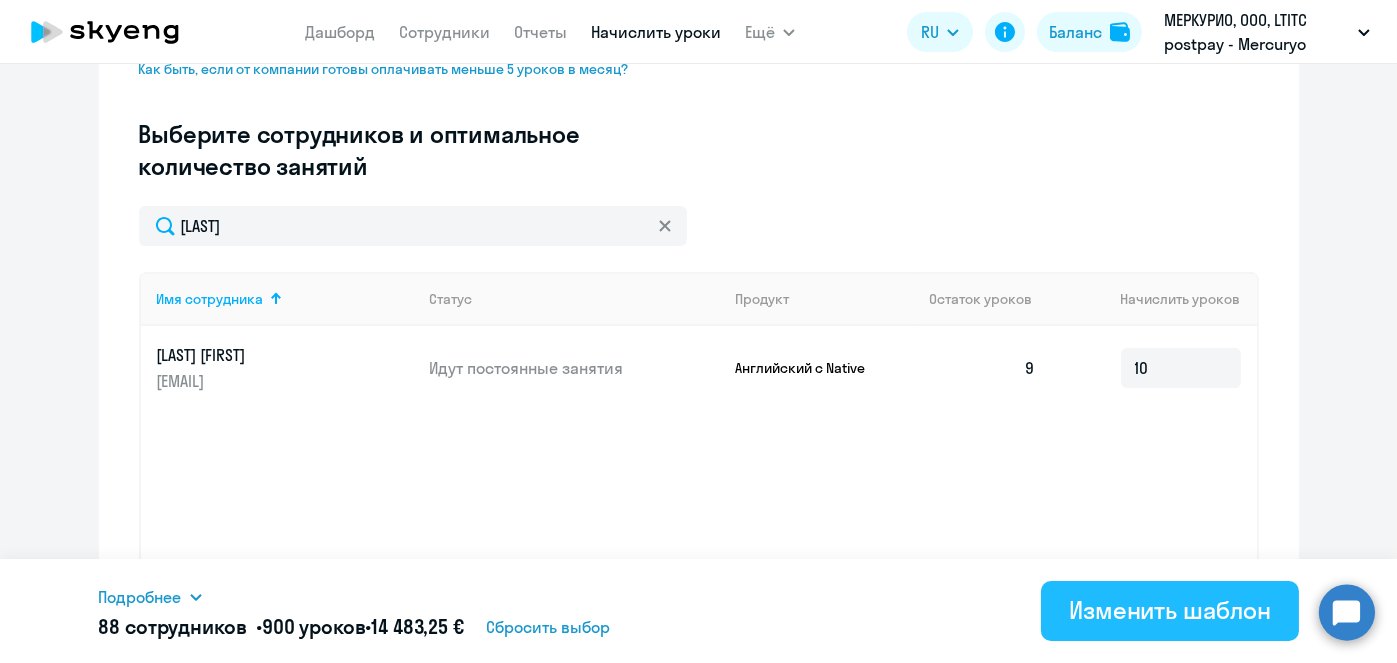 click on "Изменить шаблон" at bounding box center [1170, 610] 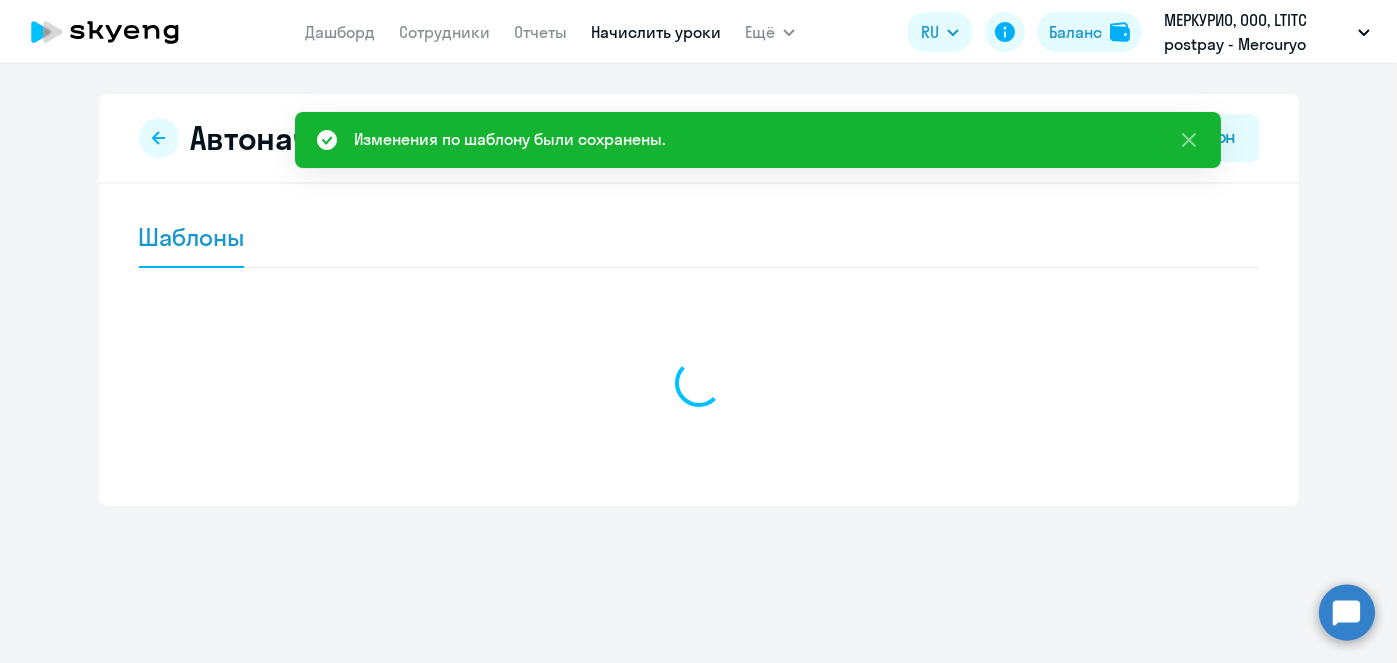 scroll, scrollTop: 0, scrollLeft: 0, axis: both 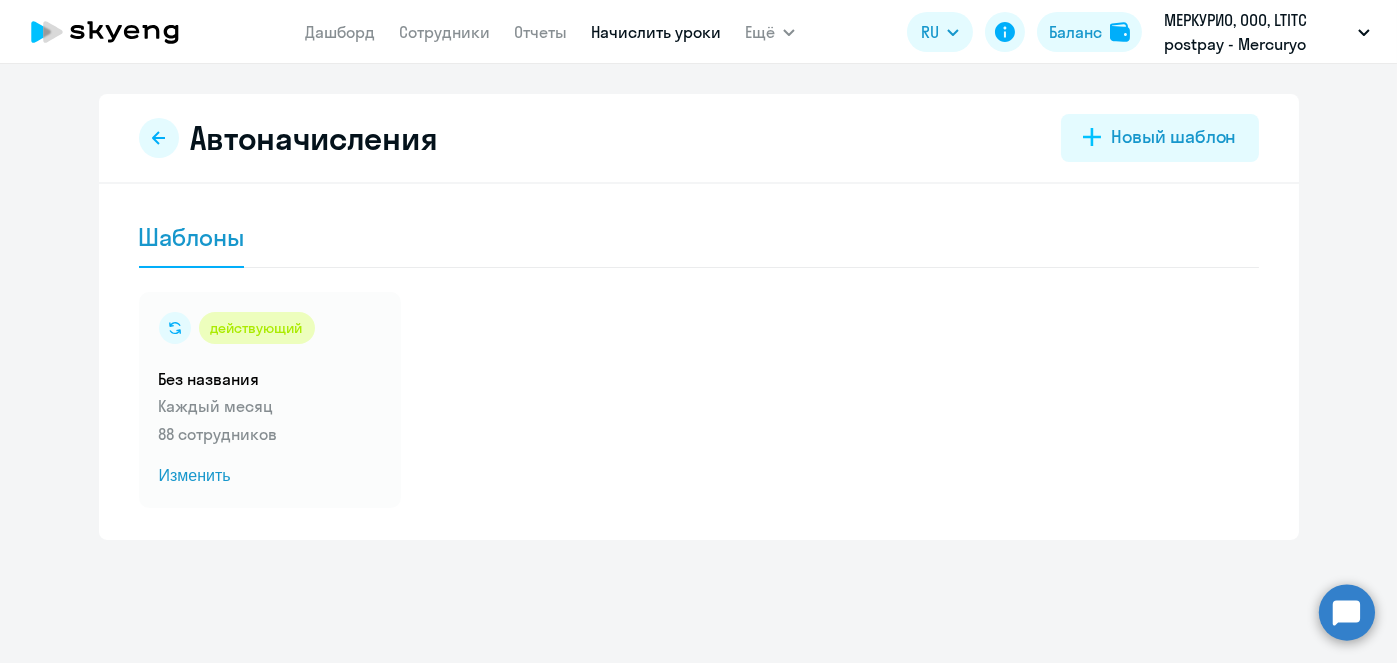click on "Начислить уроки" at bounding box center (656, 32) 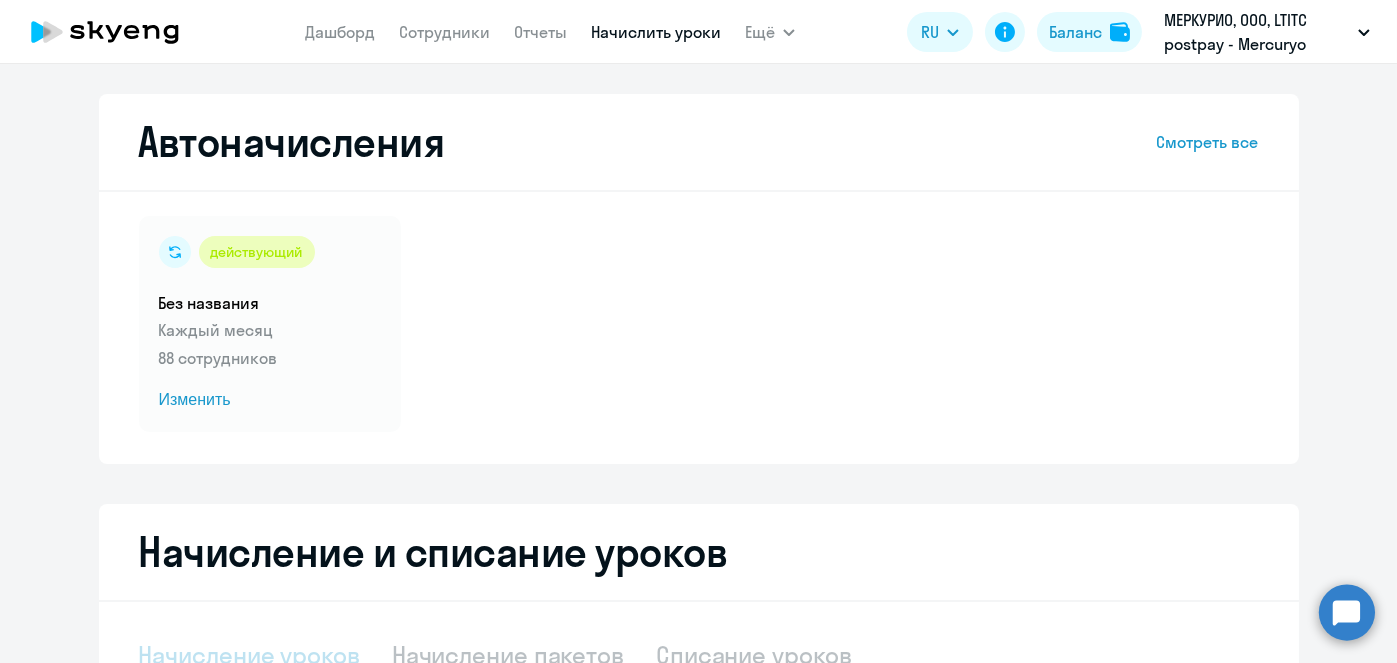 select on "10" 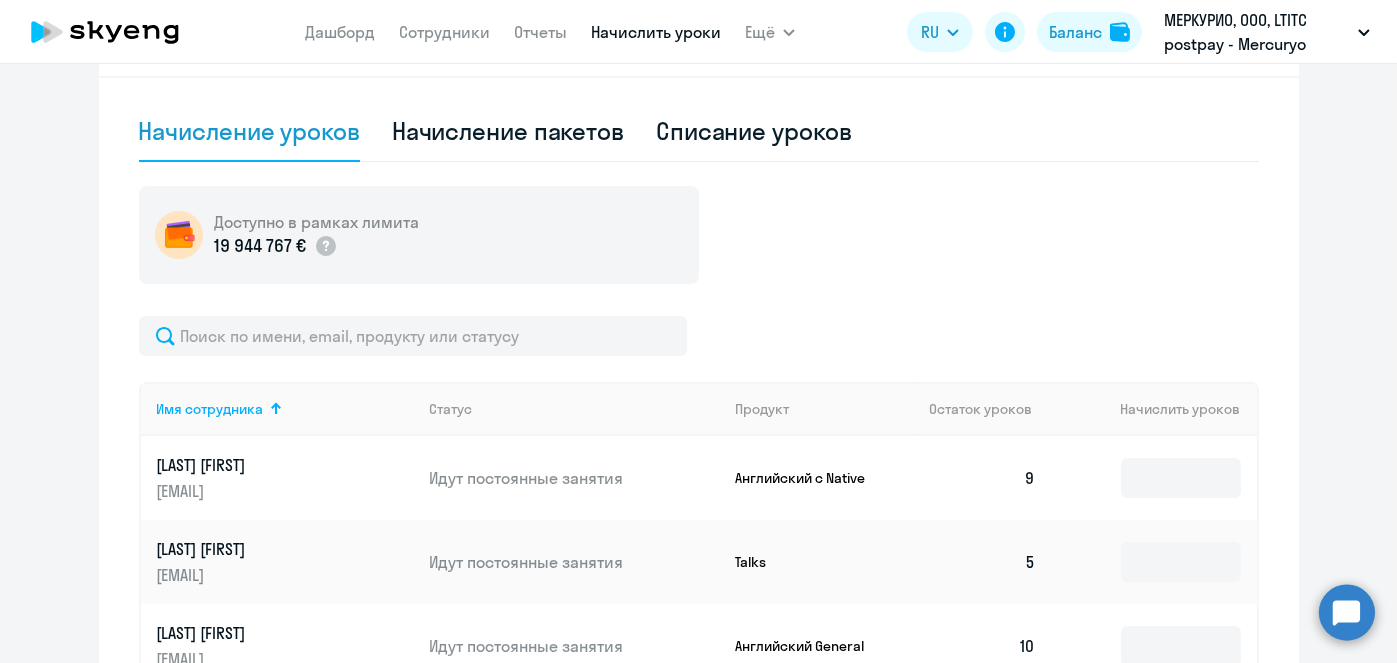 scroll, scrollTop: 1048, scrollLeft: 0, axis: vertical 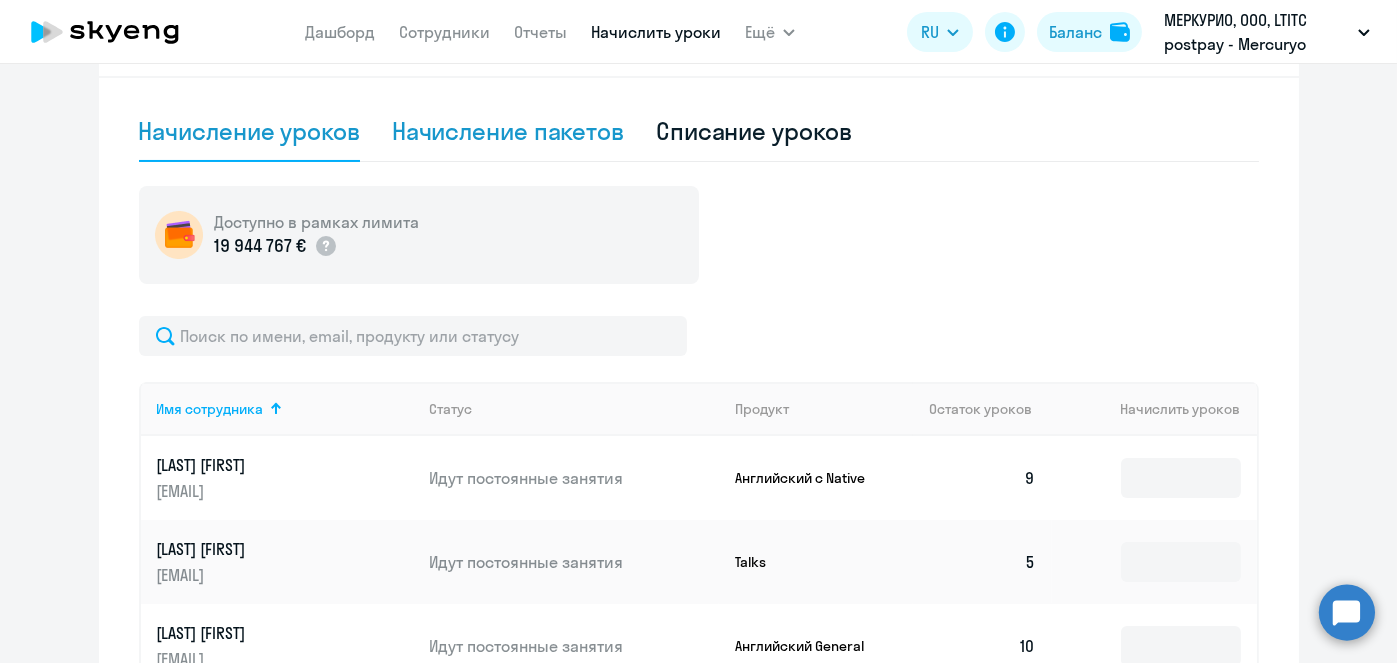 click on "Начисление пакетов" 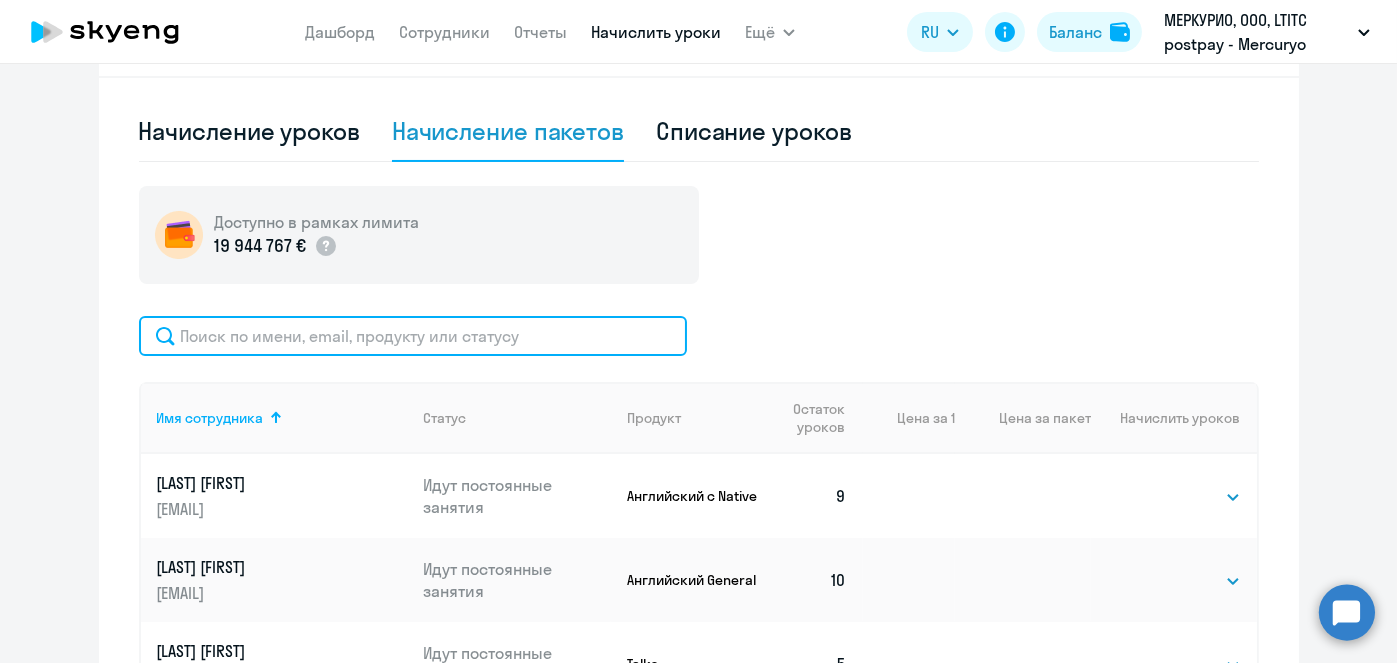 click 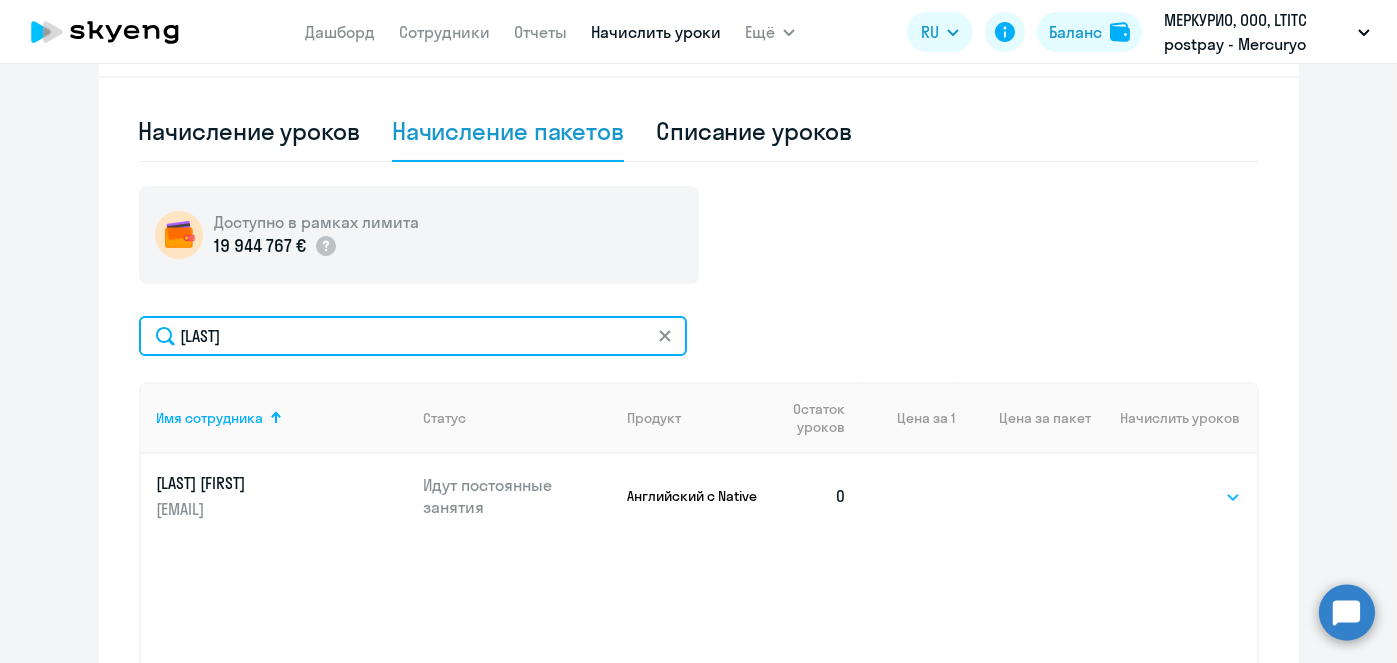 type on "Klimchuk" 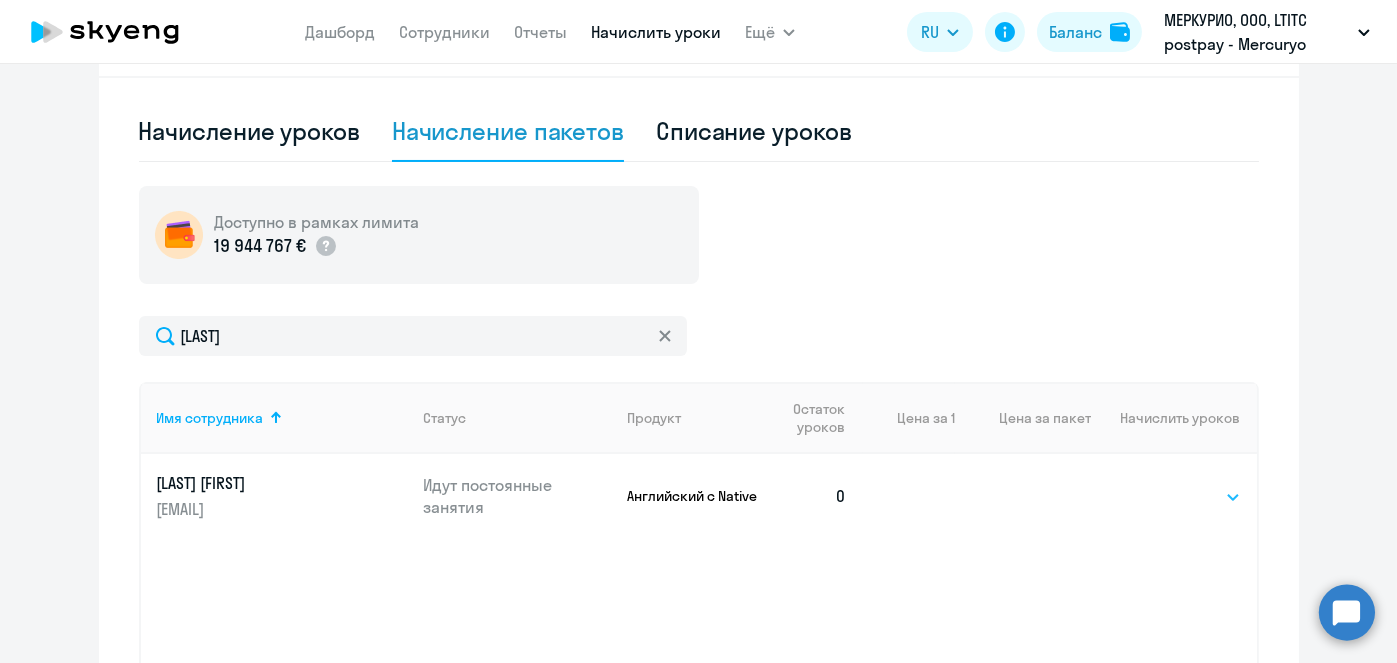 click on "Выбрать   4   8   16   32   64" 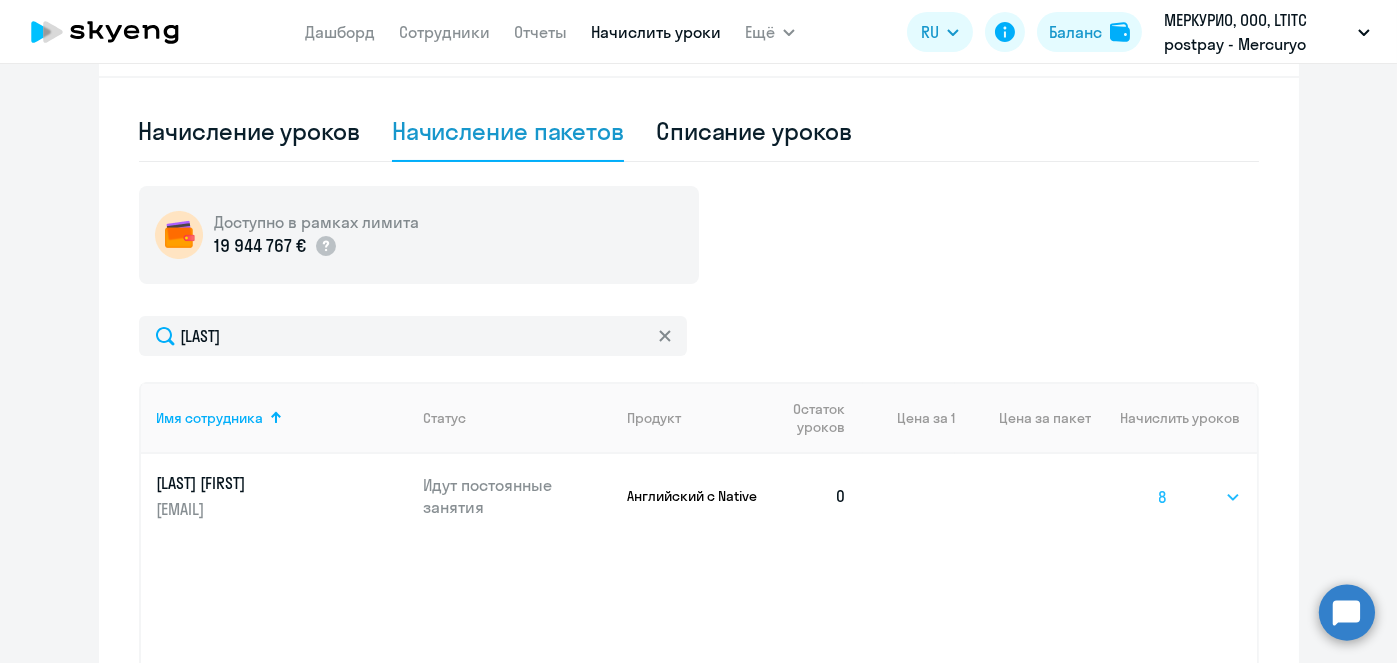 click on "Выбрать   4   8   16   32   64" 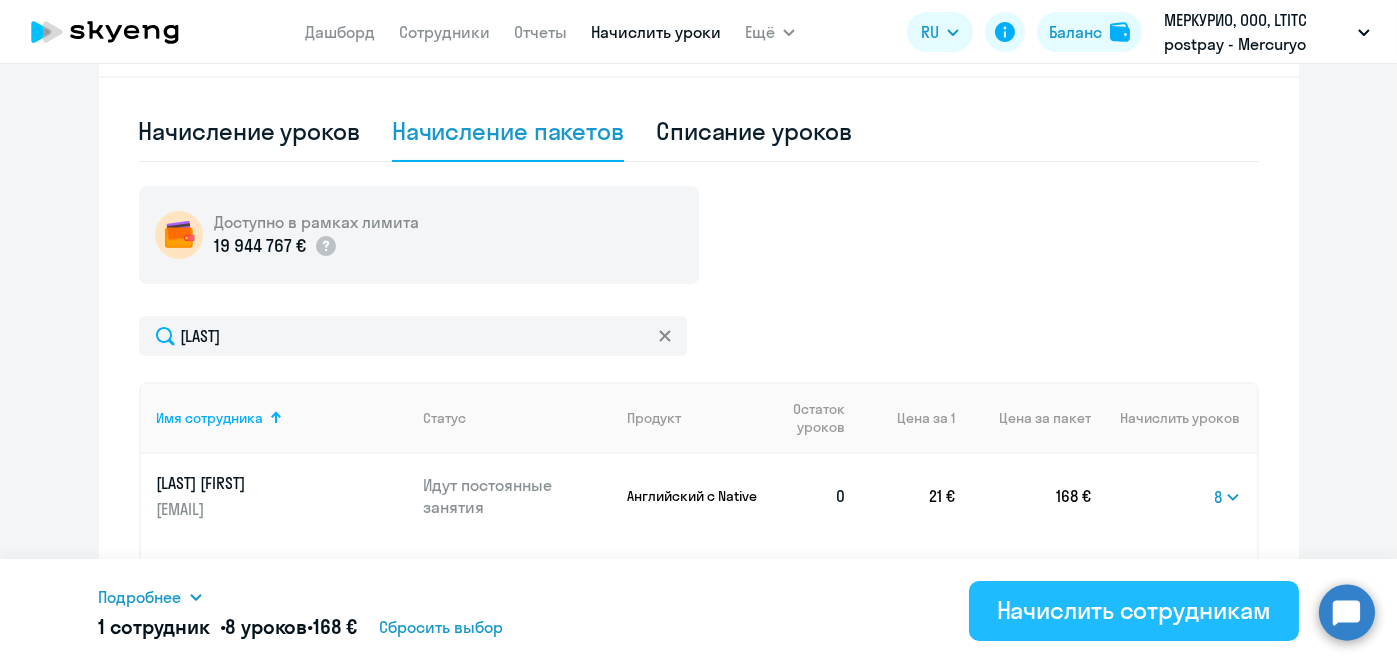 click on "Начислить сотрудникам" at bounding box center (1134, 611) 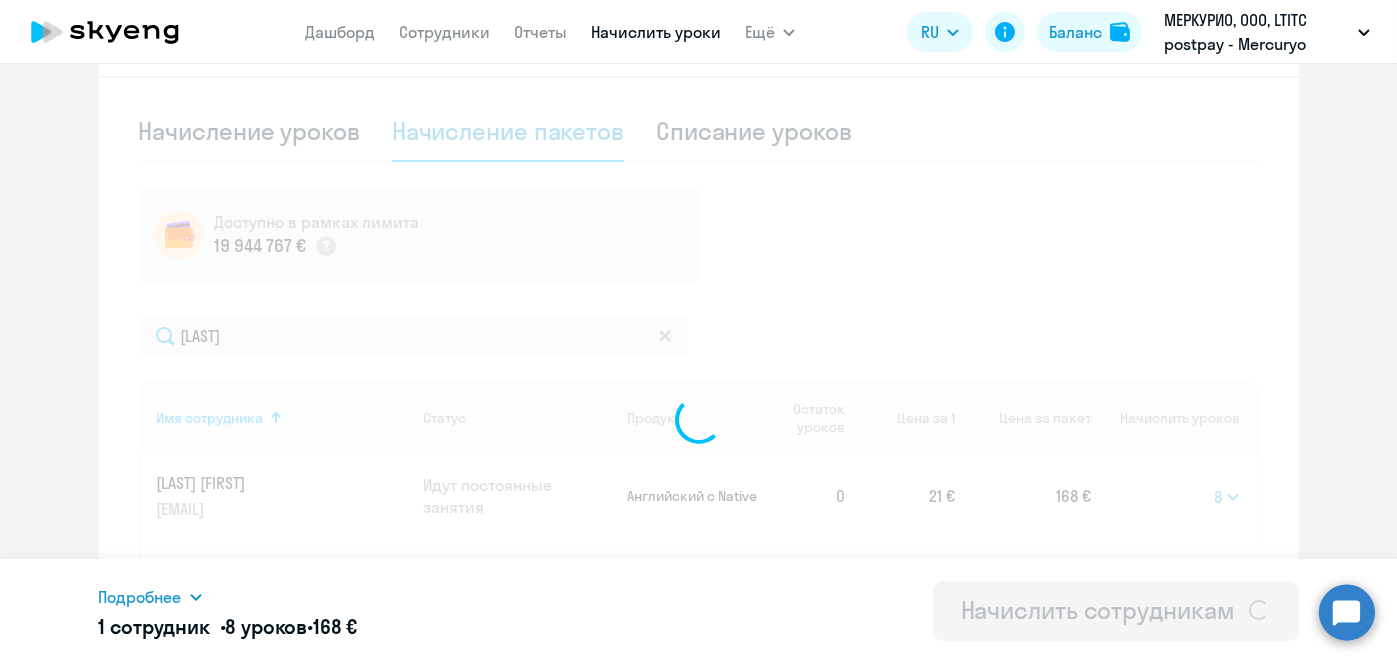 select 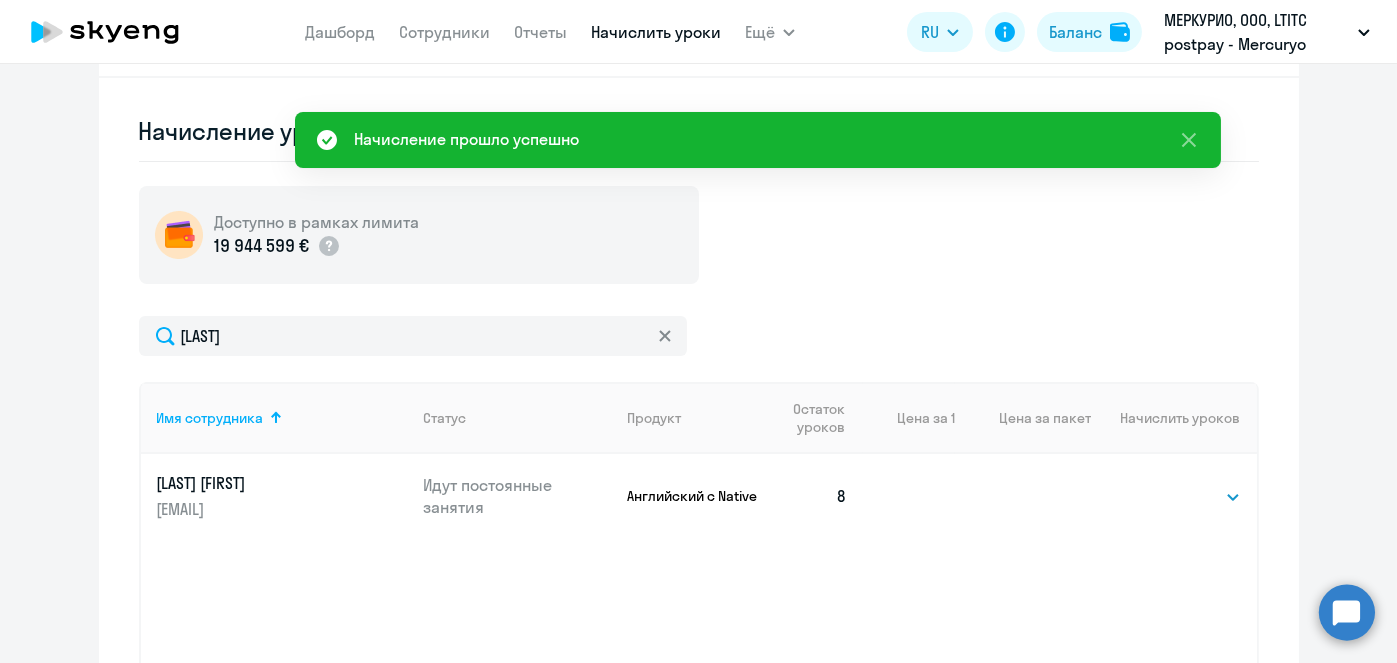 scroll, scrollTop: 0, scrollLeft: 0, axis: both 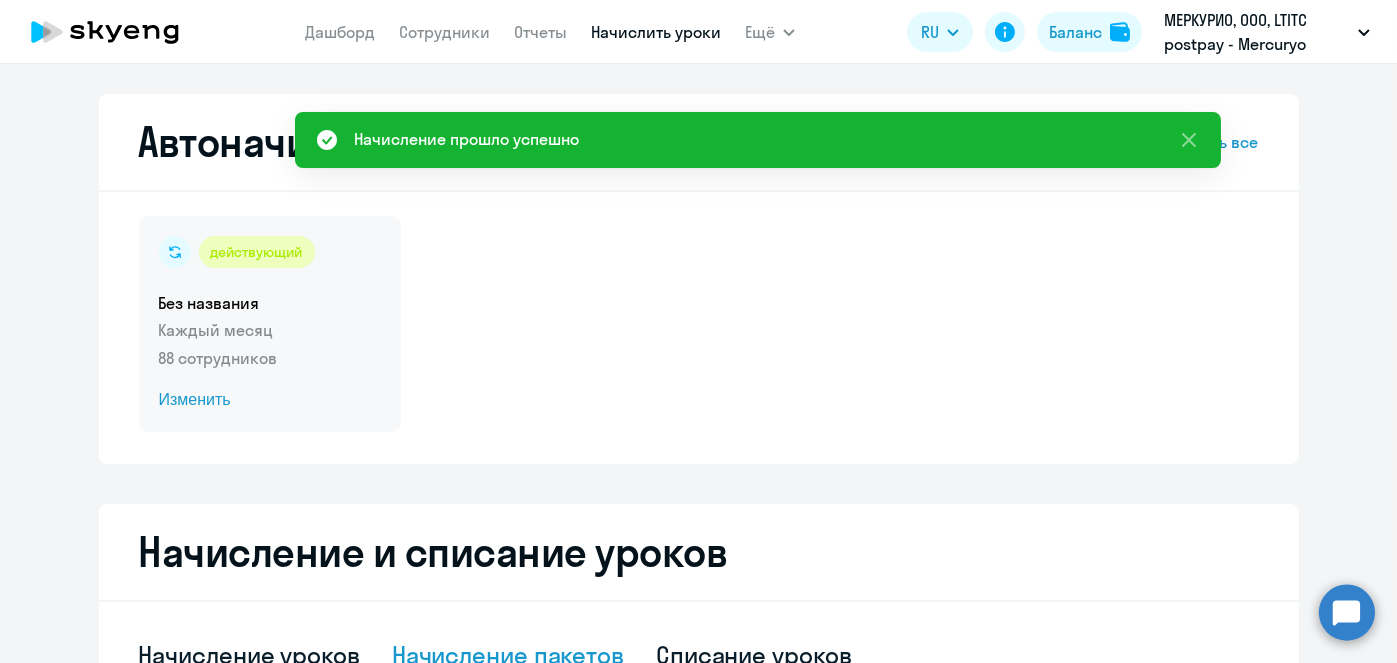 click on "Изменить" 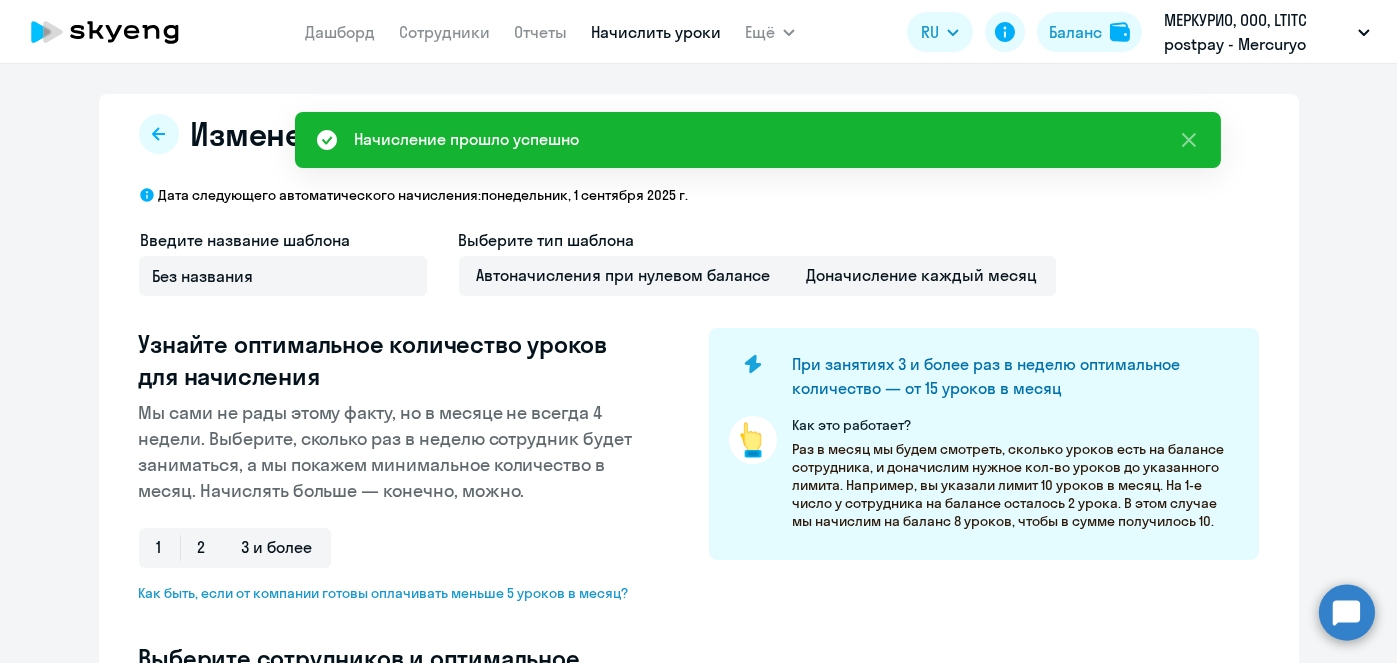 select on "10" 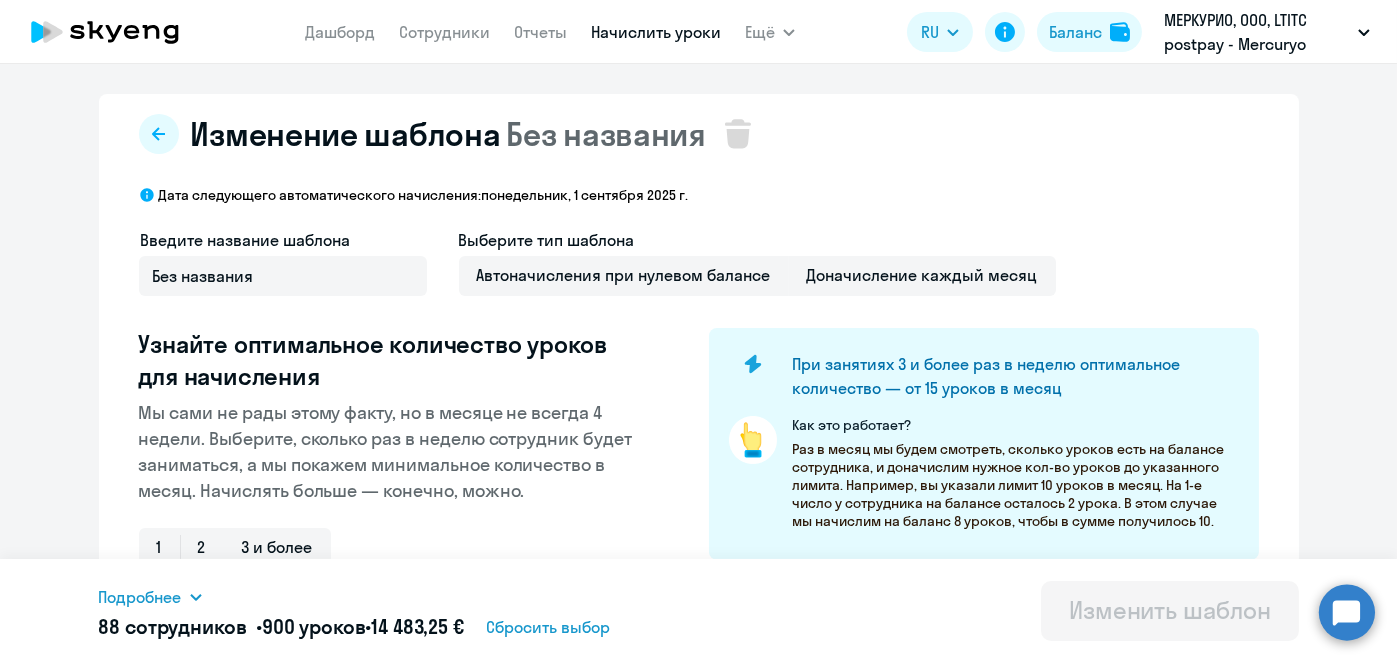 scroll, scrollTop: 524, scrollLeft: 0, axis: vertical 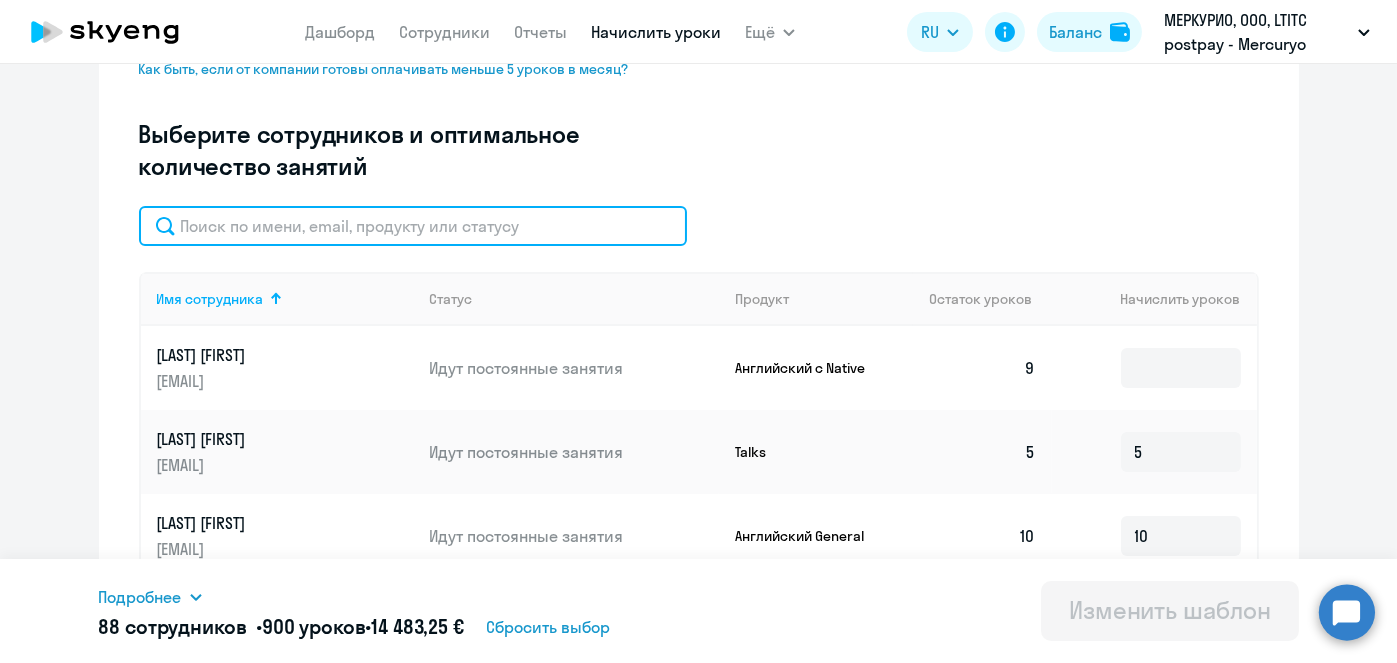 click 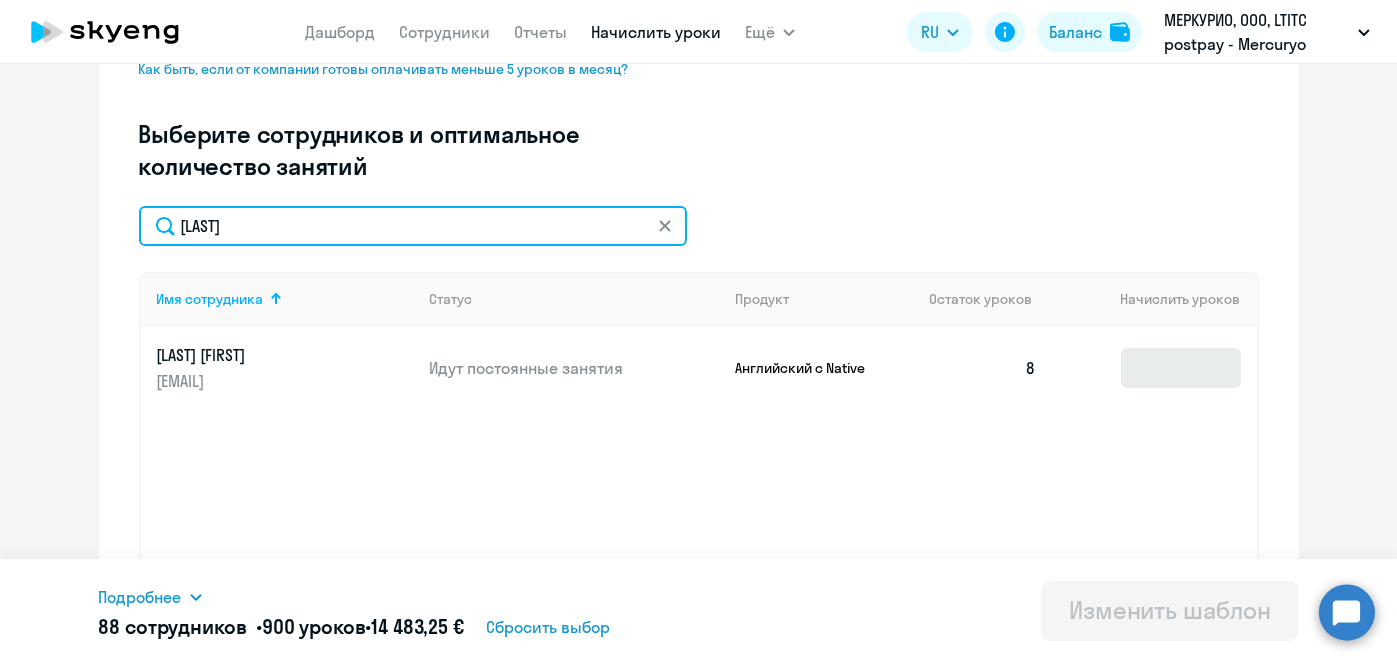 type on "Klimchuk" 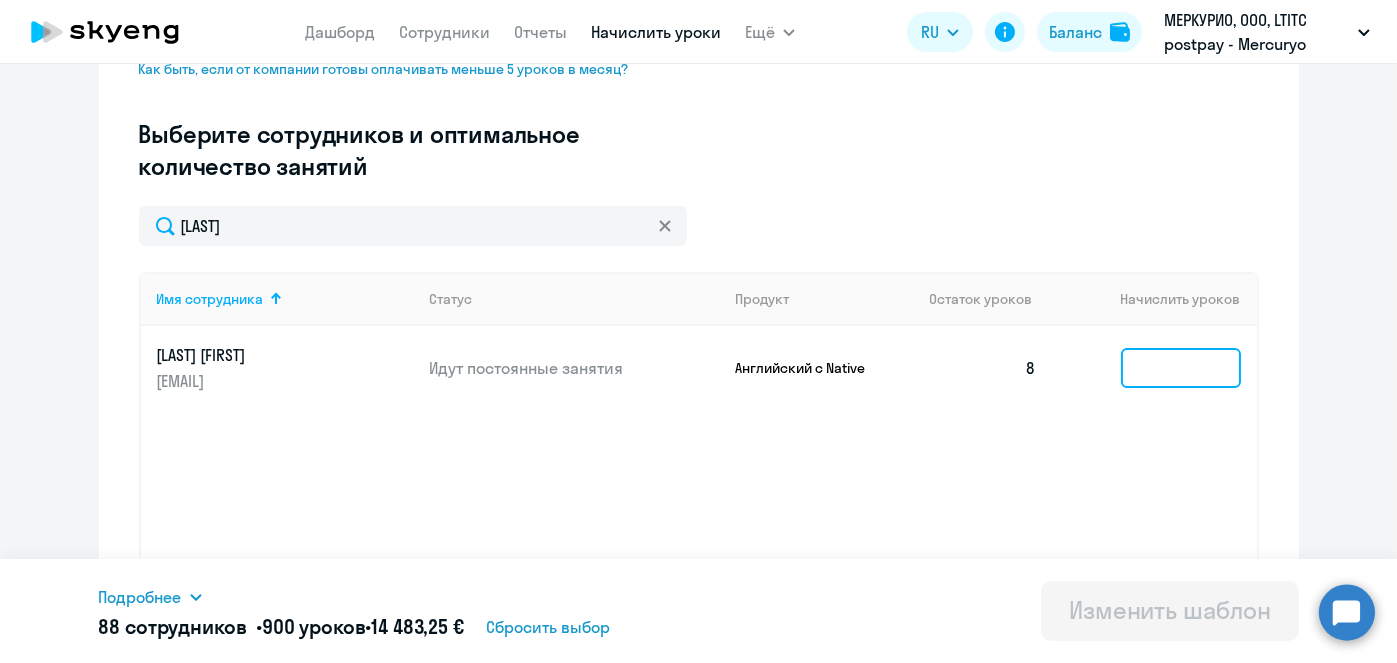click 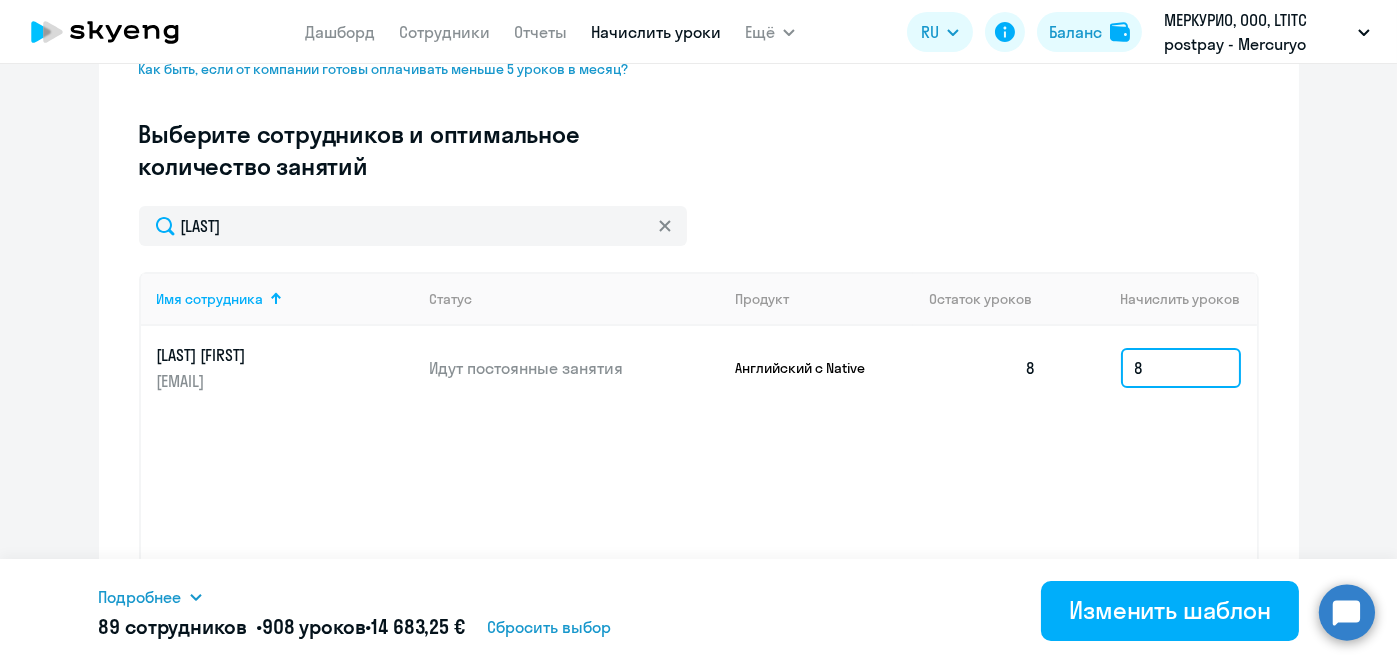 type on "8" 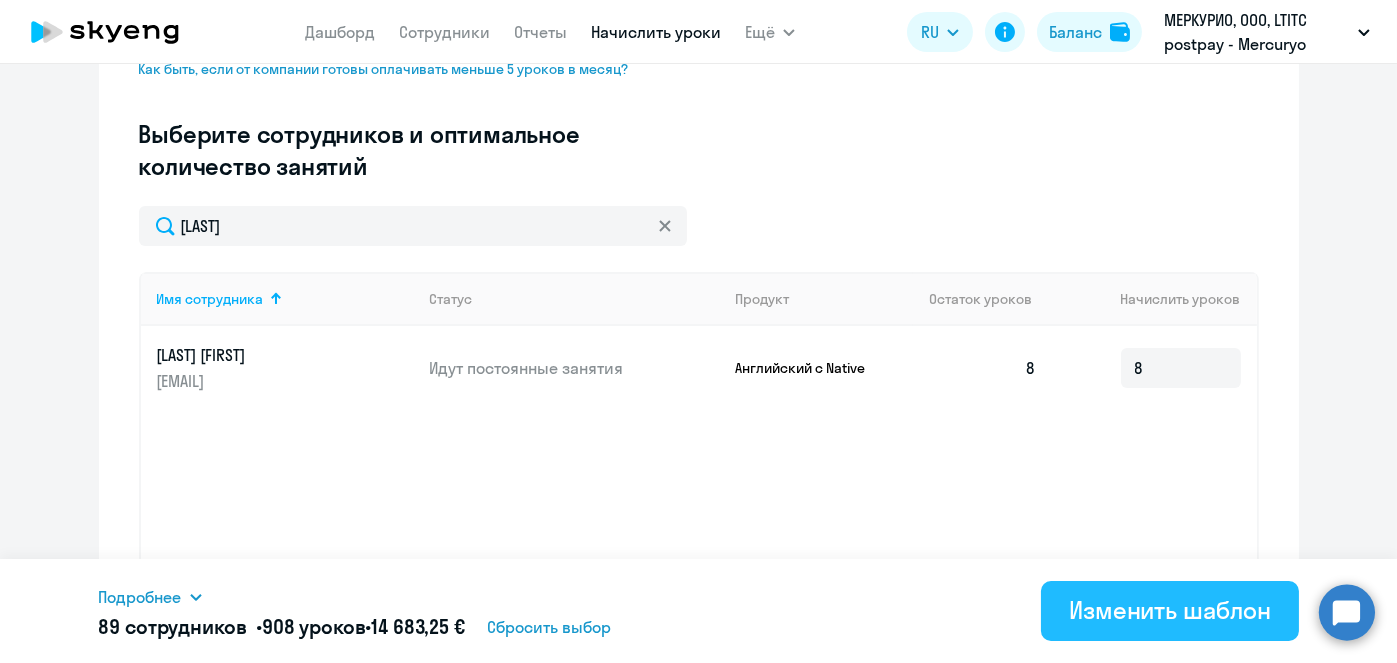 click on "Изменить шаблон" at bounding box center (1170, 610) 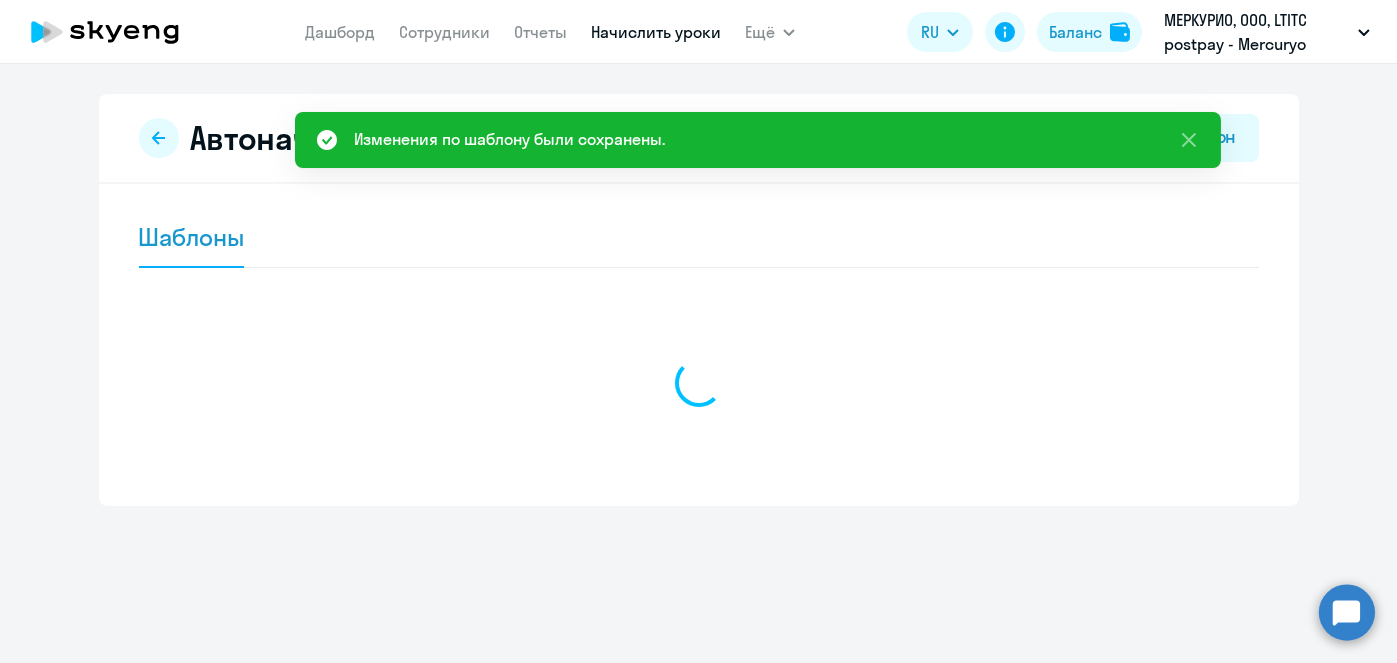 scroll, scrollTop: 0, scrollLeft: 0, axis: both 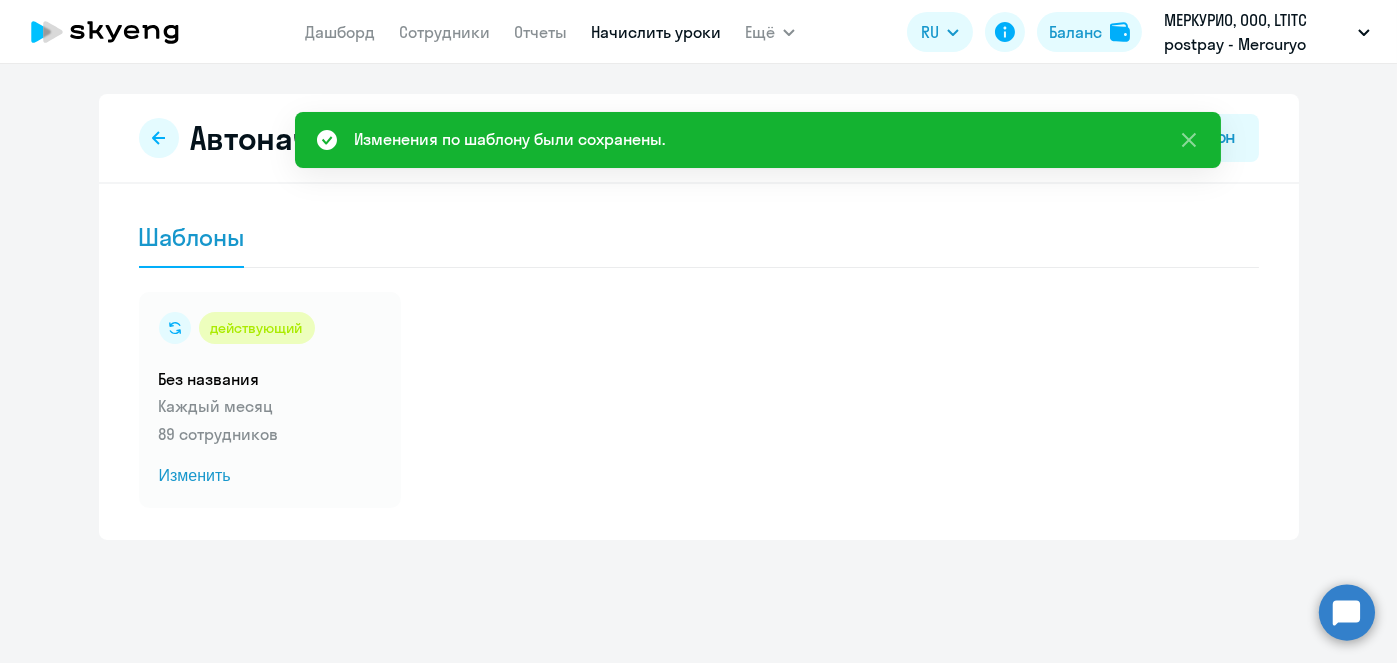 click on "Начислить уроки" at bounding box center [656, 32] 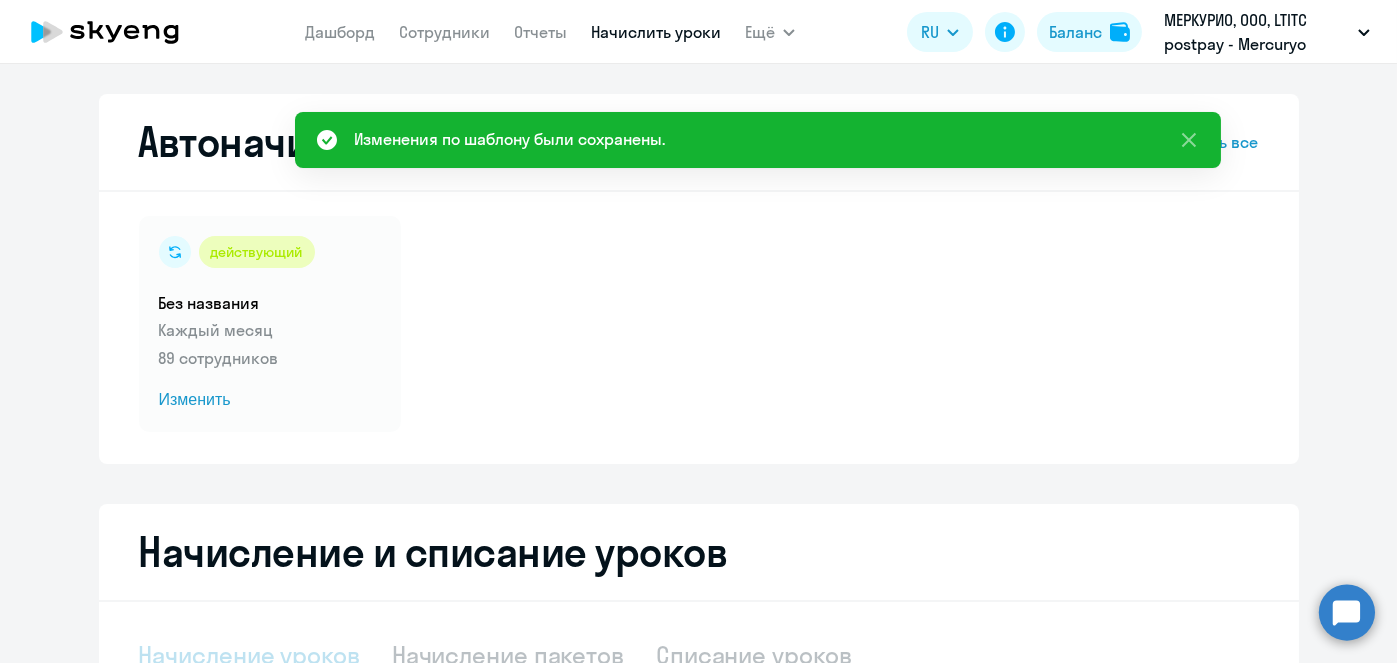 select on "10" 